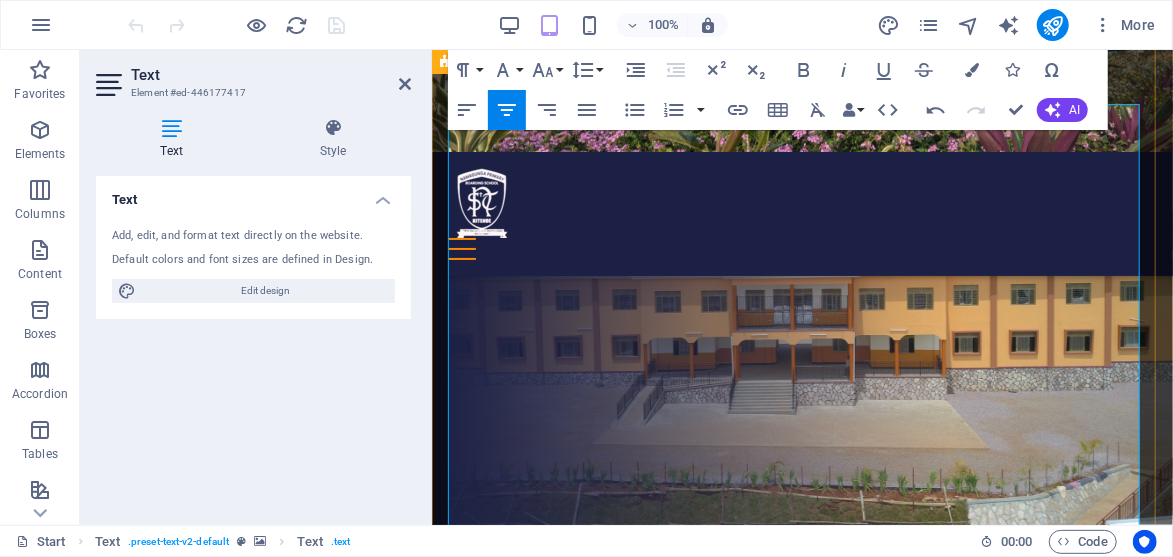 scroll, scrollTop: 4907, scrollLeft: 0, axis: vertical 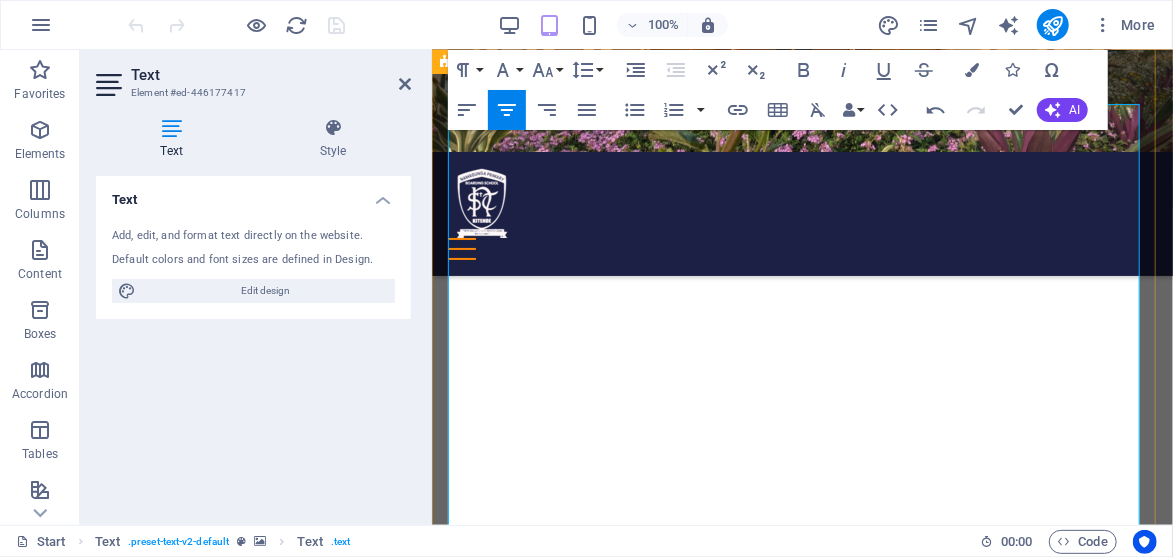 click on "Ensure you have [CURRENCY] [AMOUNT]/= ready to pay the application fee via mobile money." at bounding box center [801, 4011] 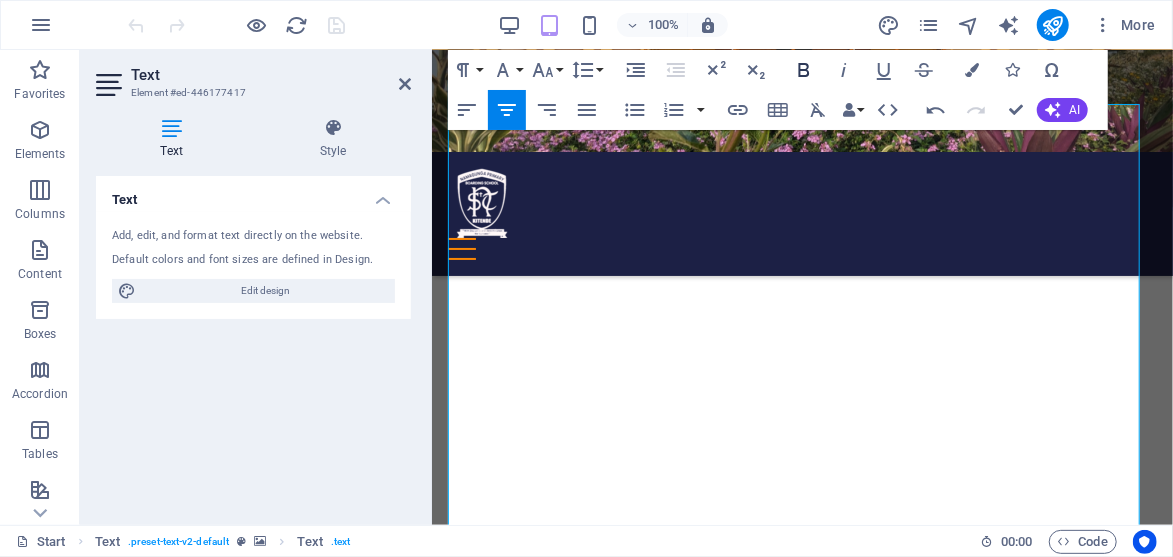 click 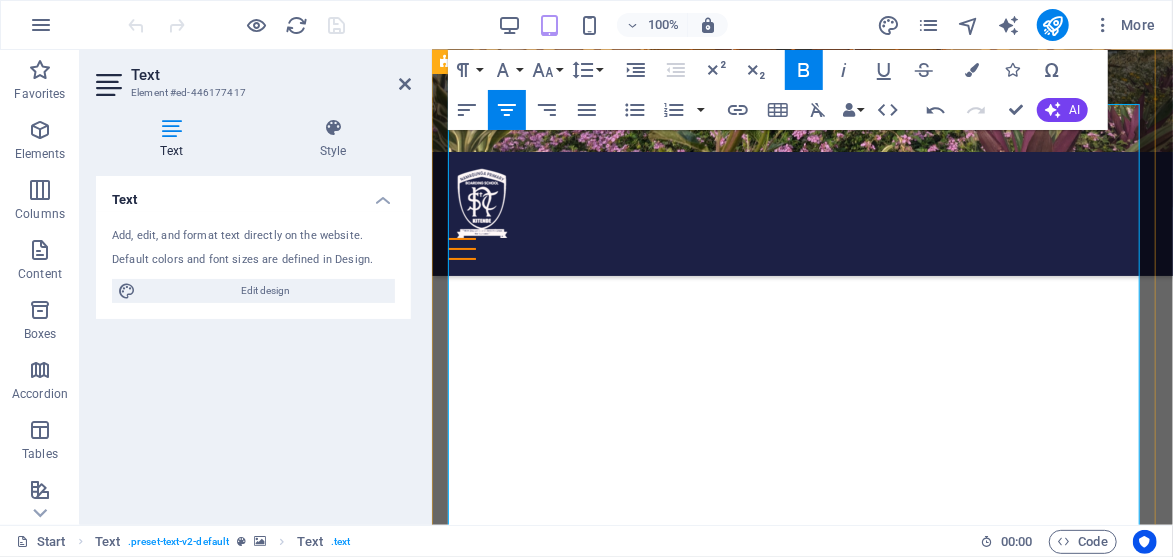 click on "Mark the interview date" at bounding box center [801, 4059] 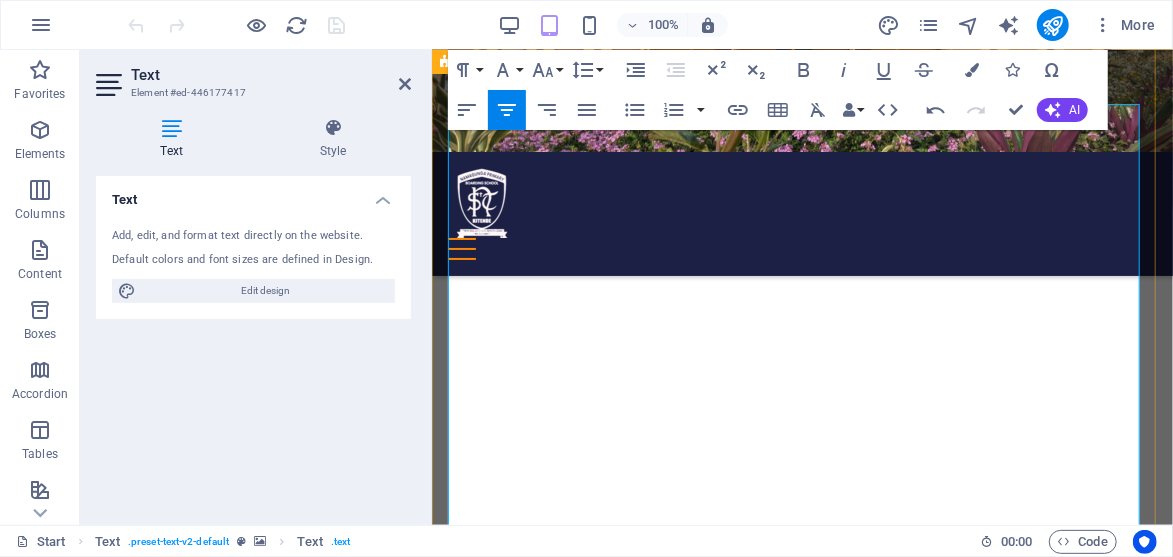 drag, startPoint x: 1036, startPoint y: 305, endPoint x: 952, endPoint y: 307, distance: 84.0238 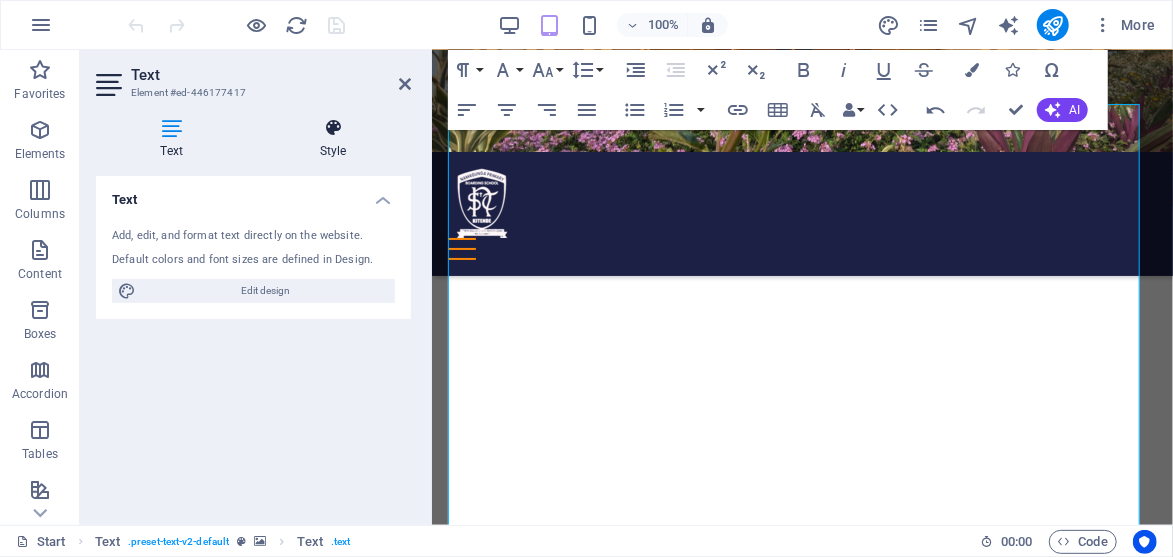 click on "Style" at bounding box center (333, 139) 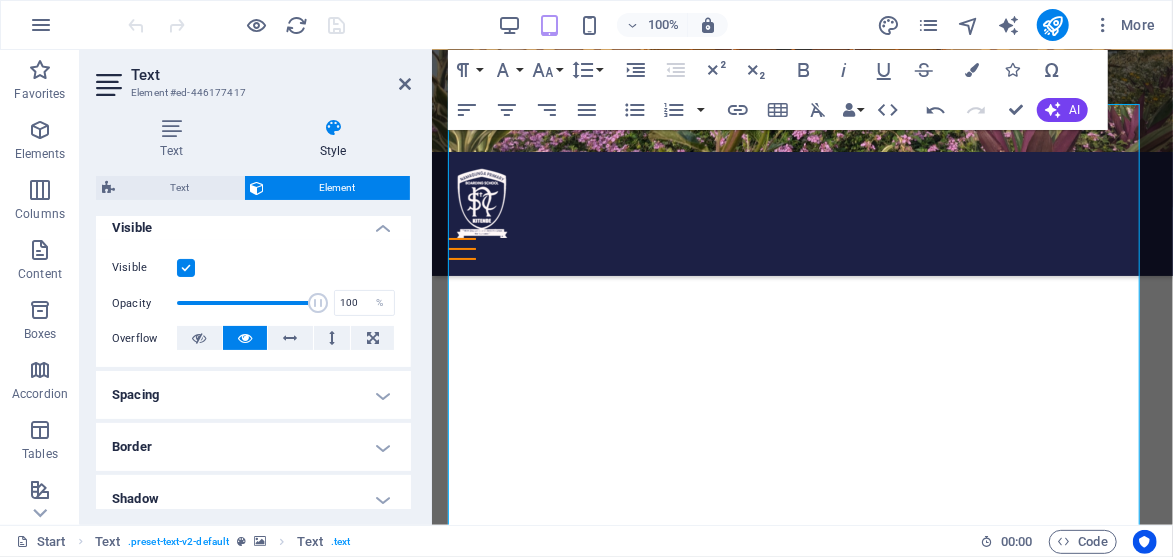 scroll, scrollTop: 231, scrollLeft: 0, axis: vertical 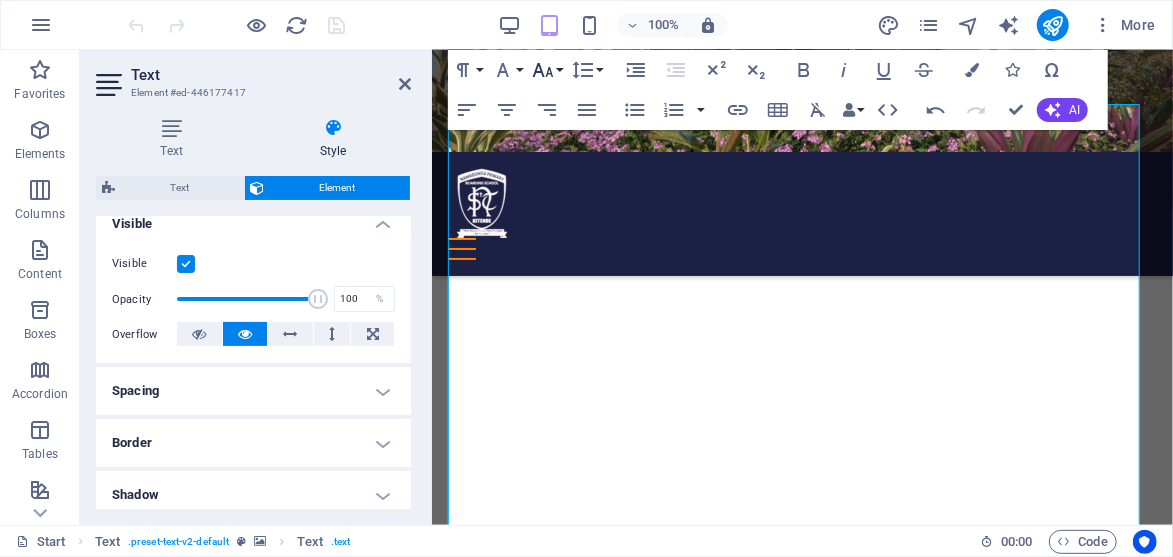click on "Font Size" at bounding box center (547, 70) 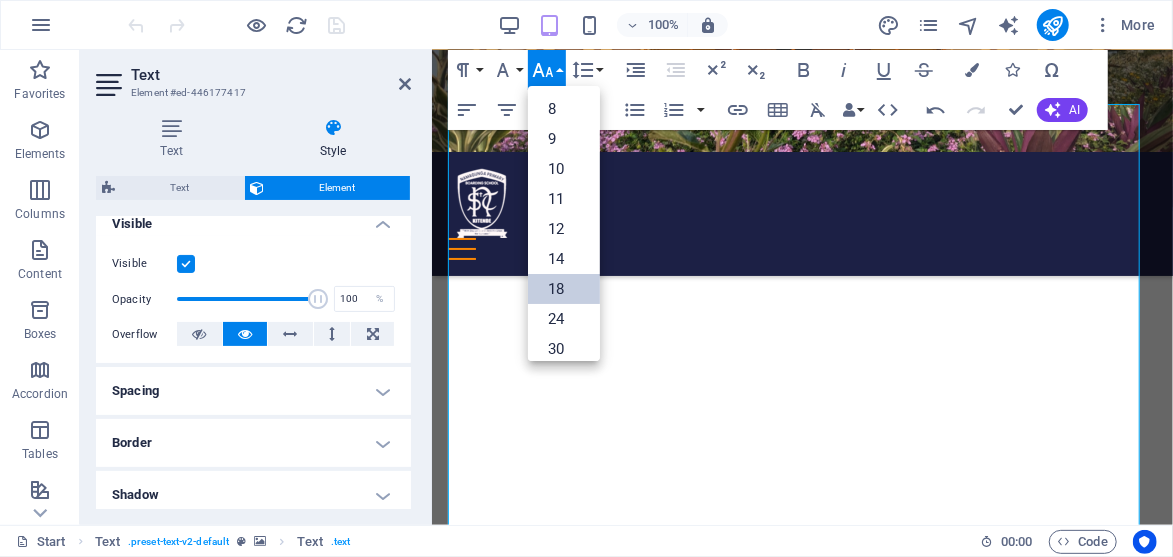 click on "18" at bounding box center [564, 289] 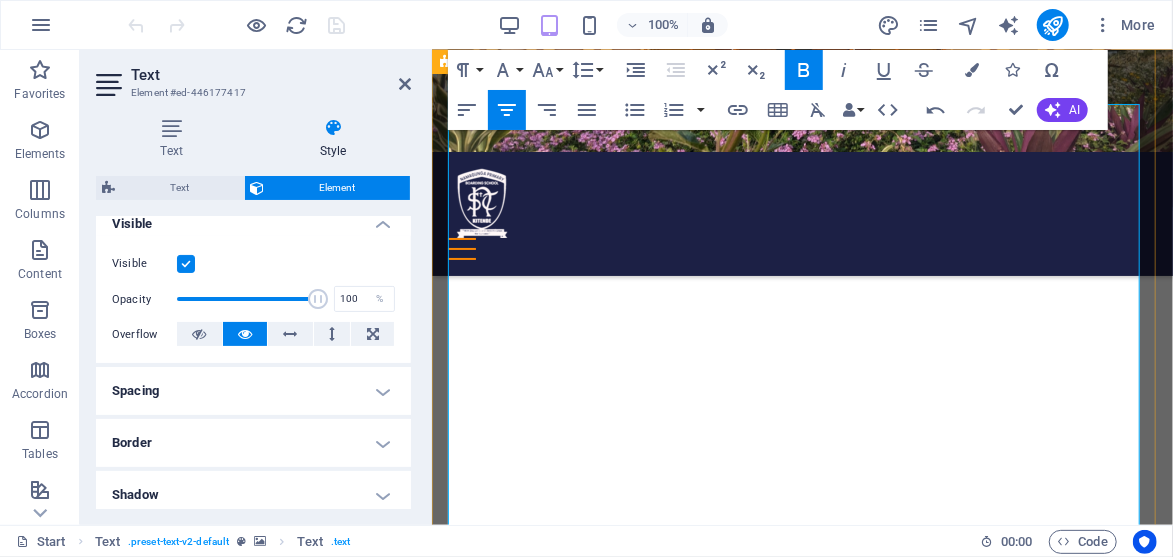 click on "Mark the interview date" at bounding box center [801, 4065] 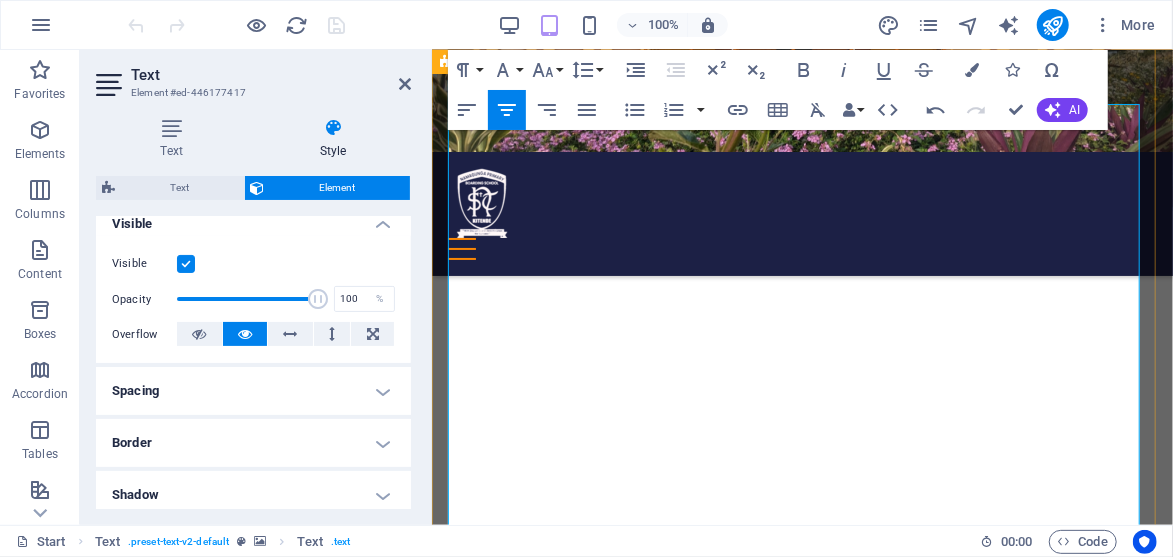 drag, startPoint x: 1040, startPoint y: 309, endPoint x: 948, endPoint y: 306, distance: 92.0489 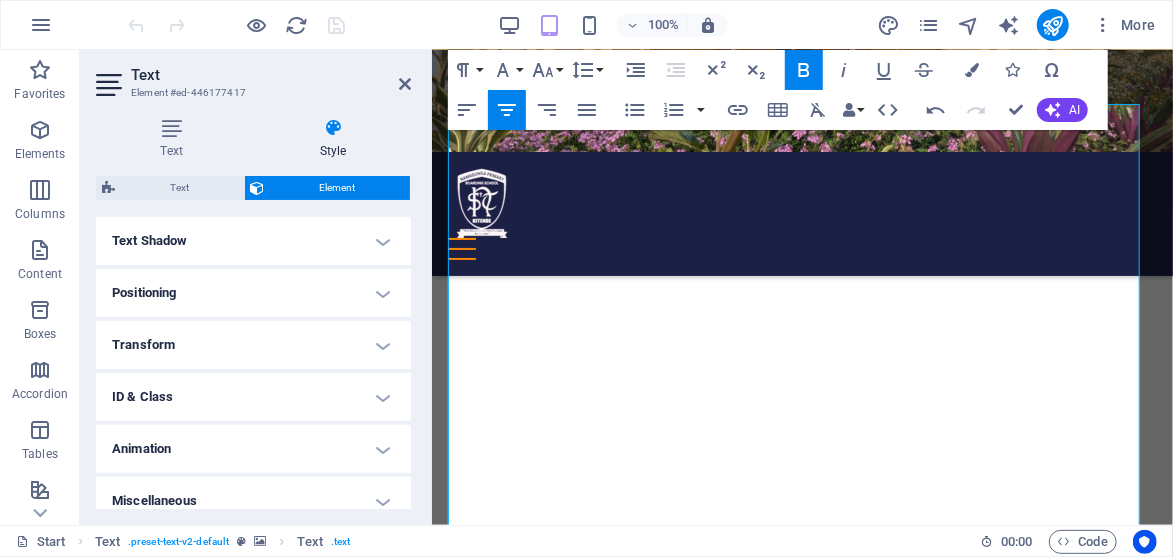 scroll, scrollTop: 569, scrollLeft: 0, axis: vertical 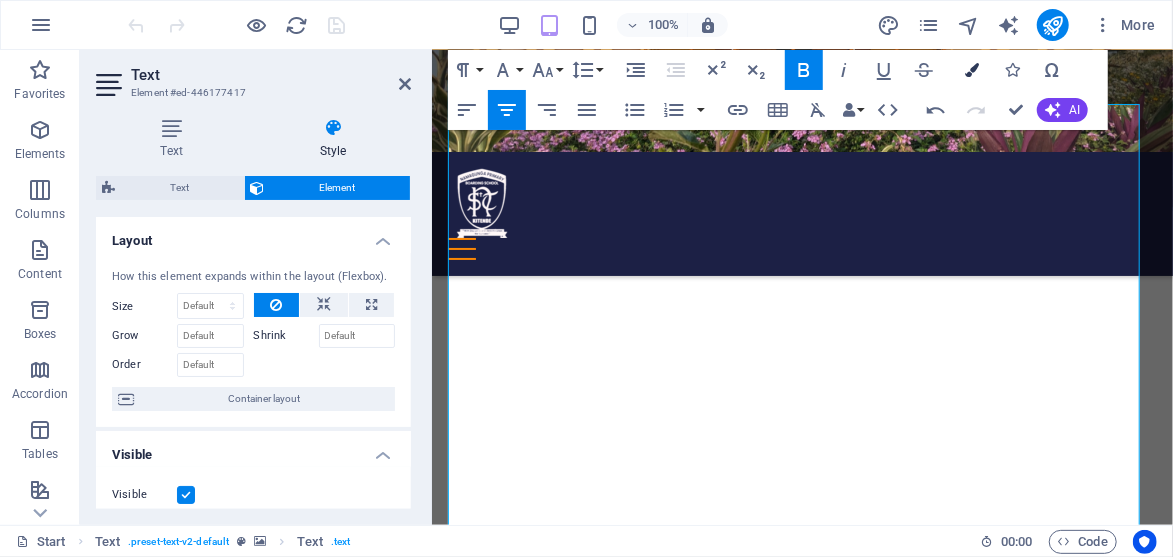 click on "Colors" at bounding box center [972, 70] 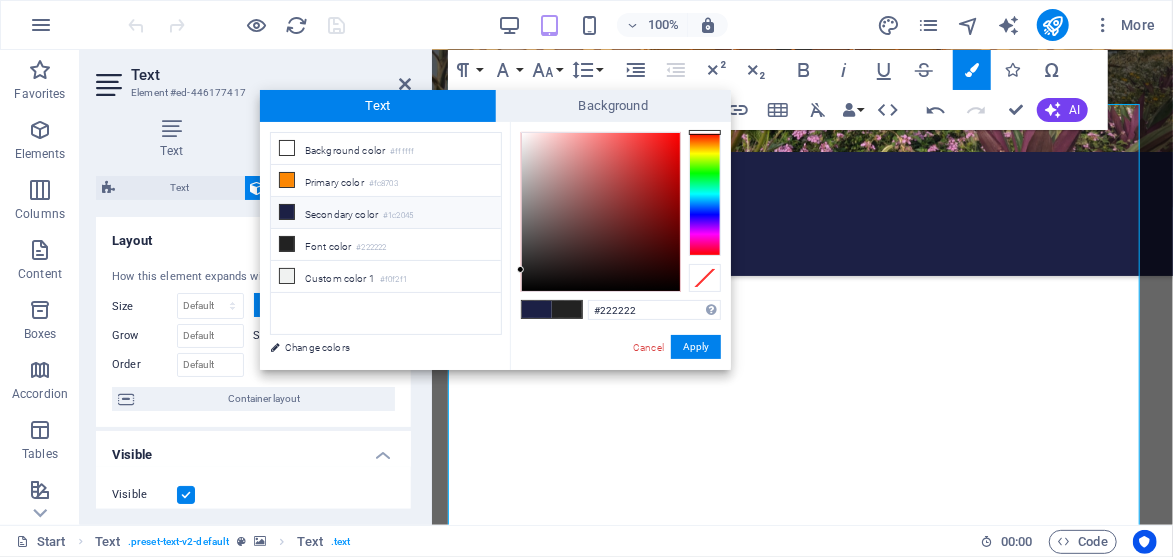 click at bounding box center (705, 194) 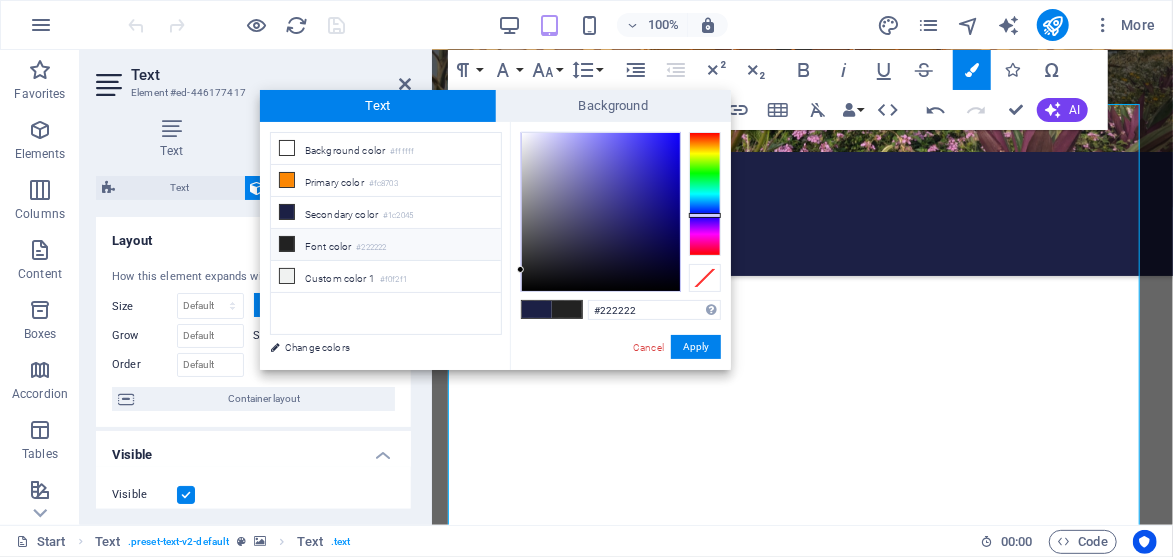 click at bounding box center [705, 194] 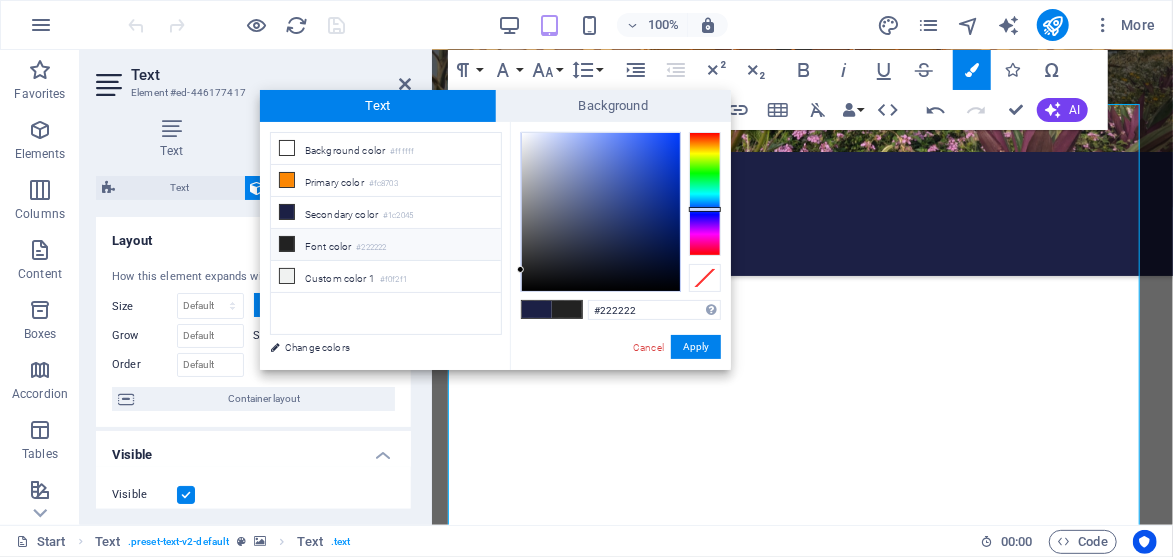 click at bounding box center [705, 194] 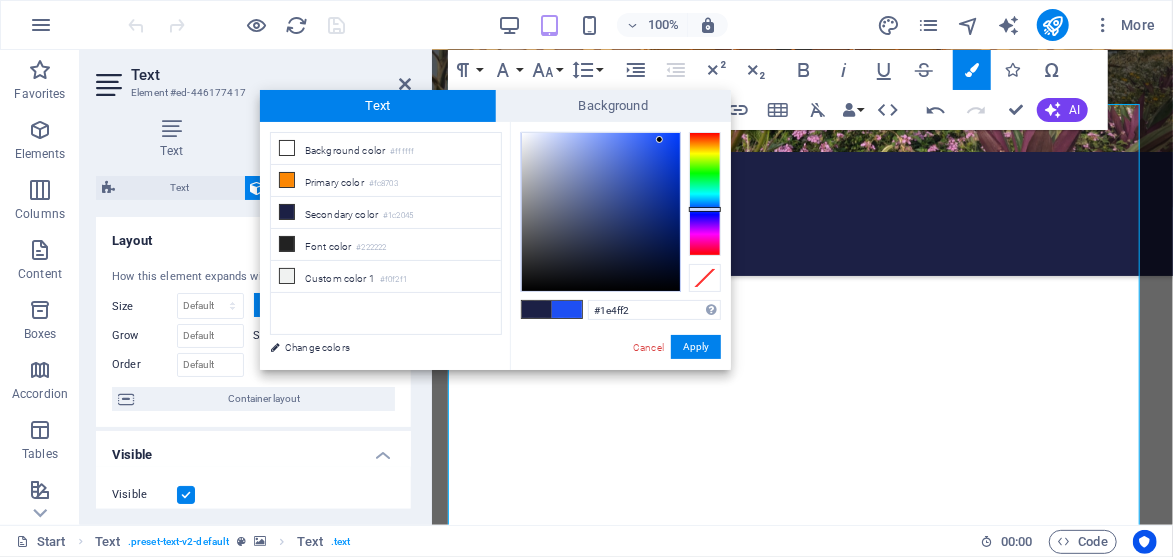 click at bounding box center (601, 212) 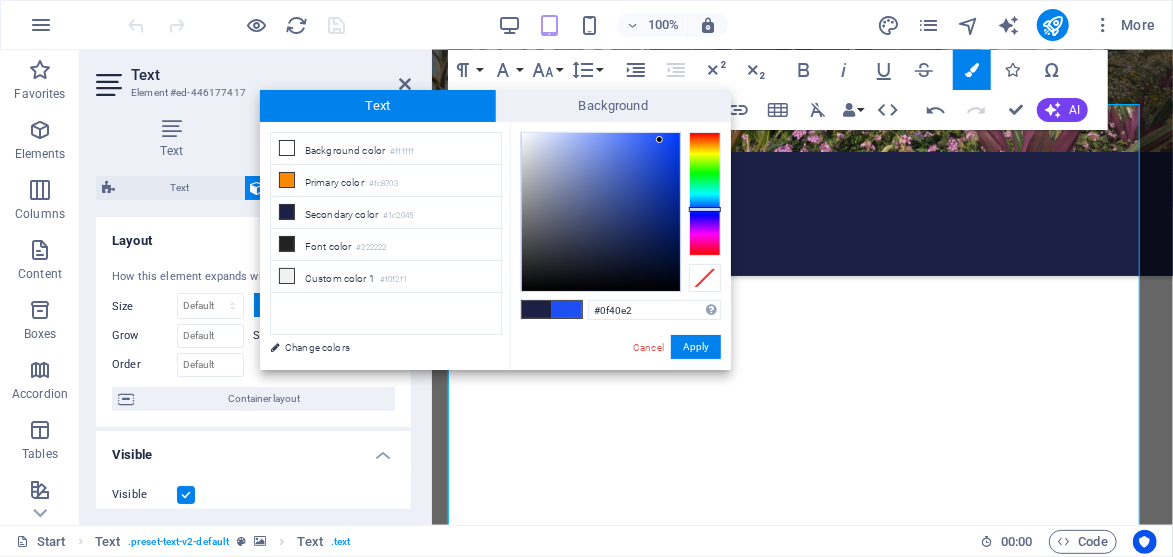 click at bounding box center [601, 212] 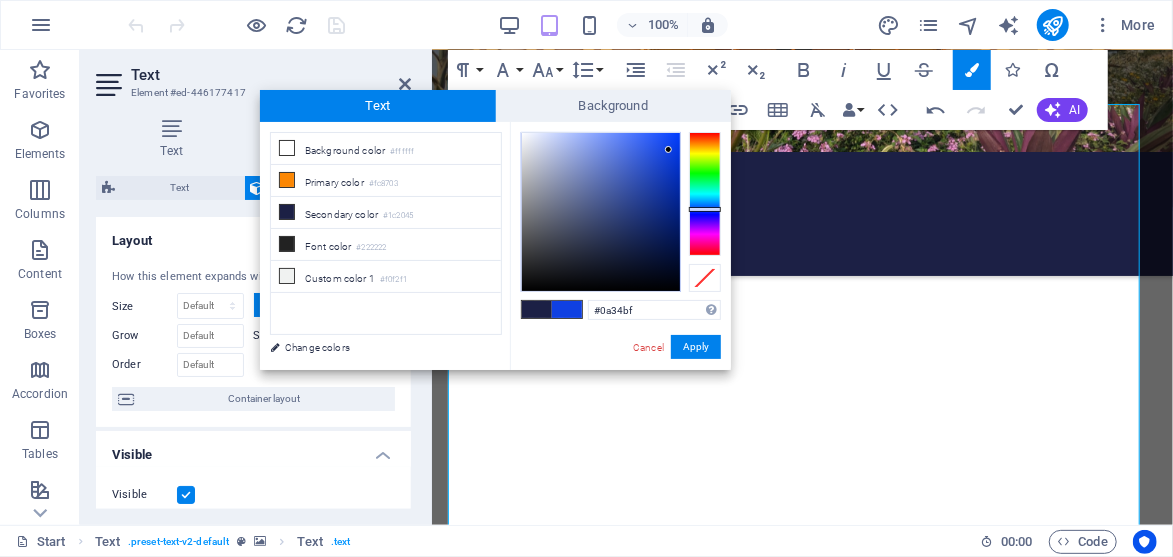 click at bounding box center [601, 212] 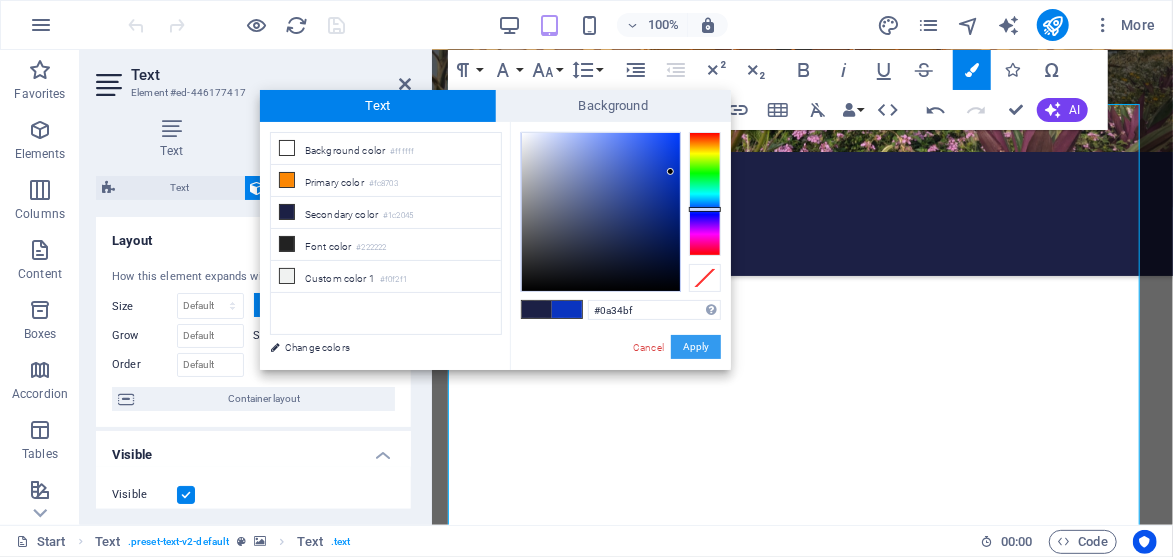 click on "Apply" at bounding box center (696, 347) 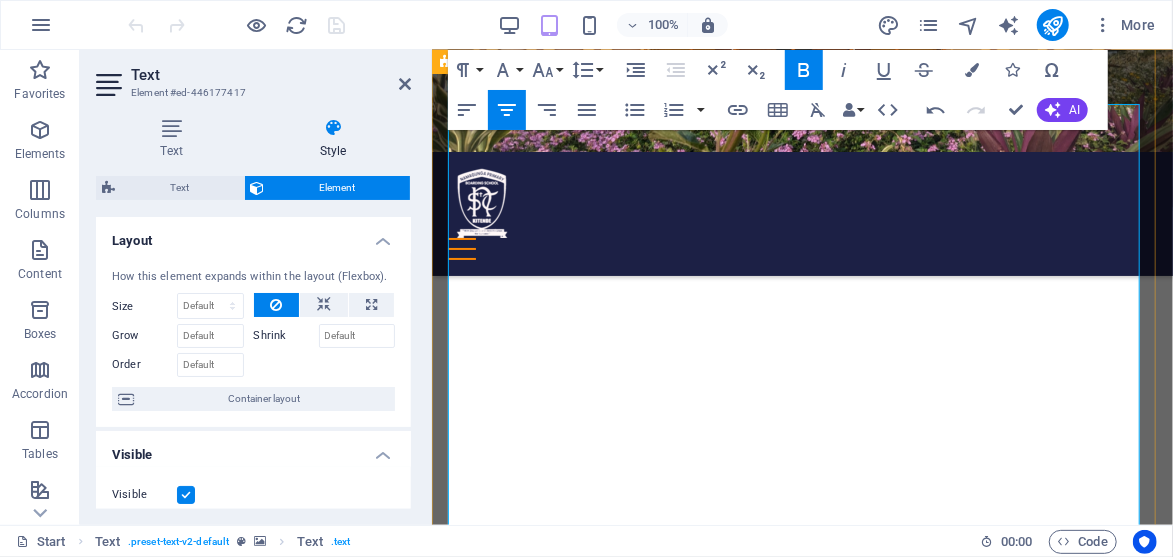 click on "Mark the interview date" at bounding box center (801, 4065) 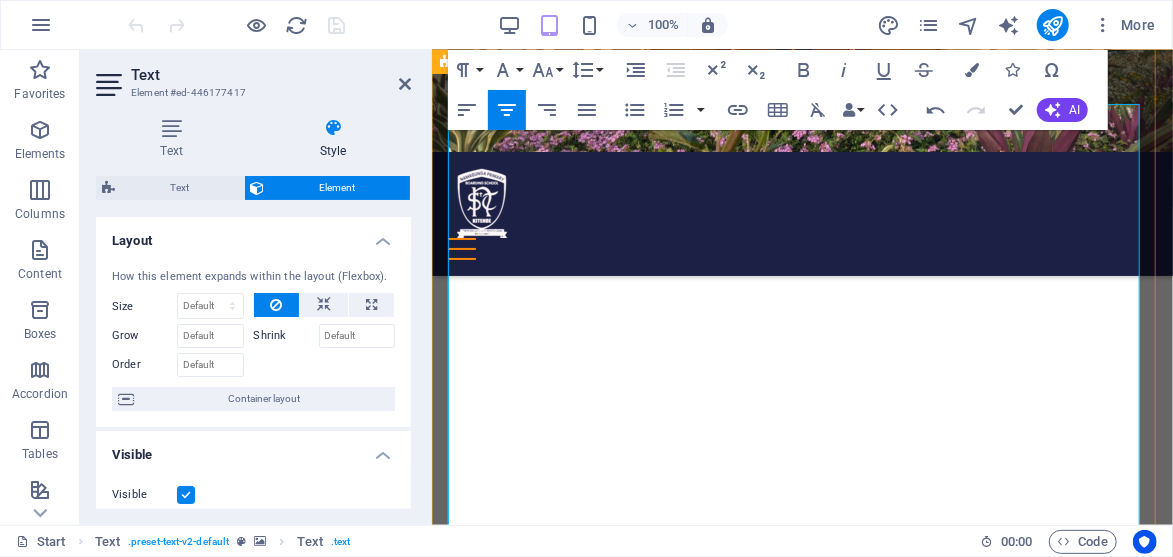 click on "[PHONE]" at bounding box center [1001, 4015] 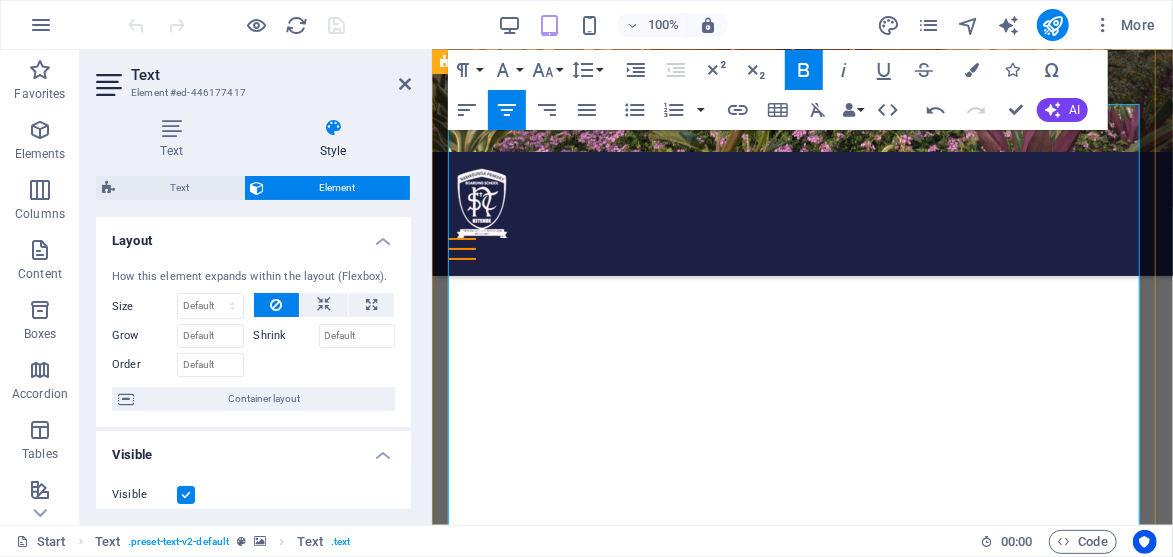click on "UGX 21,000/= for application fee via mobile money on  [PHONE]  ." at bounding box center [801, 4015] 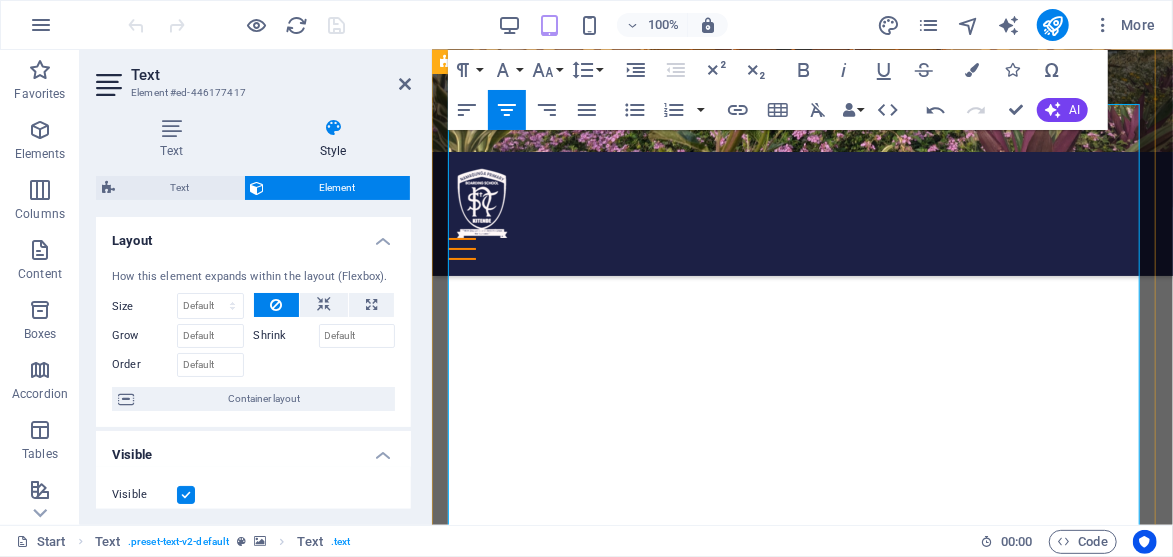 click on "[PHONE]" at bounding box center [988, 4015] 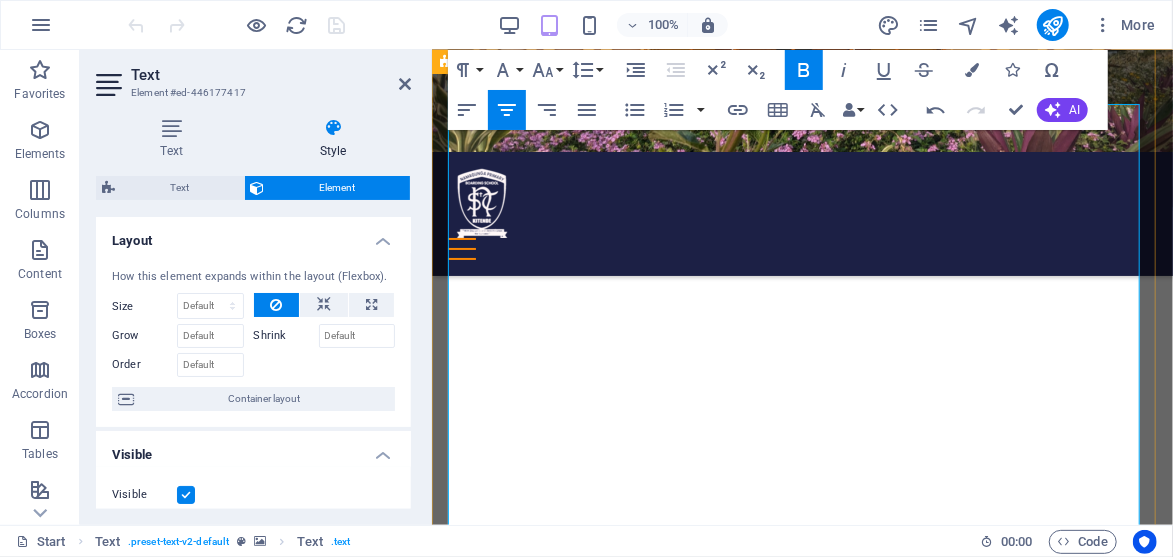 drag, startPoint x: 576, startPoint y: 309, endPoint x: 474, endPoint y: 305, distance: 102.0784 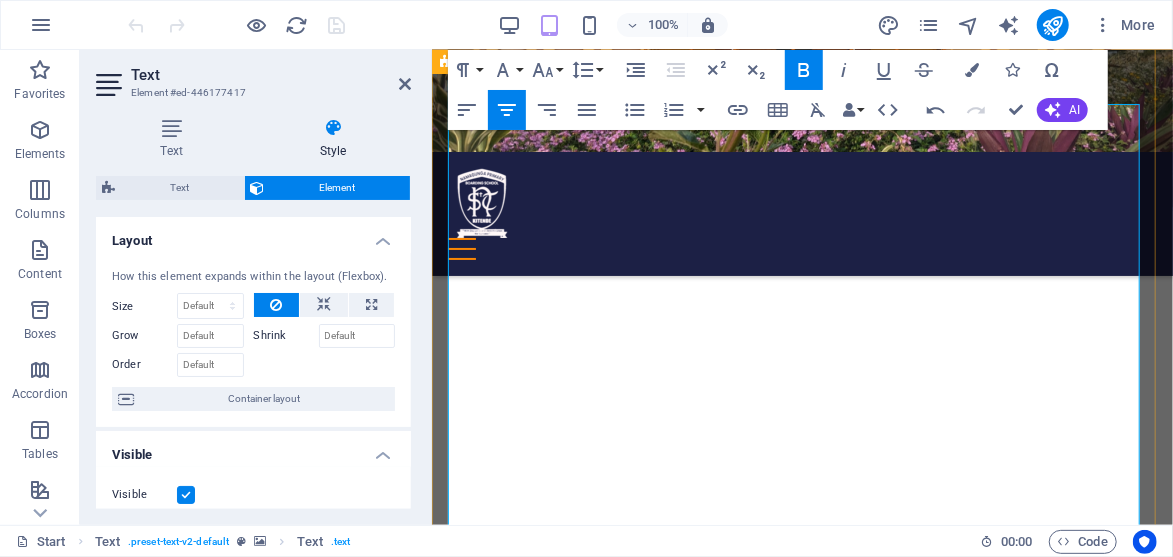 click on "[CURRENCY] [AMOUNT]/= for application via mobile money on [PHONE] and call the same number to confirm your payment ." at bounding box center [801, 4056] 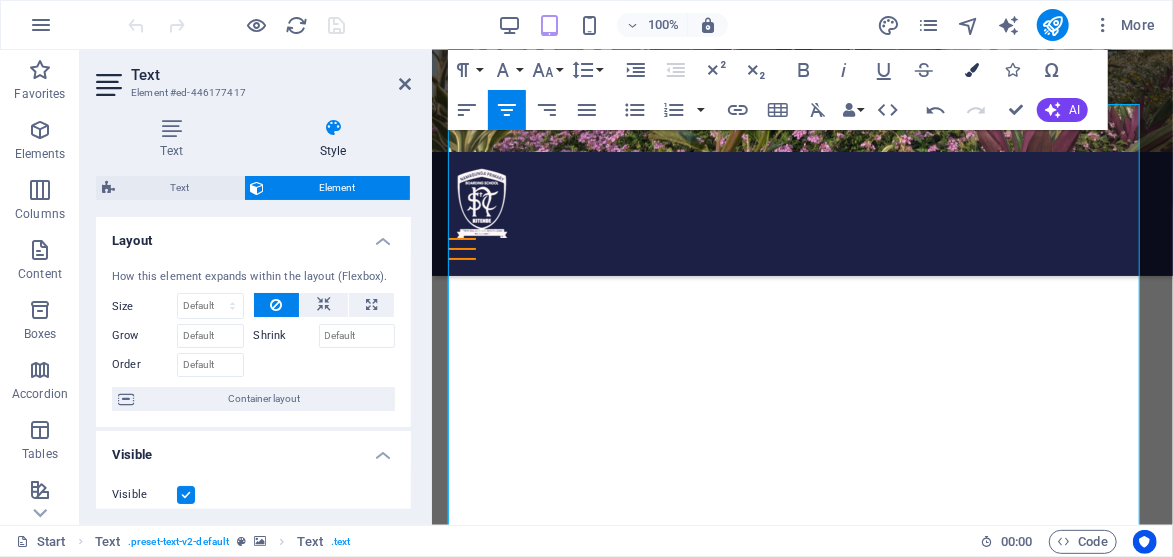 click at bounding box center (972, 70) 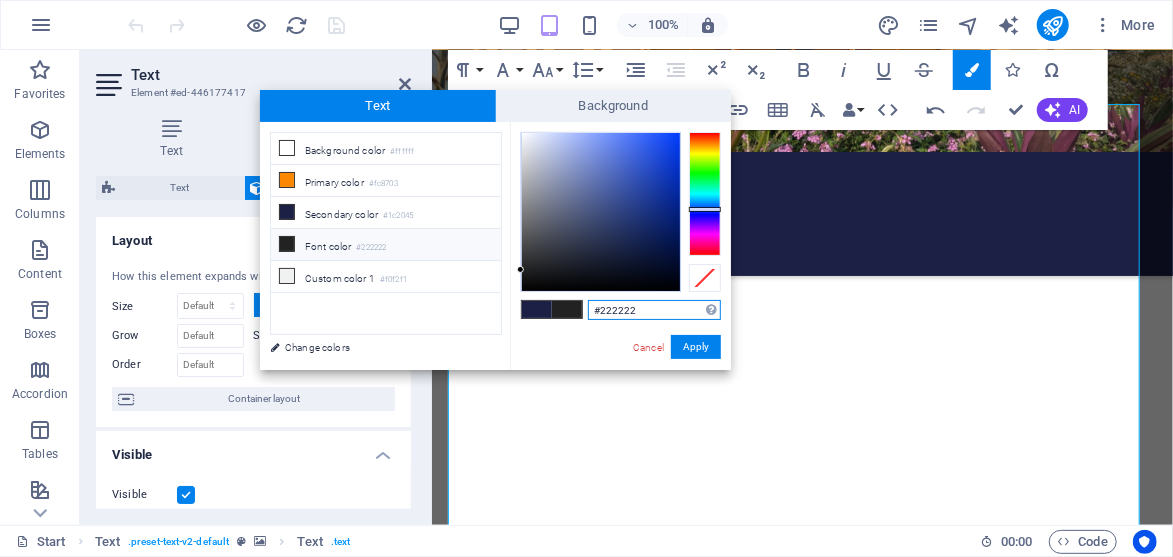 click at bounding box center [705, 194] 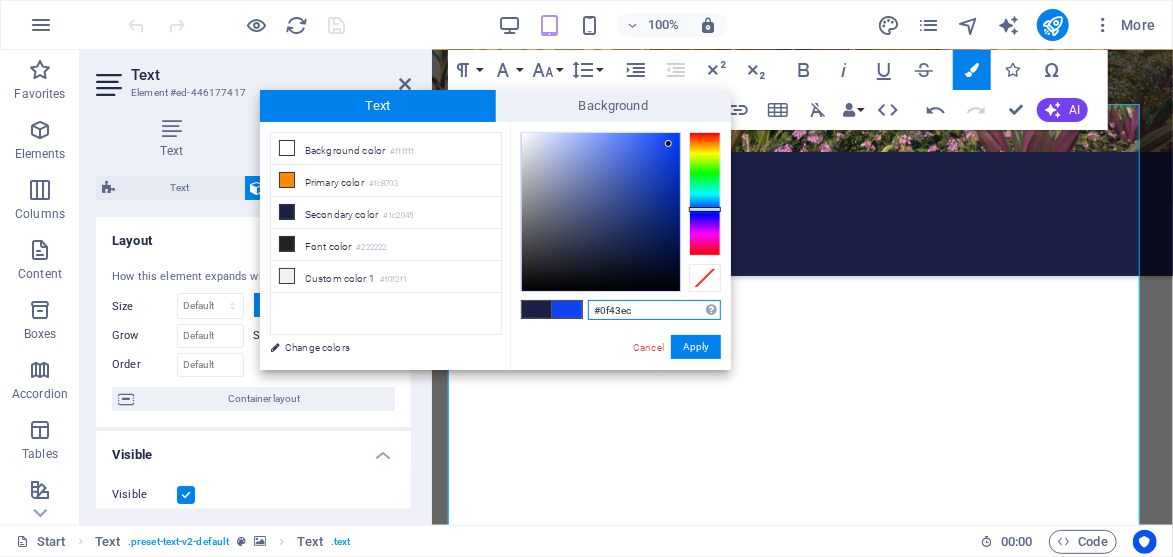 click at bounding box center (601, 212) 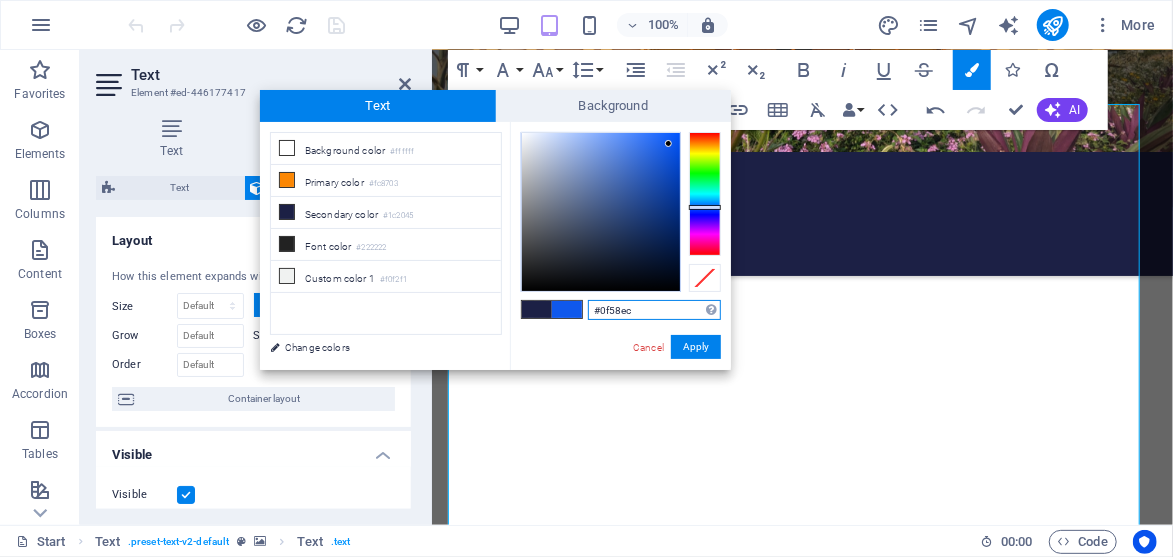 click at bounding box center [705, 207] 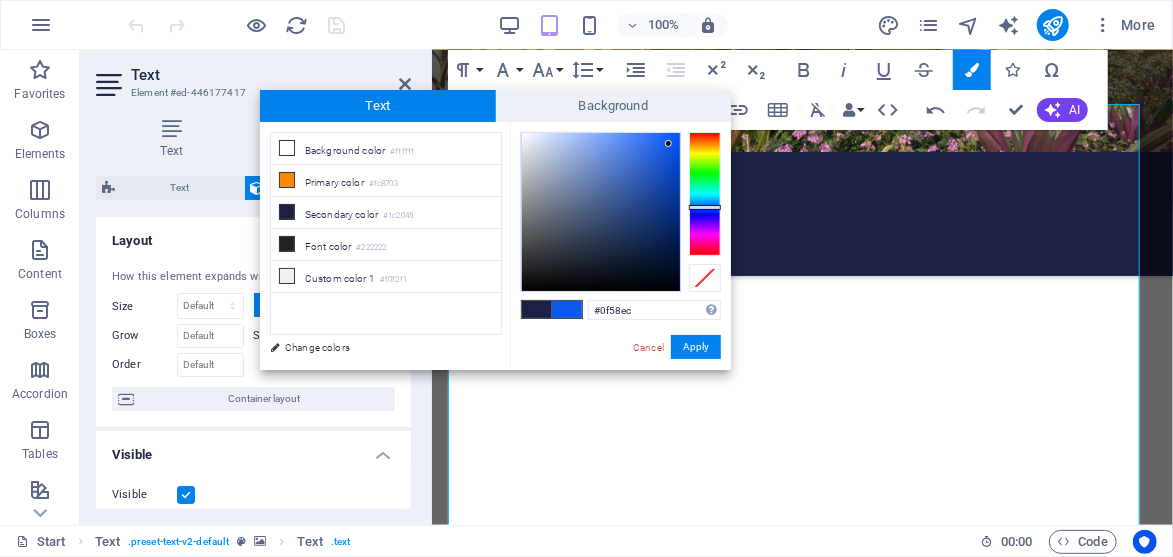click at bounding box center (567, 309) 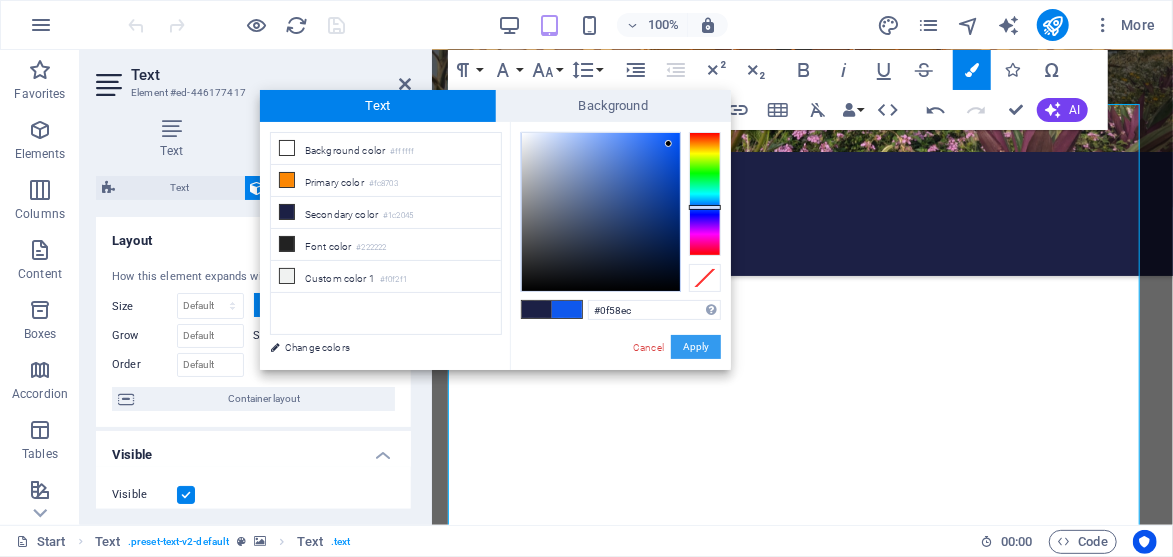 click on "Apply" at bounding box center [696, 347] 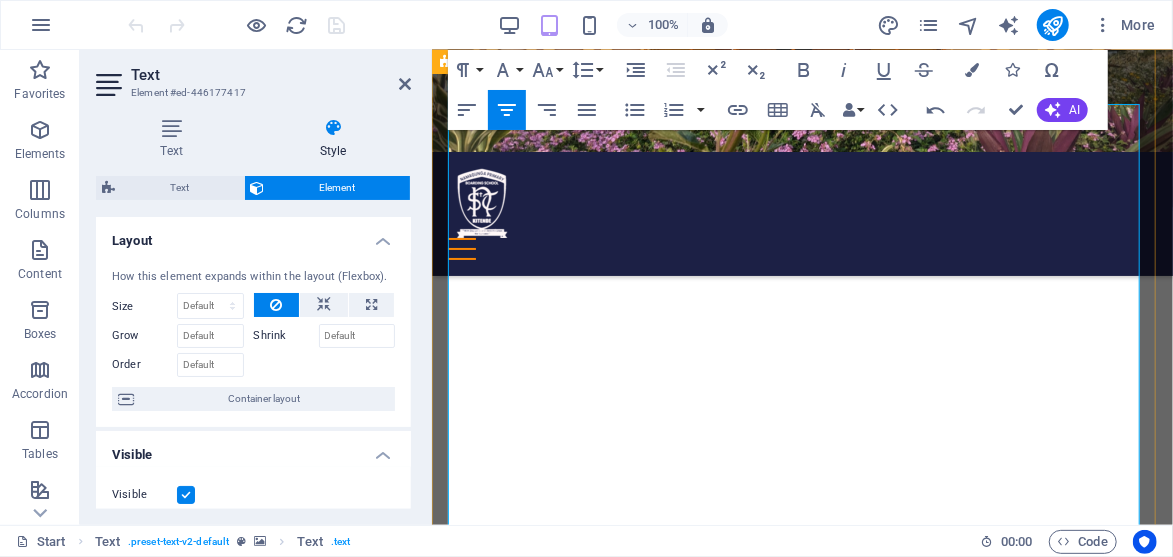 click on "3. Attend the Interview" at bounding box center (801, 4095) 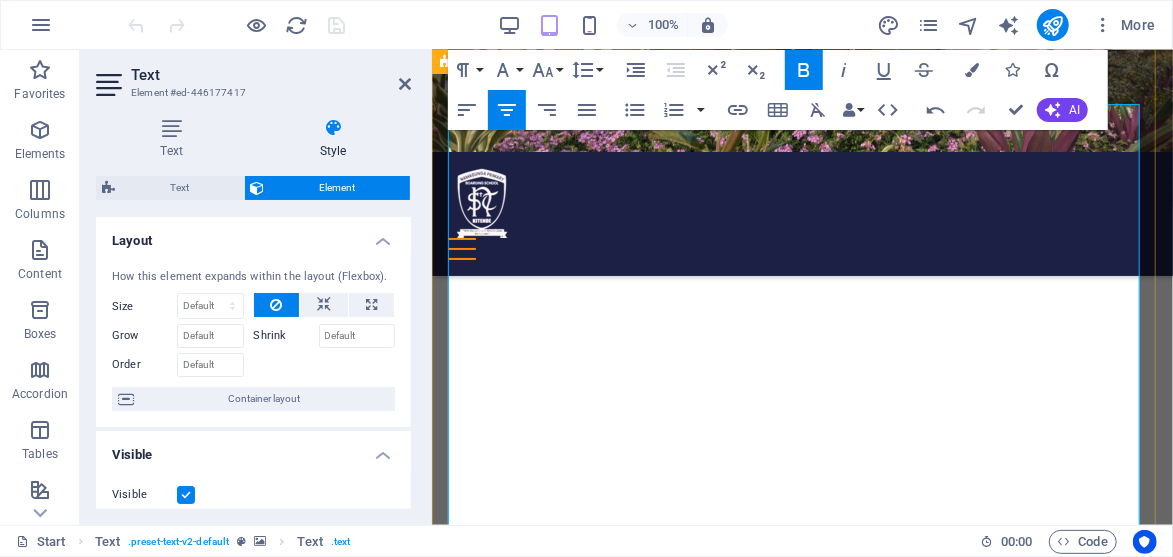 drag, startPoint x: 575, startPoint y: 306, endPoint x: 476, endPoint y: 304, distance: 99.0202 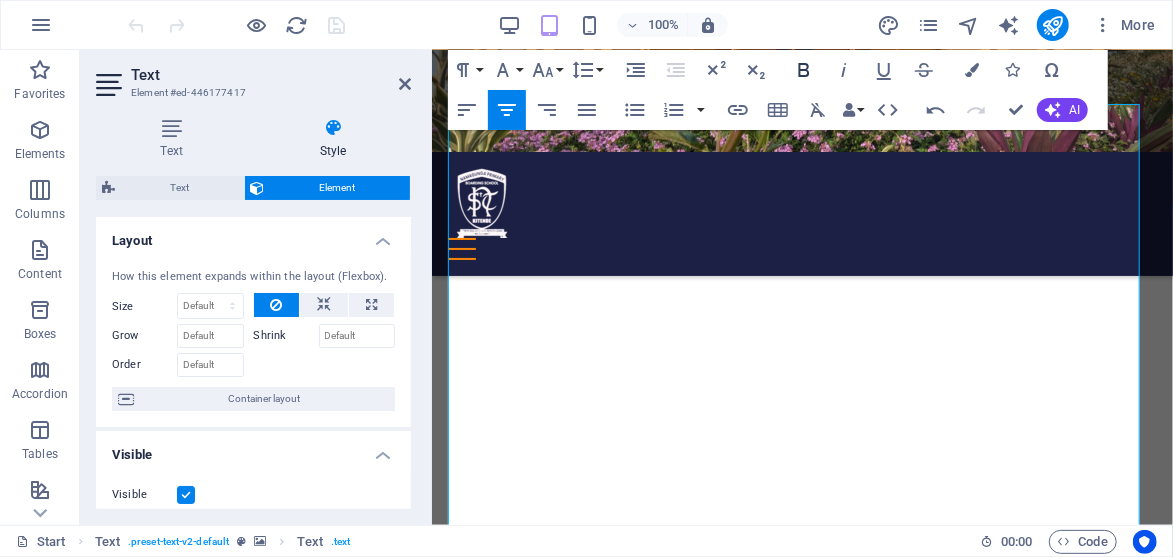 click 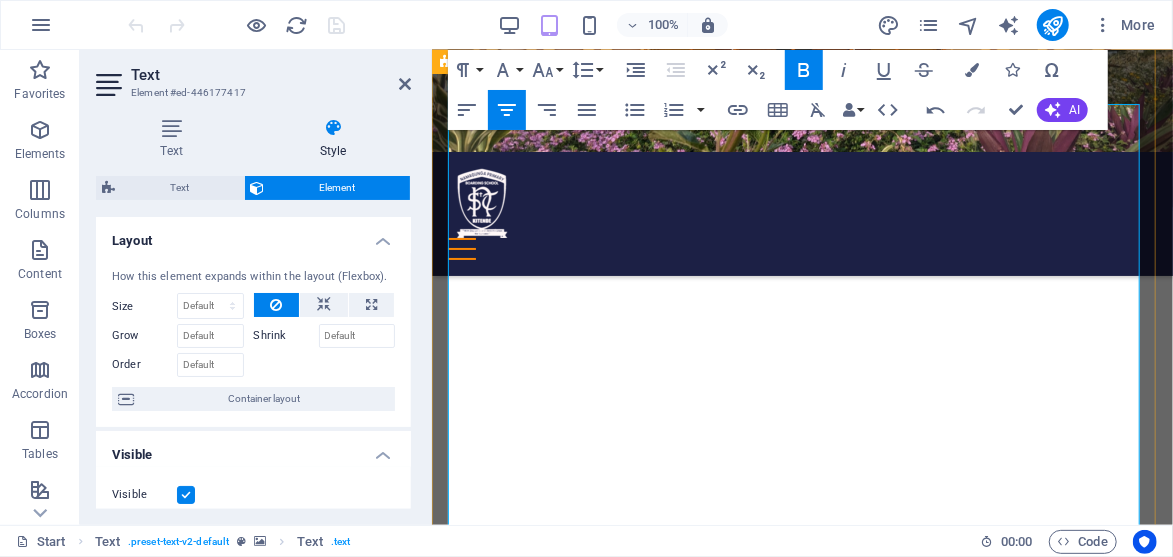 click on "3. Attend the Interview" at bounding box center (801, 4095) 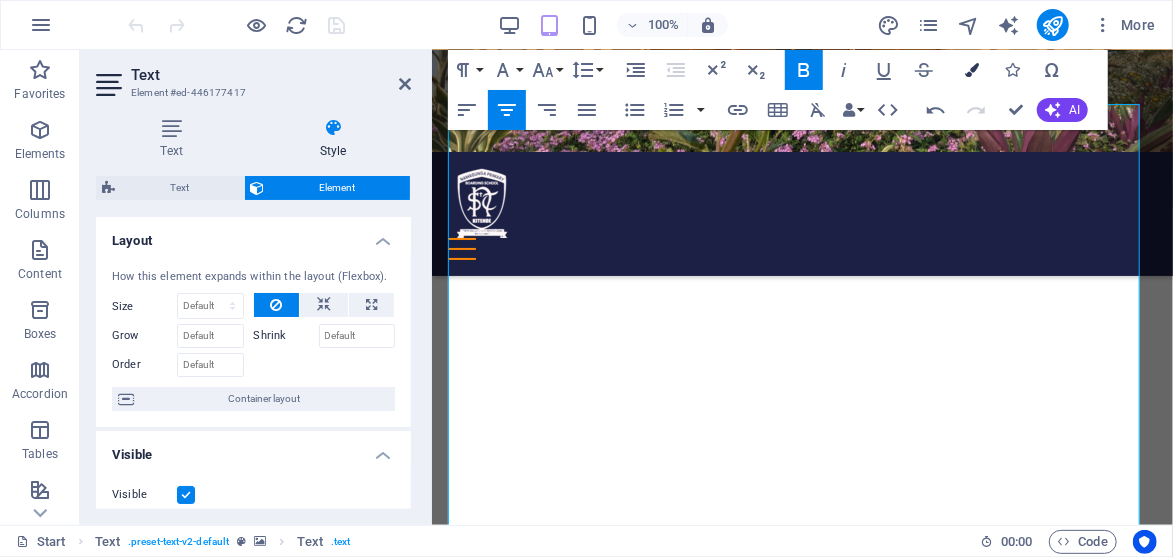 click on "Colors" at bounding box center (972, 70) 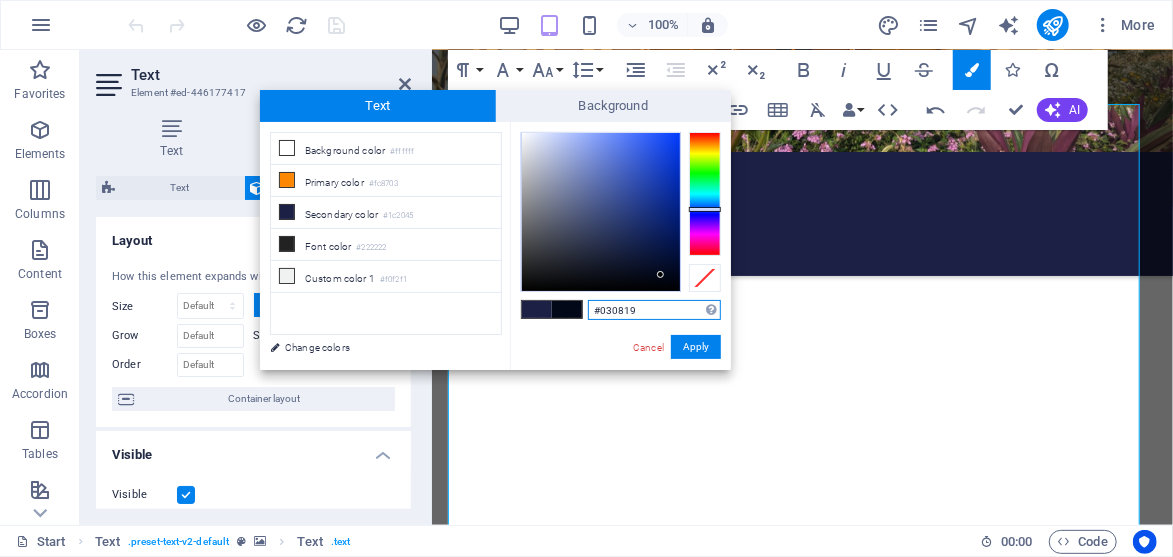 click at bounding box center [601, 212] 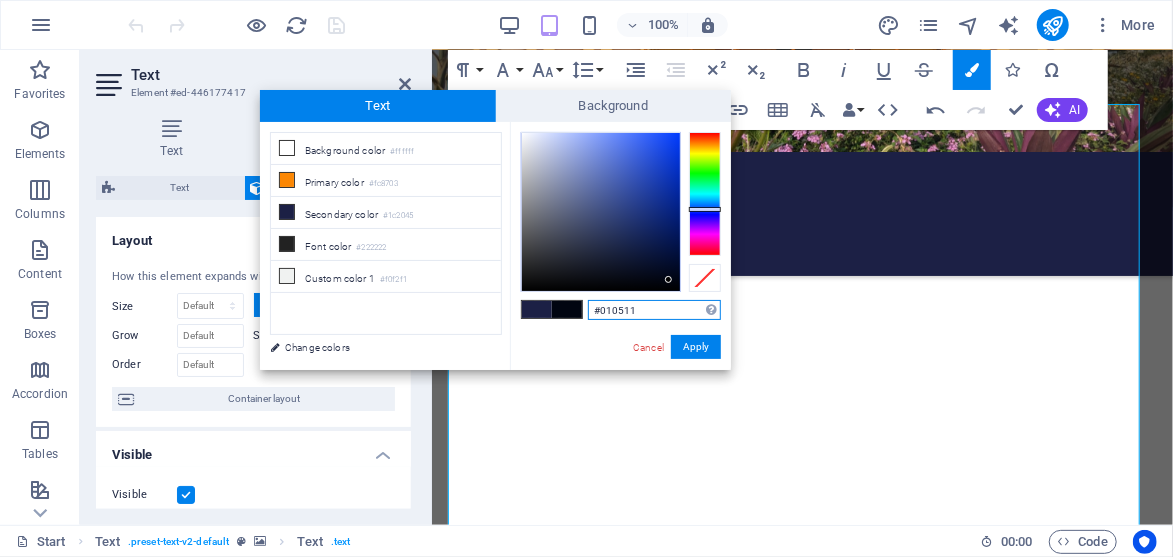 click at bounding box center [601, 212] 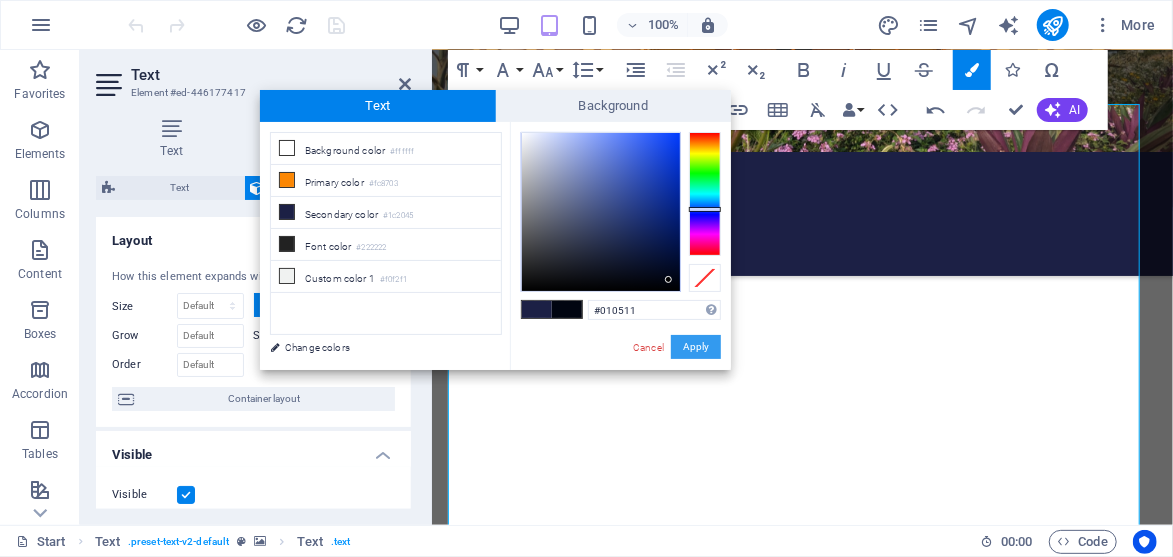 click on "Apply" at bounding box center (696, 347) 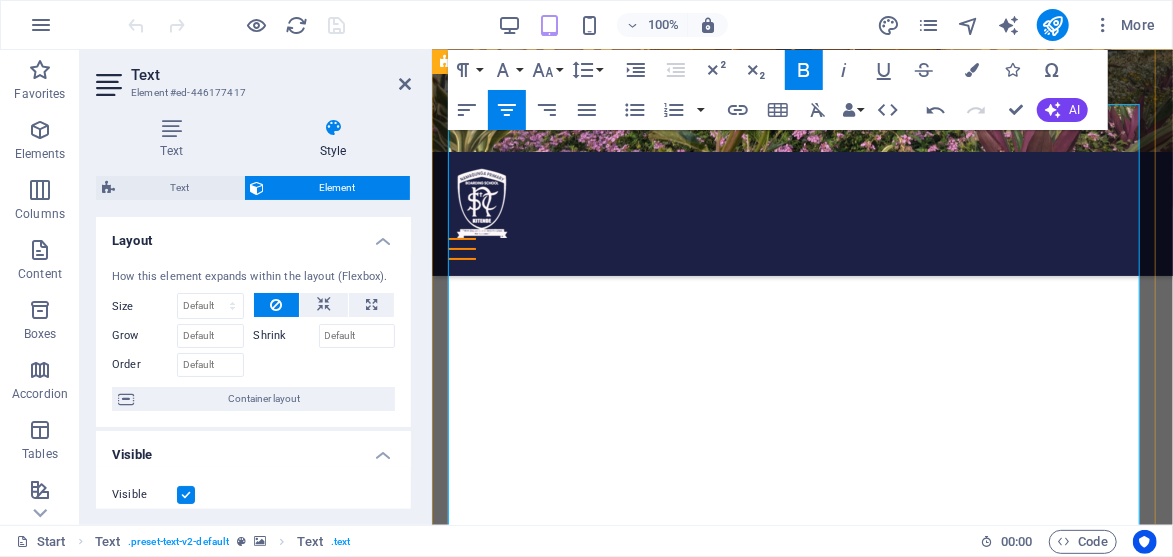 click on "3. Attend the Interview" at bounding box center (801, 4095) 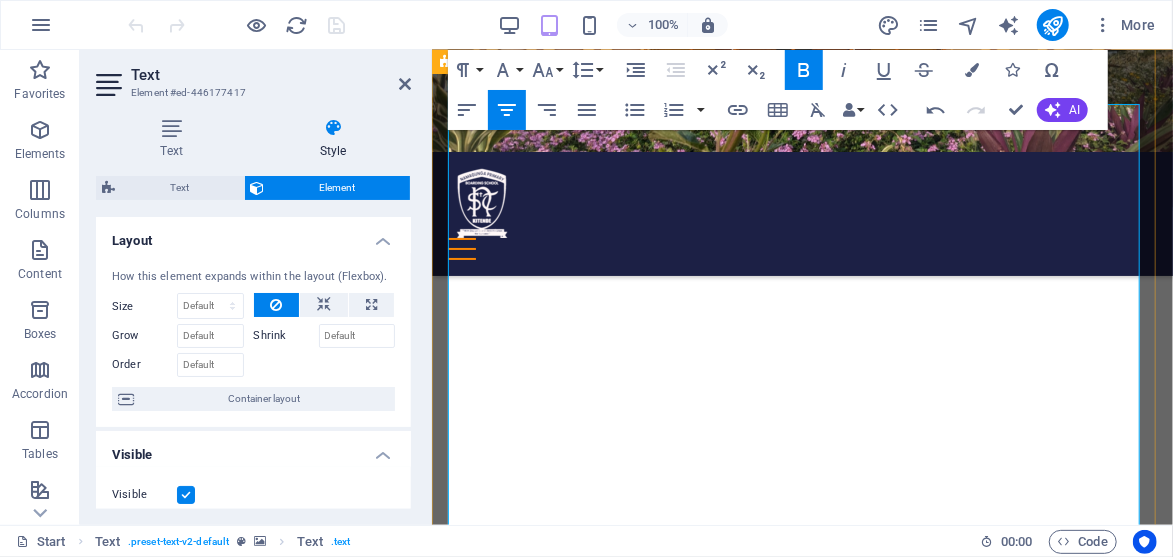 click on "UGX 21,000/=  for application via mobile money on  [PHONE]  and call the same number to confirm your payment ." at bounding box center [801, 4056] 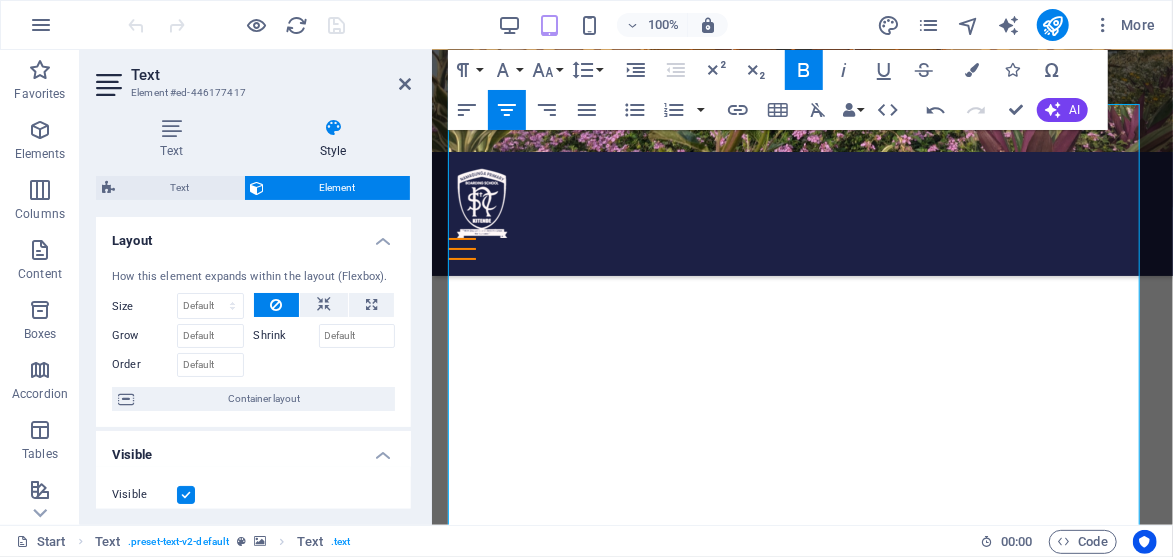 click 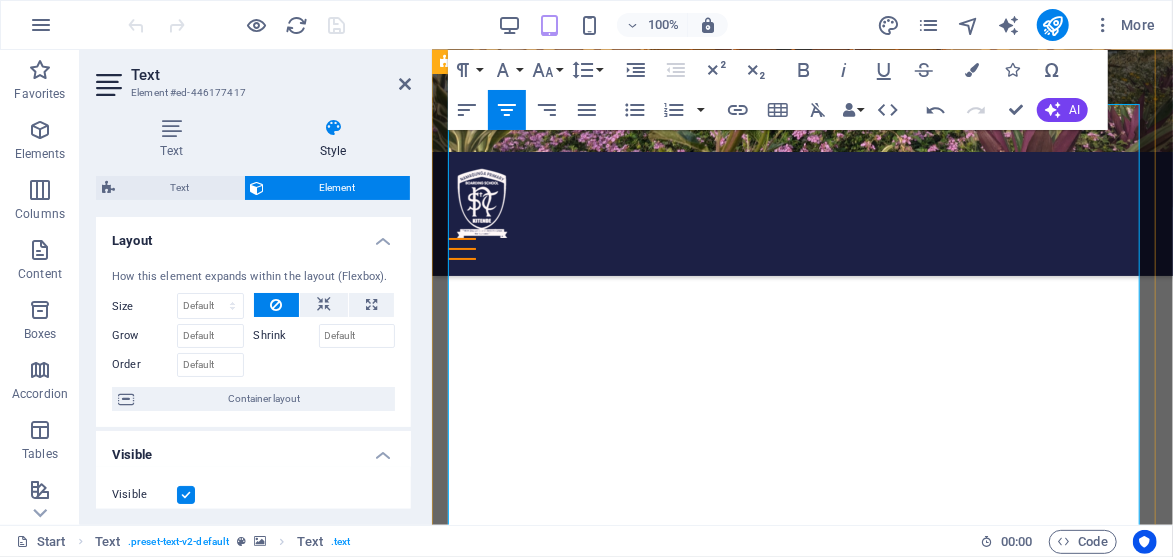 click on "3. Attend the Interview" at bounding box center (801, 4095) 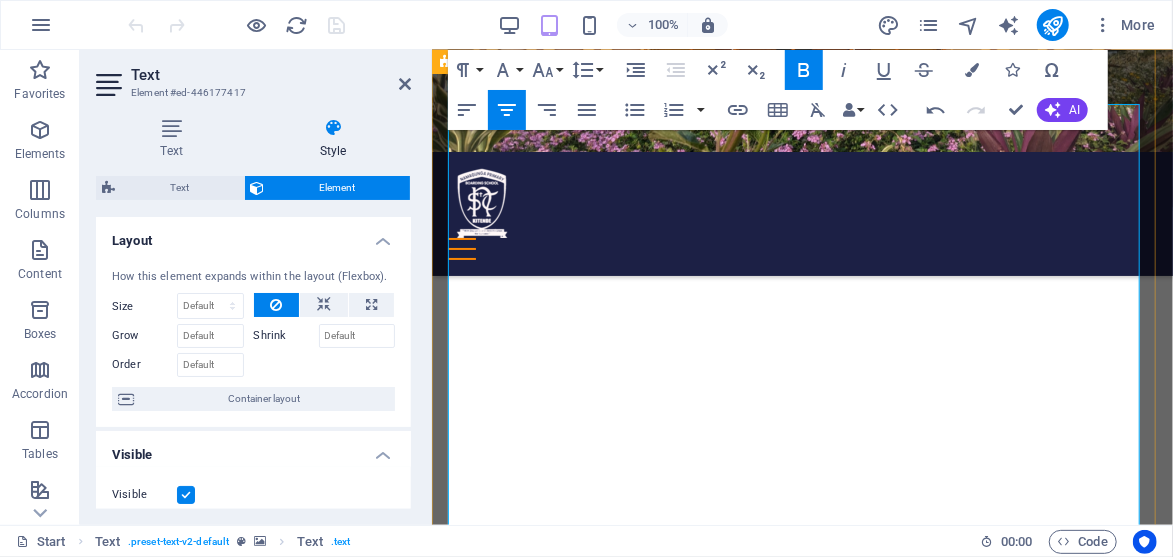 drag, startPoint x: 951, startPoint y: 356, endPoint x: 977, endPoint y: 308, distance: 54.589375 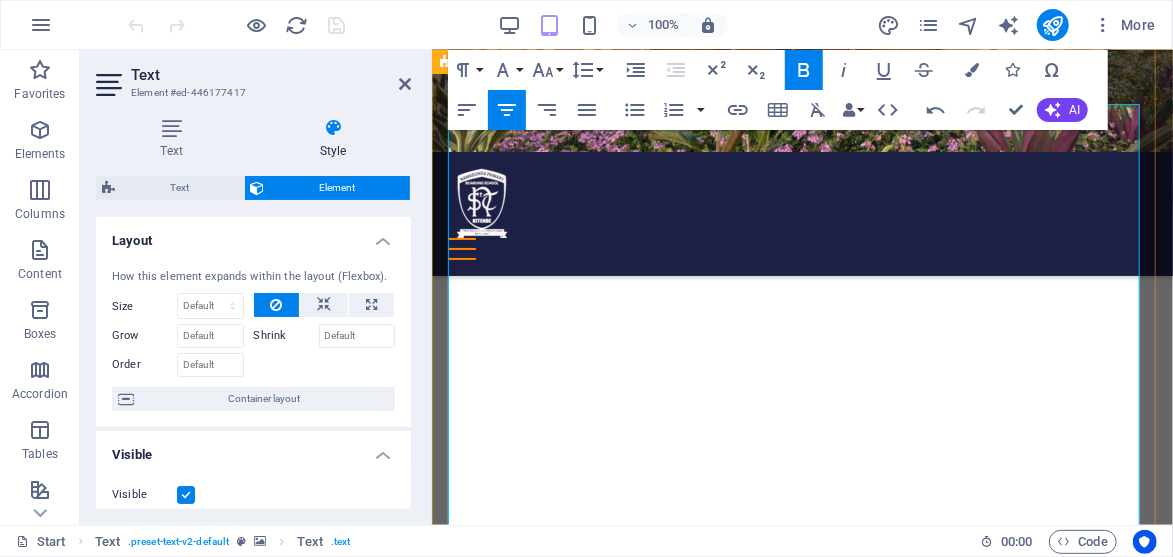 click on "Here’s a simple step-by-step guide to help you secure a spot for your daughter at our school: 1. Apply (Click the Button After this Guide) Complete the online application form on our website to express your interest in enrolling your child. 2. Pay the Application Fee [CURRENCY] [AMOUNT]/= for application via mobile money on [PHONE] and call the same number to confirm your payment . 3. Attend the Interview Mark the interview date [DAY] [DATE] [MONTH] [YEAR] [TIME] - [TIME] On the interview day, please bring the following documents: Recent school report card (photocopy) Birth certificate / Baptism card (photocopy) Two recent coloured passport photos Interview fee 4. After interviews, immediate feedback will be given. After the interview and assessment, applicants will be notified with further instructions. We look forward to welcoming your daughter into our community, where academic excellence and character development go hand in hand." at bounding box center [801, 4116] 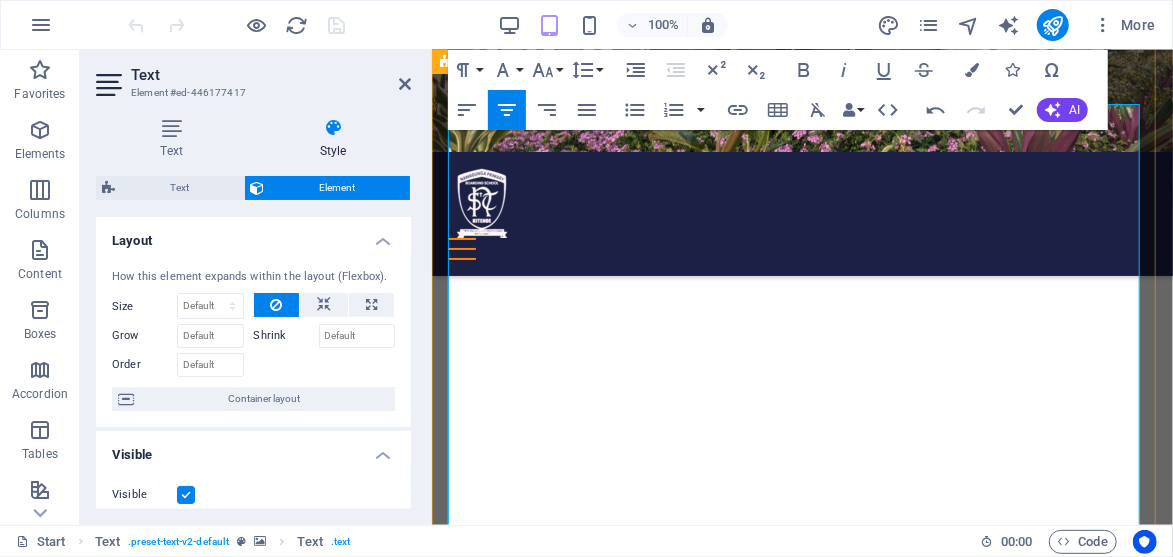 drag, startPoint x: 958, startPoint y: 334, endPoint x: 962, endPoint y: 312, distance: 22.36068 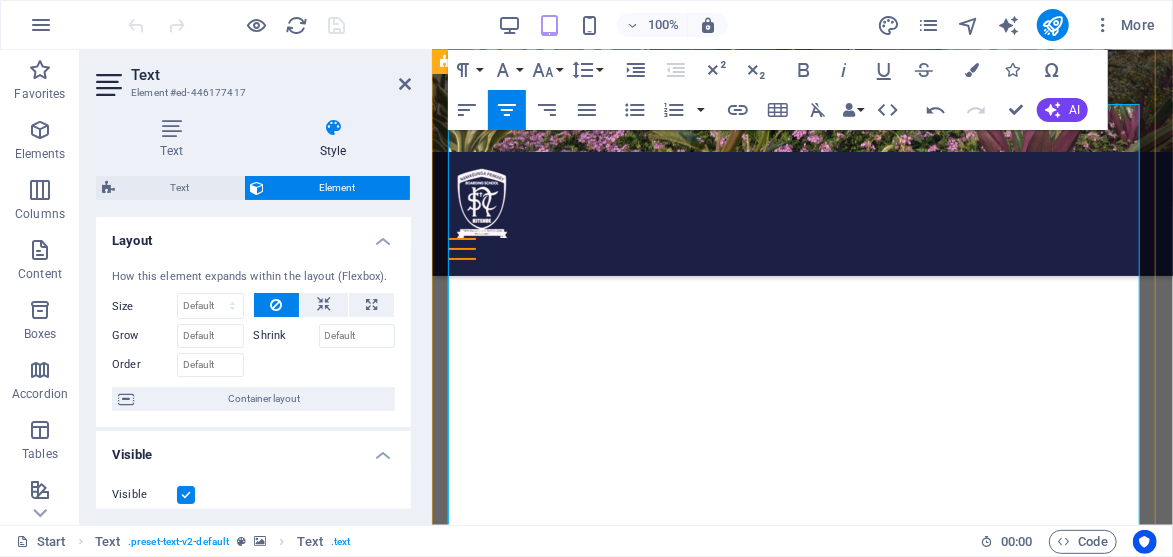 click on "UGX 21,000/=  for application via mobile money on  [PHONE]  and call the same number to confirm your payment ." at bounding box center [801, 4056] 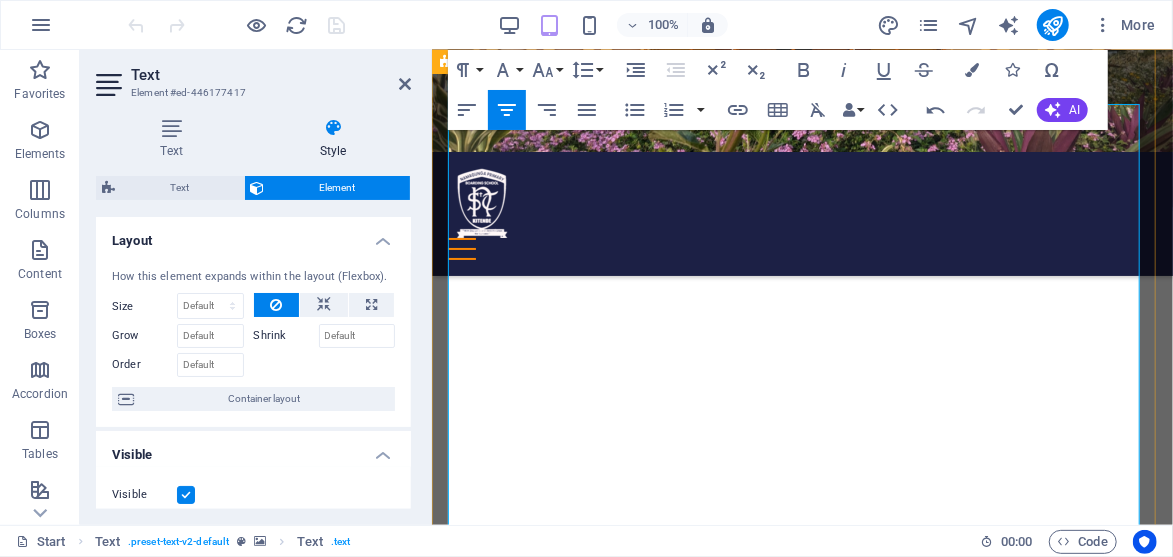 drag, startPoint x: 962, startPoint y: 312, endPoint x: 964, endPoint y: 328, distance: 16.124516 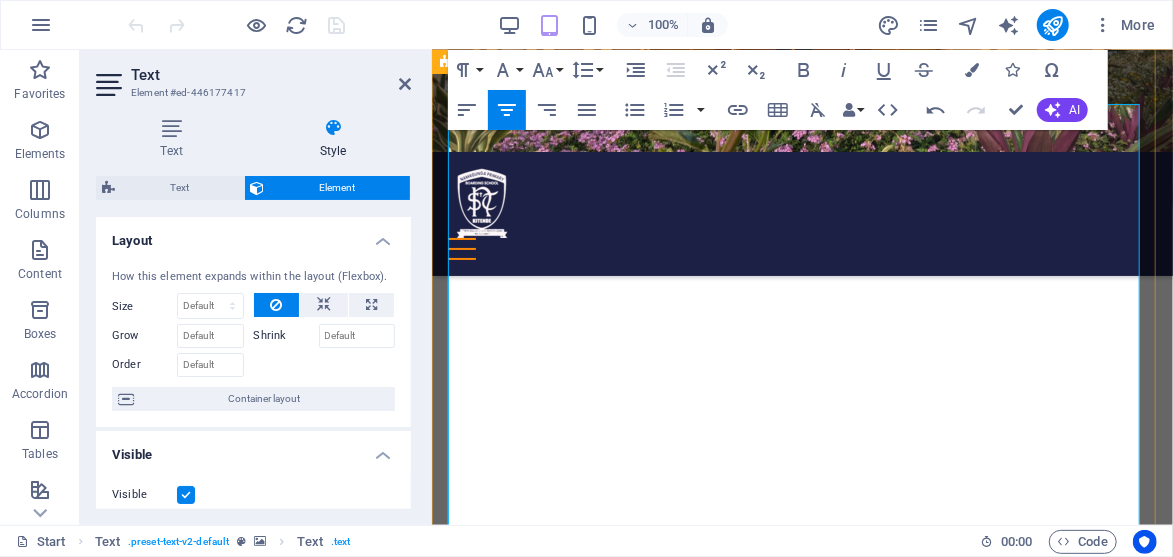 click on "UGX 21,000/=  for application via mobile money on  [PHONE]  and call the same number to confirm your payment ." at bounding box center (801, 4056) 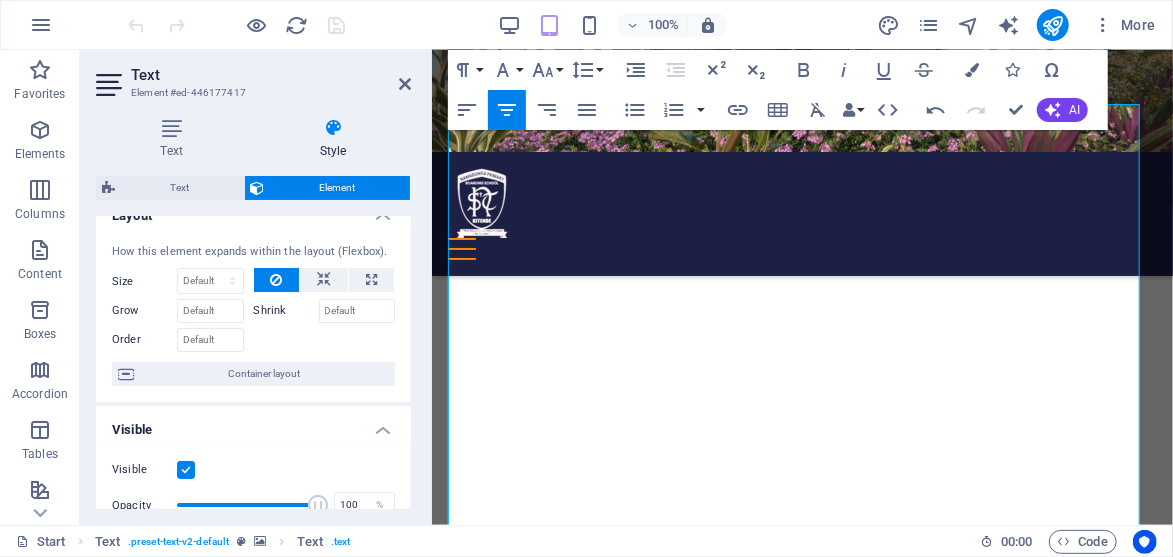 scroll, scrollTop: 0, scrollLeft: 0, axis: both 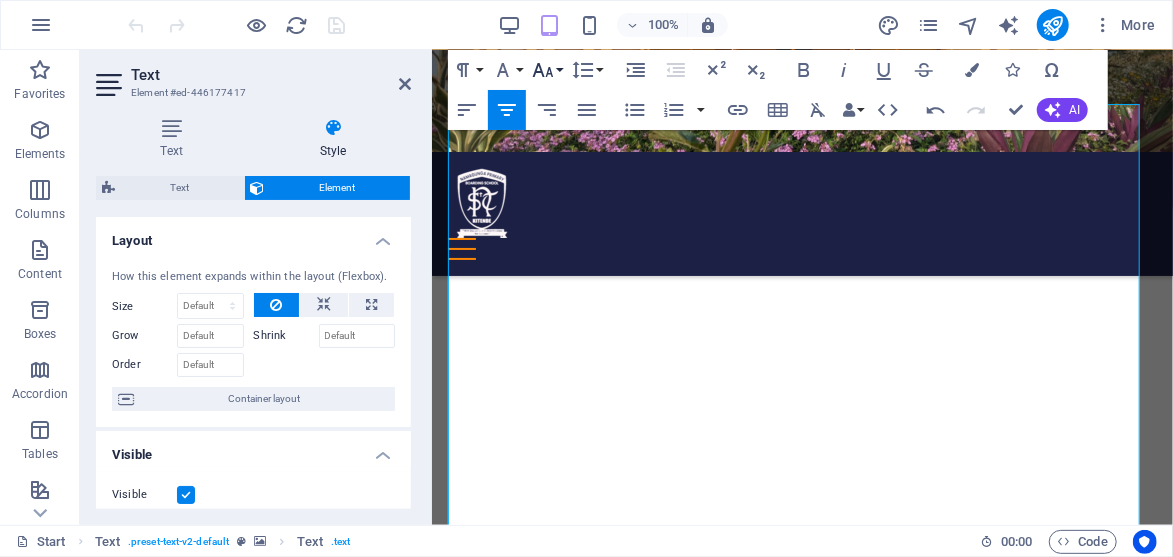 click on "Font Size" at bounding box center [547, 70] 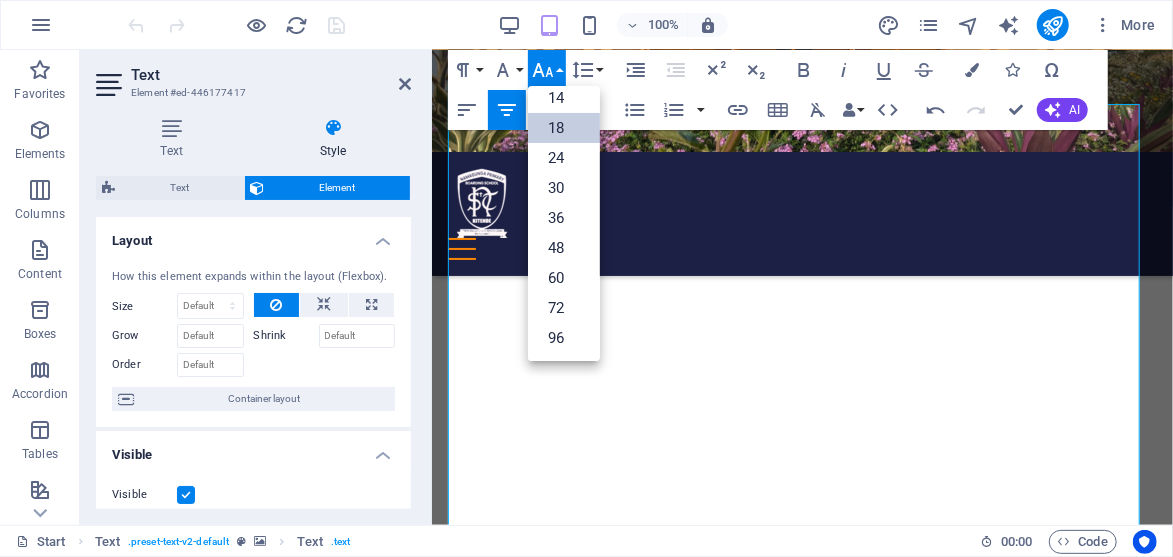 scroll, scrollTop: 161, scrollLeft: 0, axis: vertical 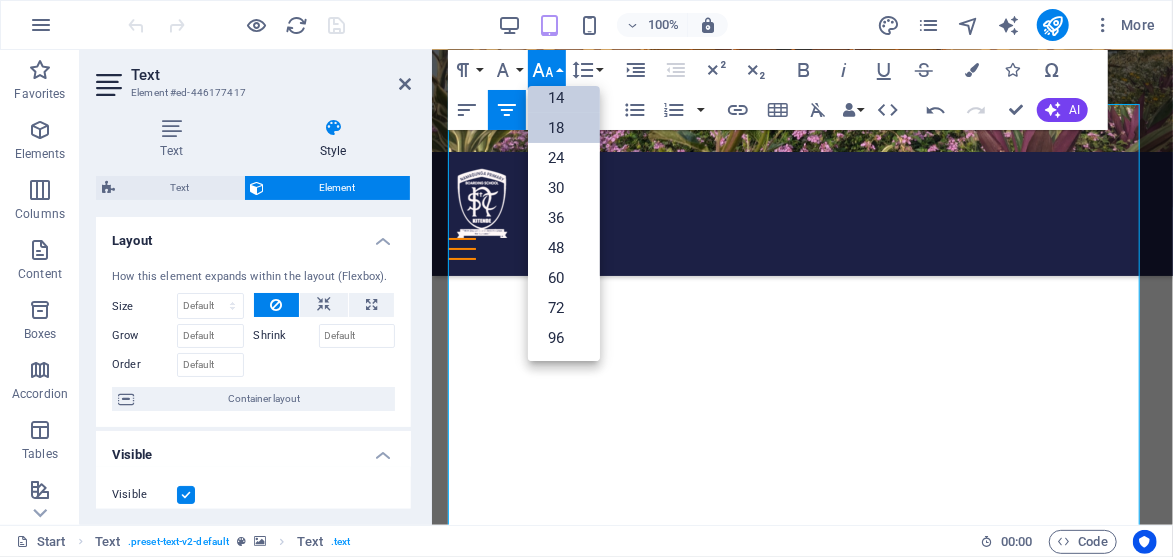 click on "14" at bounding box center [564, 98] 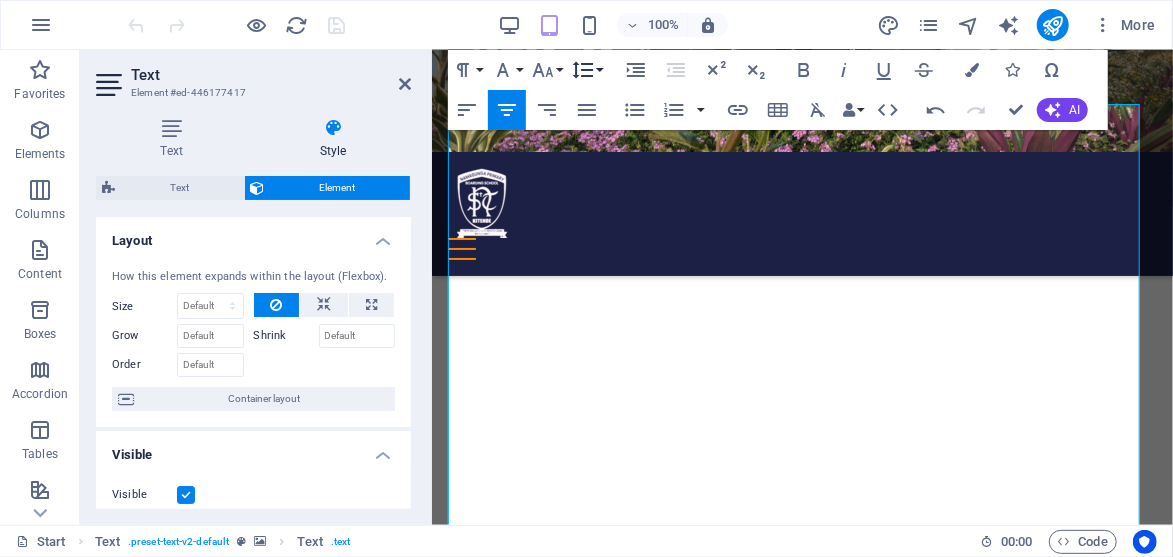 click on "Line Height" at bounding box center (587, 70) 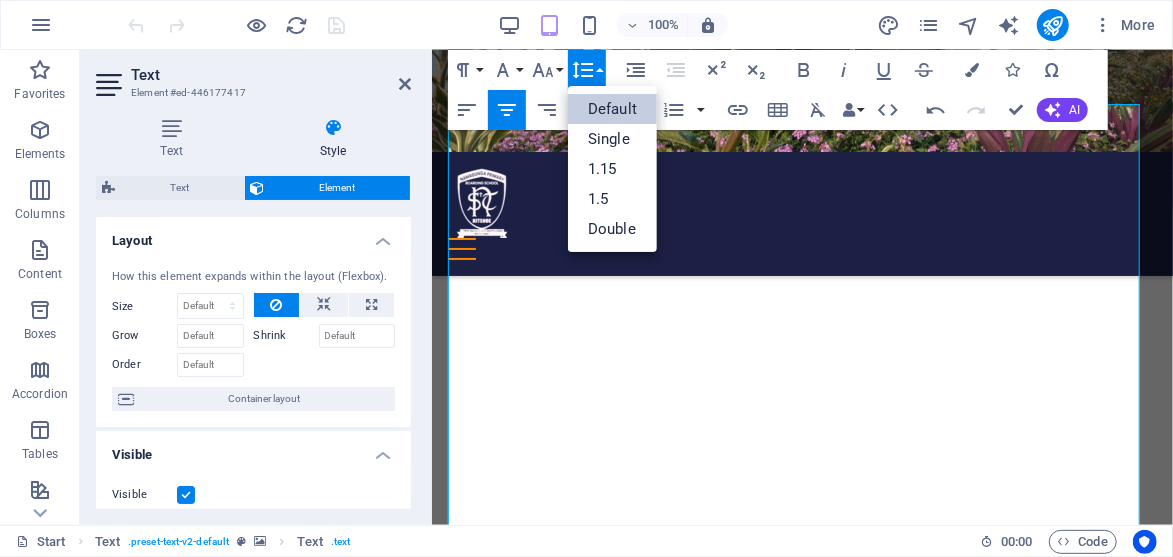 scroll, scrollTop: 0, scrollLeft: 0, axis: both 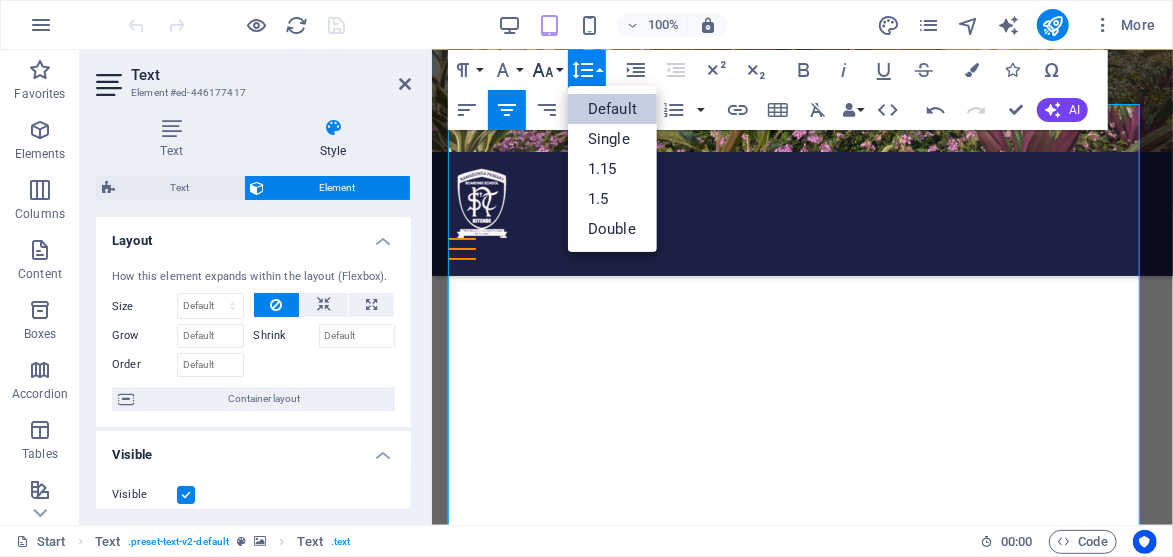 click 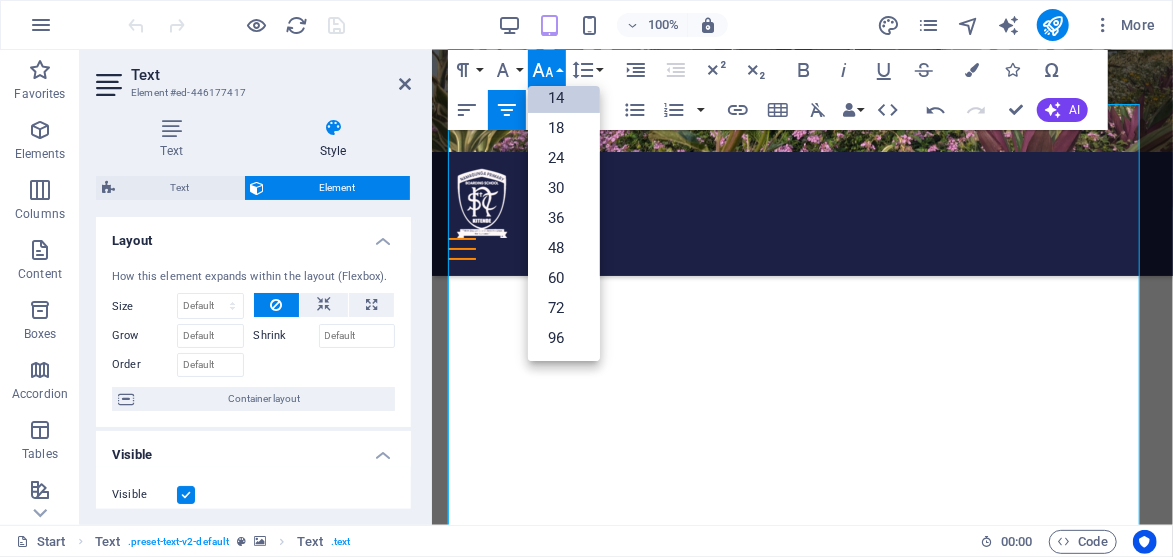scroll, scrollTop: 0, scrollLeft: 0, axis: both 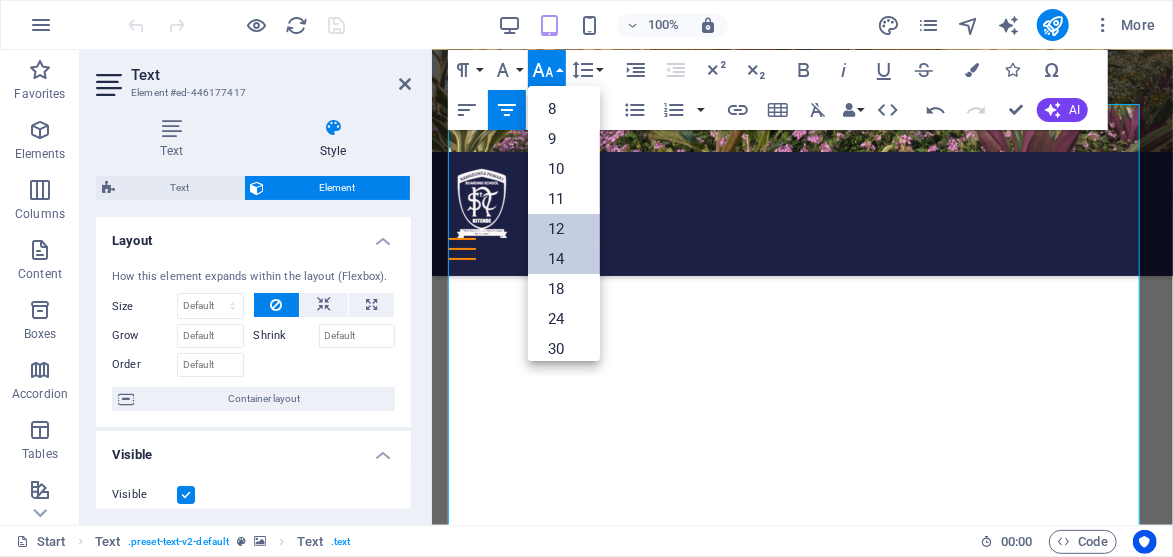 click on "12" at bounding box center [564, 229] 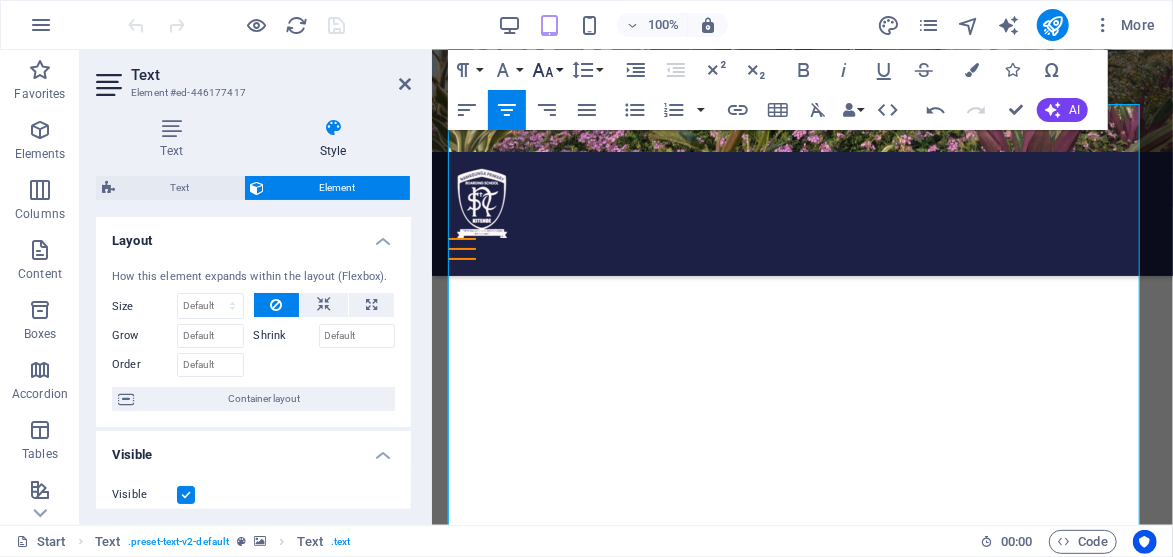 click 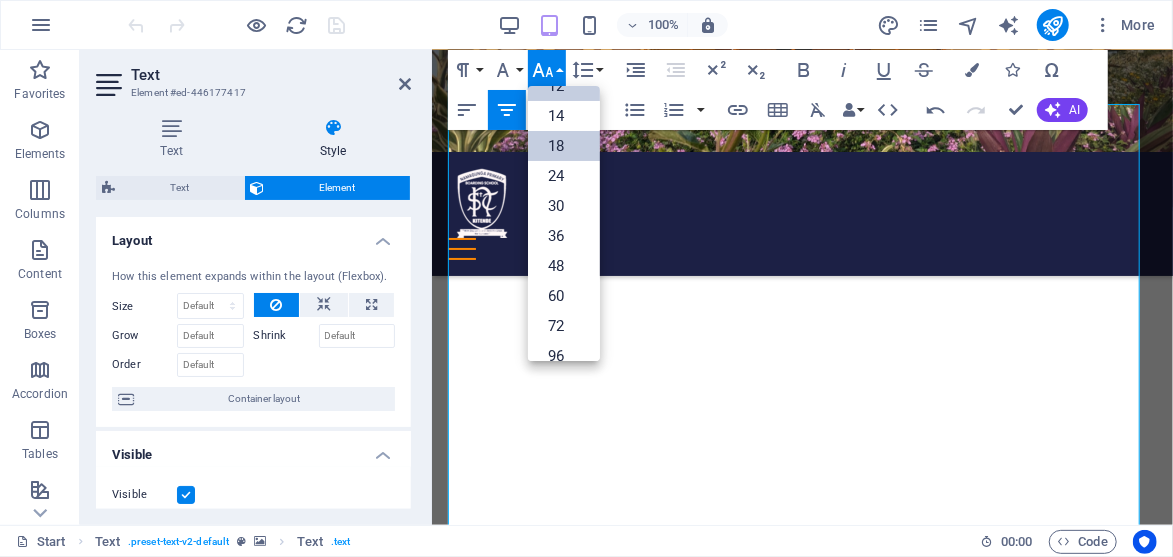 click on "18" at bounding box center [564, 146] 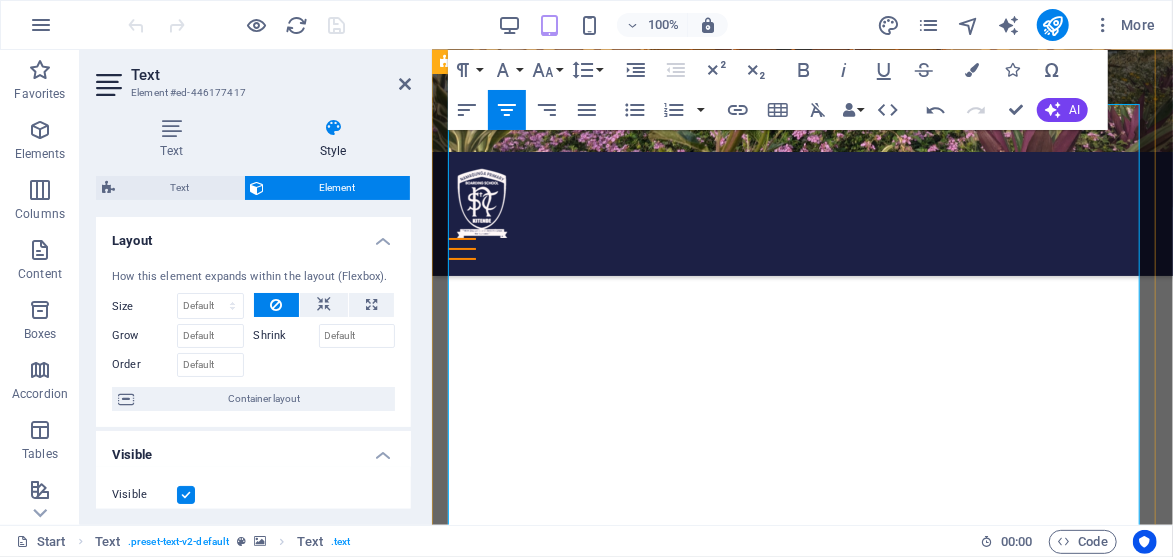click on "Mark the interview date" at bounding box center [801, 4119] 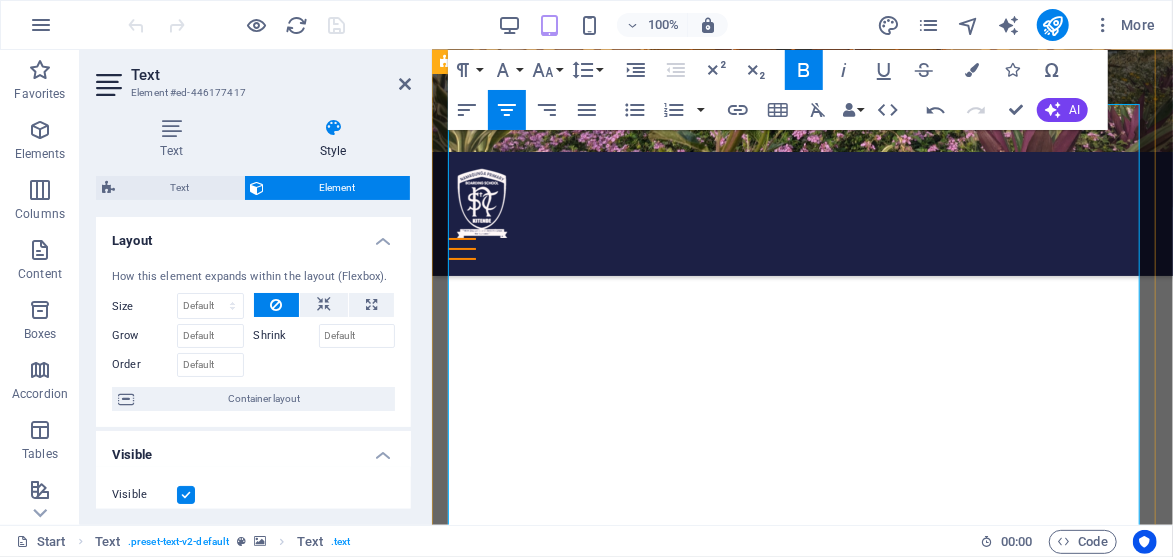 click on "UGX 21,000/=  for application via mobile money on  [PHONE]  and call the same number to confirm your payment ." at bounding box center (801, 4056) 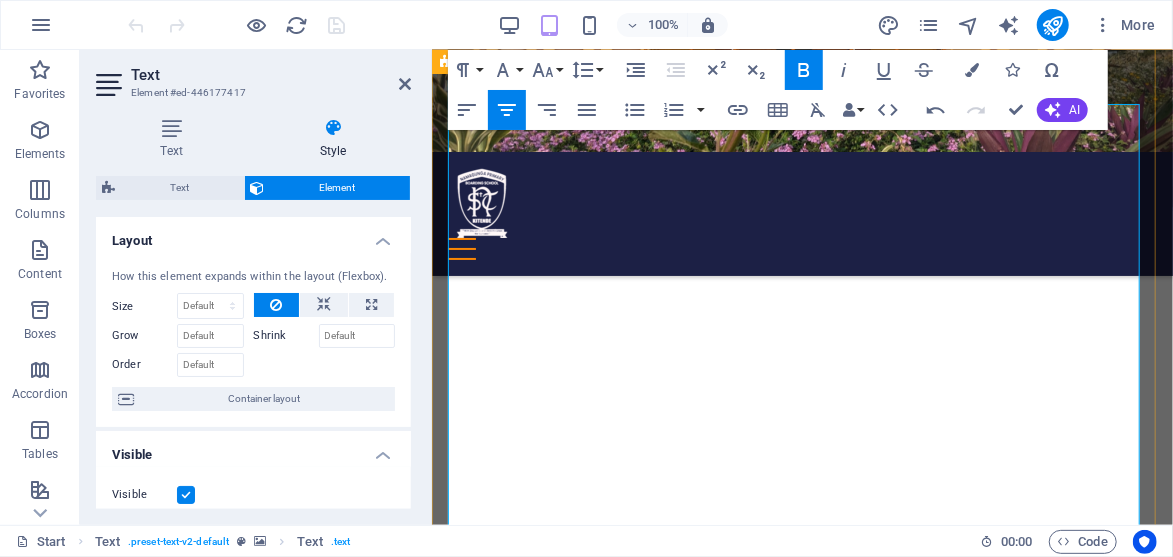 click on "and call the same number to confirm your payment" at bounding box center [922, 4055] 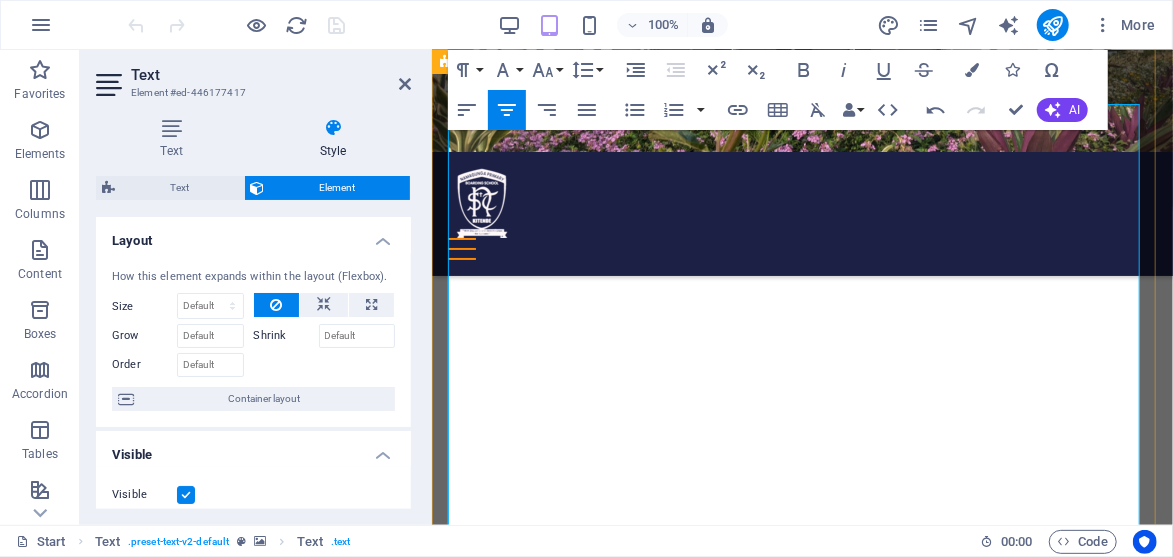click on "and call the same number to confirm your payment" at bounding box center [922, 4055] 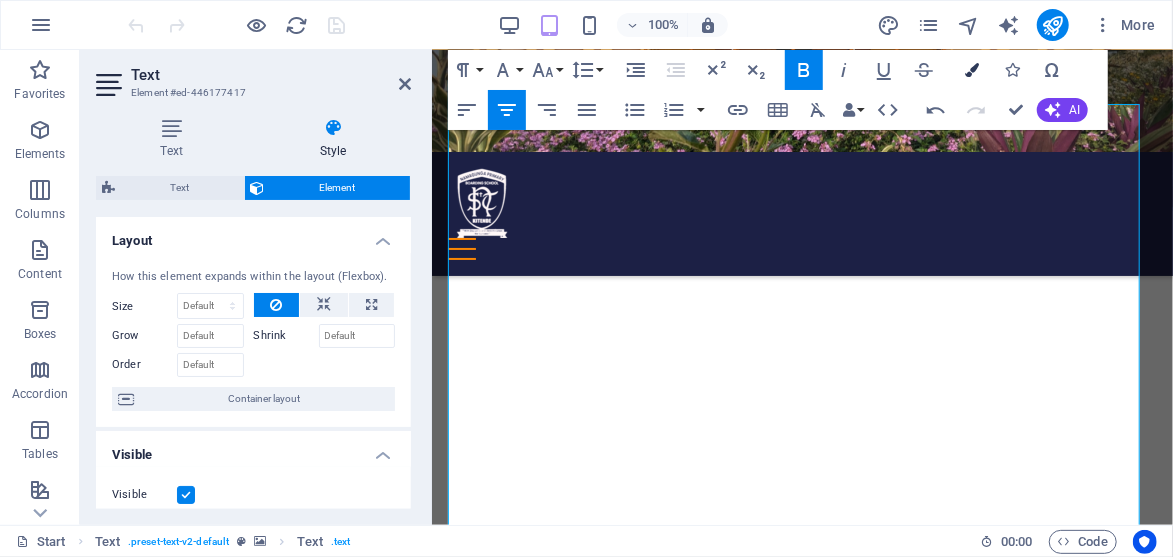 click at bounding box center [972, 70] 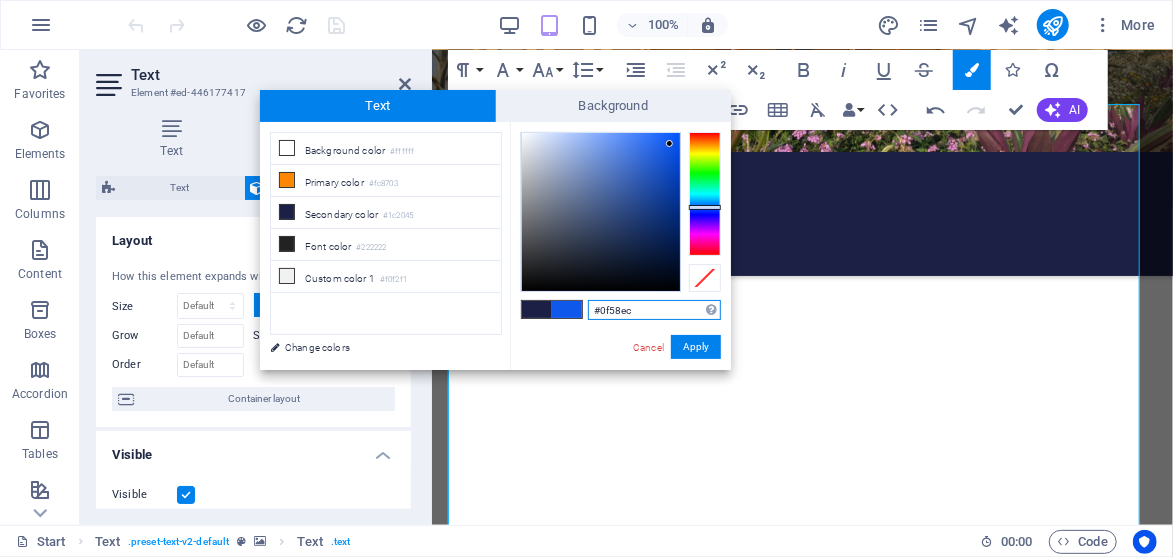 type on "#010611" 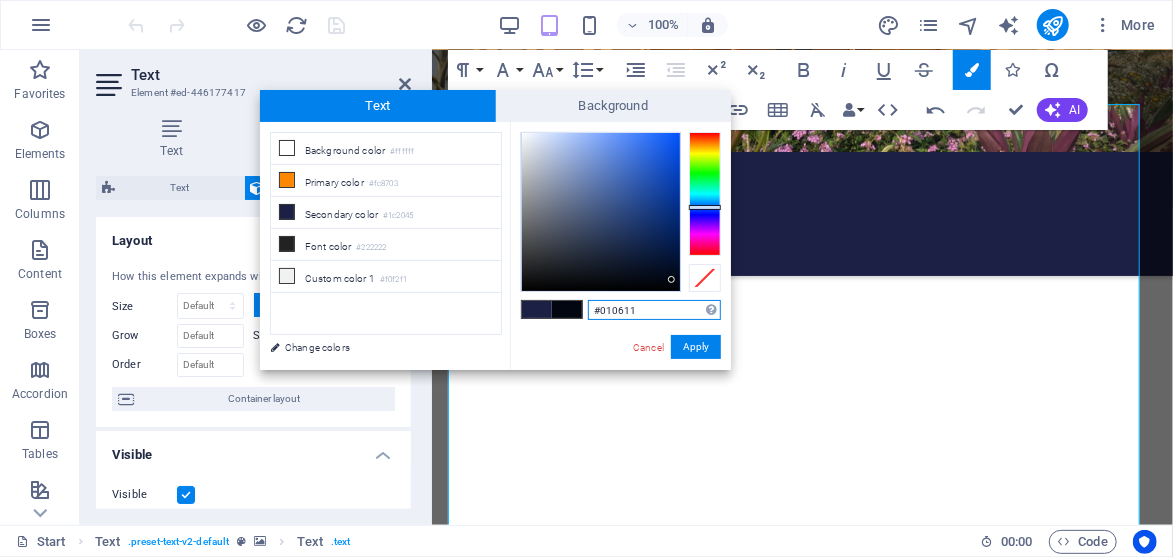 click at bounding box center (601, 212) 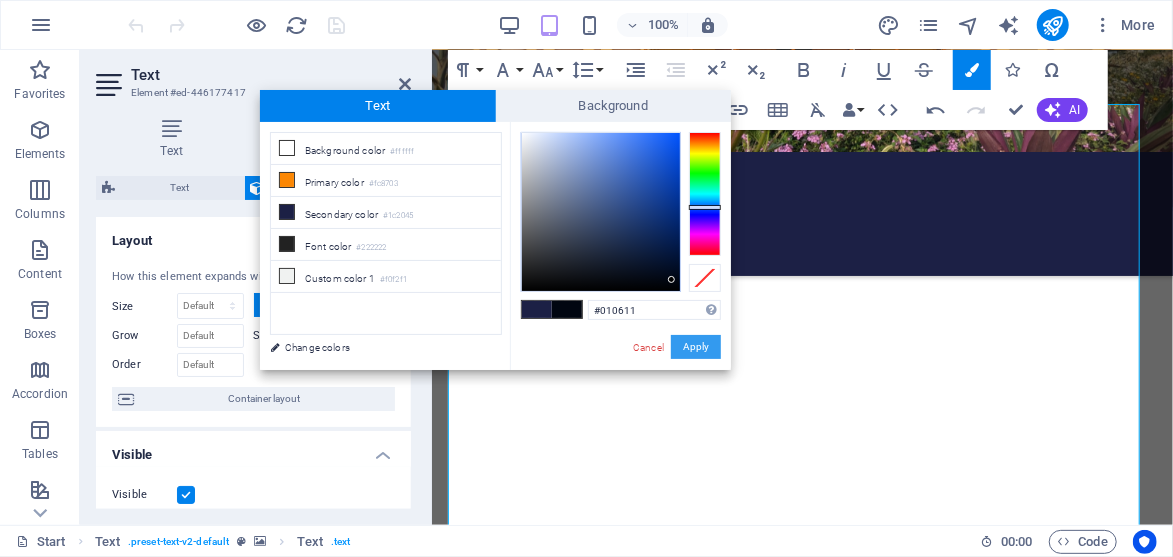 click on "Apply" at bounding box center (696, 347) 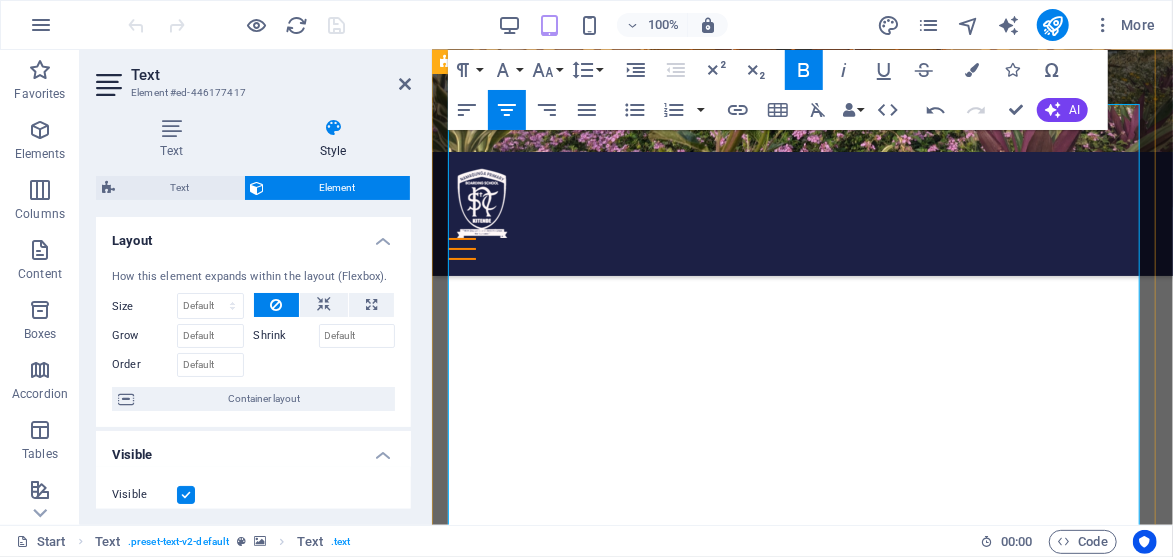 click on "3. Attend the Interview" at bounding box center (801, 4095) 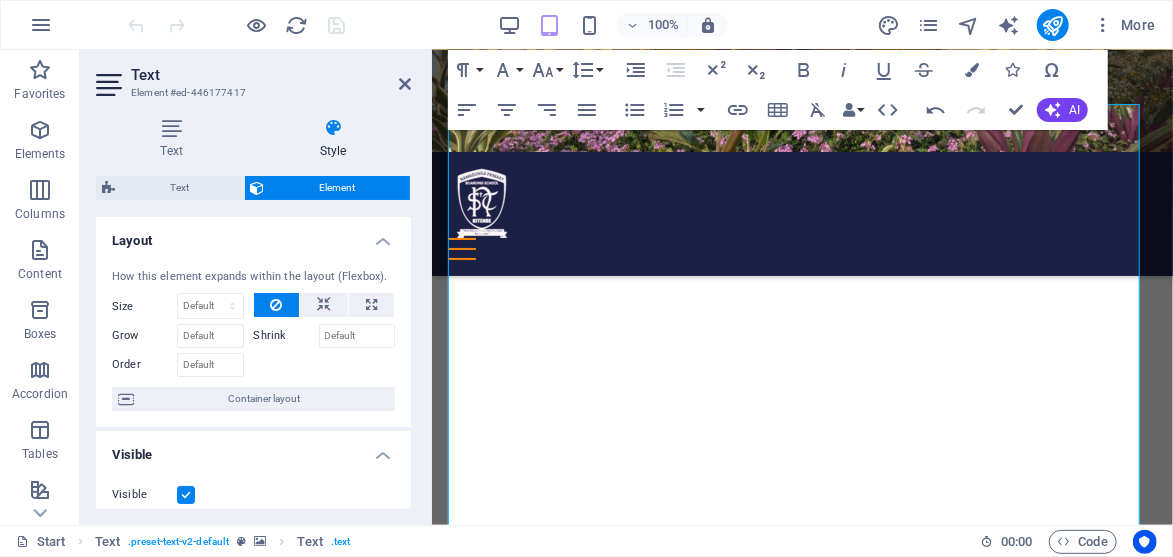 click on "Text Element #ed-446177417" at bounding box center [253, 76] 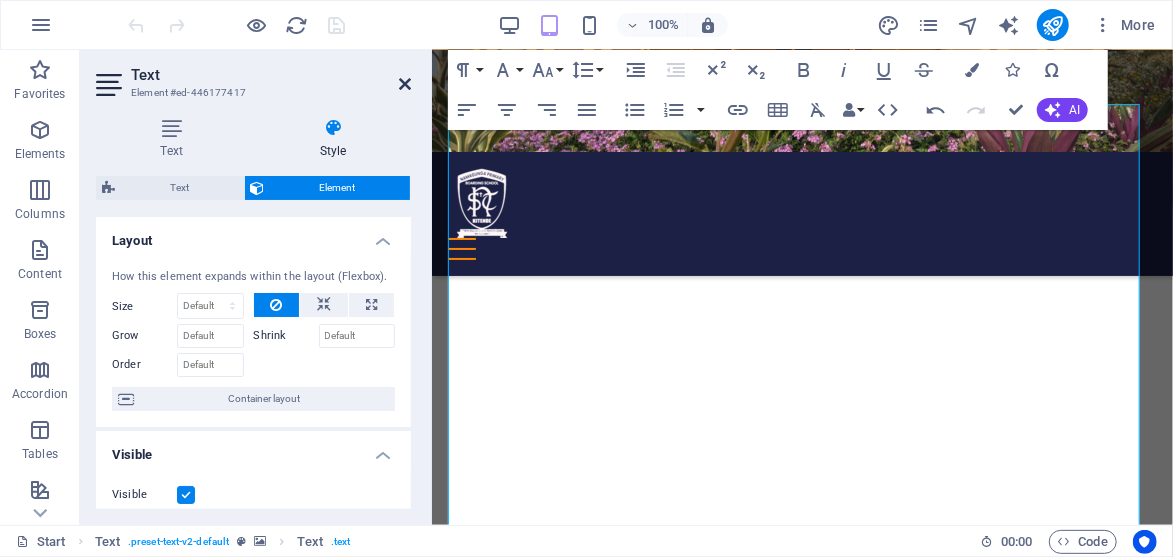 click at bounding box center (405, 84) 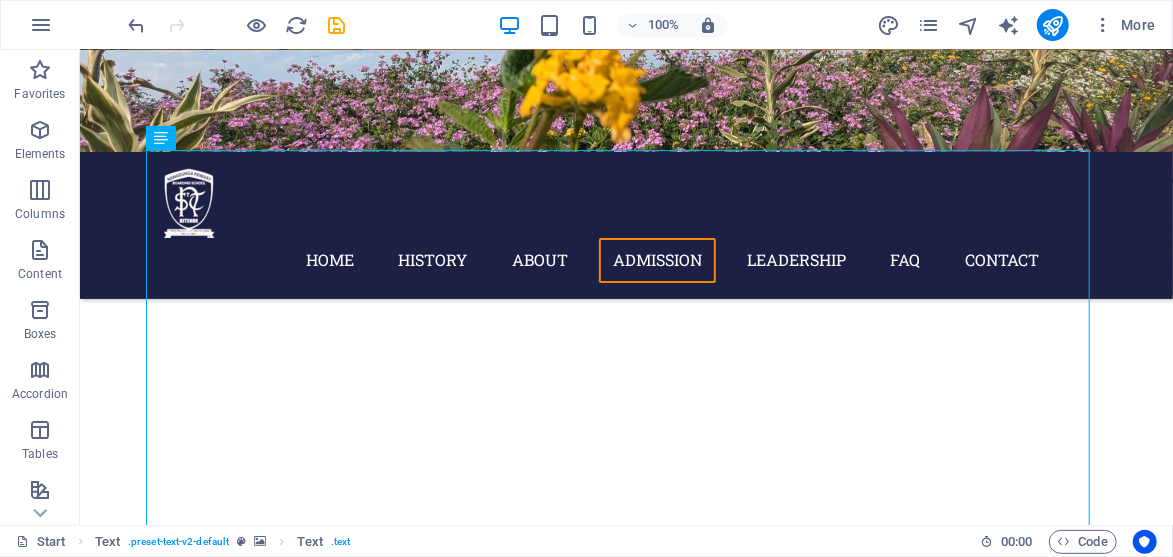 scroll, scrollTop: 5137, scrollLeft: 0, axis: vertical 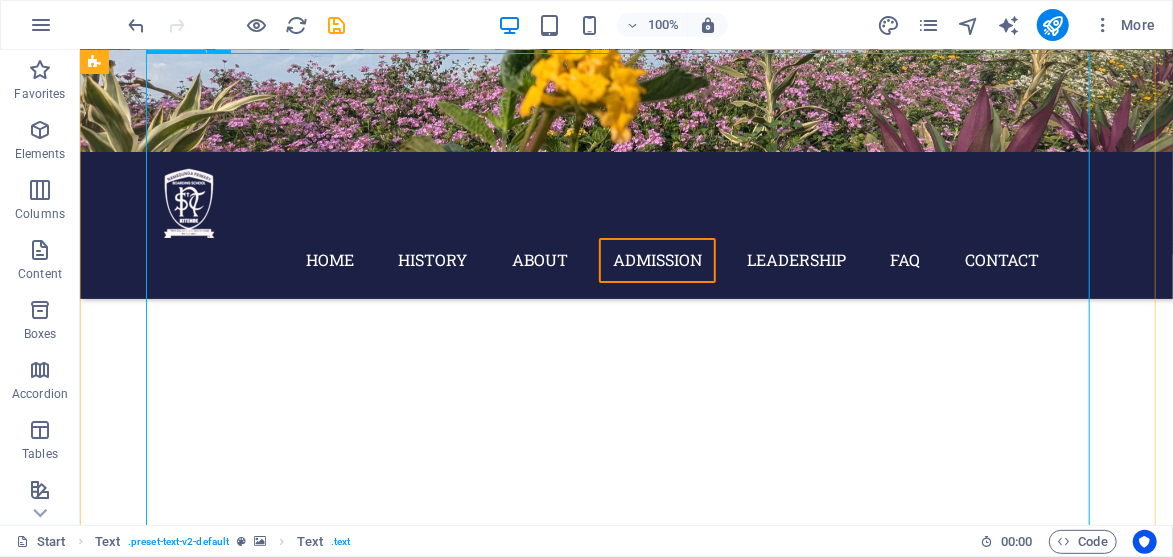 click on "Welcome to Namagunga Primary School - Kitende's Admission Process!  Here’s a simple step-by-step guide to help you secure a spot for your daughter at our school: 1. Apply (Click the  Button After this Guide) Complete the online application form on our website to express your interest in enrolling your child. 2. Application Fee Pay  UGX 21,000/=  for application via mobile money on  [PHONE]  and call the same number to confirm receipt of your payment . 3. Attend the Interview Mark the interview date   Saturday 23rd August 2025 8:00AM - 4:00PM On the interview day, please bring the following documents: Recent school report card (photocopy) Birth certificate / Baptism card (photocopy) Two recent coloured passport photos Interview fee  4. After interviews, immediate feedback will be given. After the interview and assessment,  applicants will be notified with further instructions." at bounding box center [626, 4620] 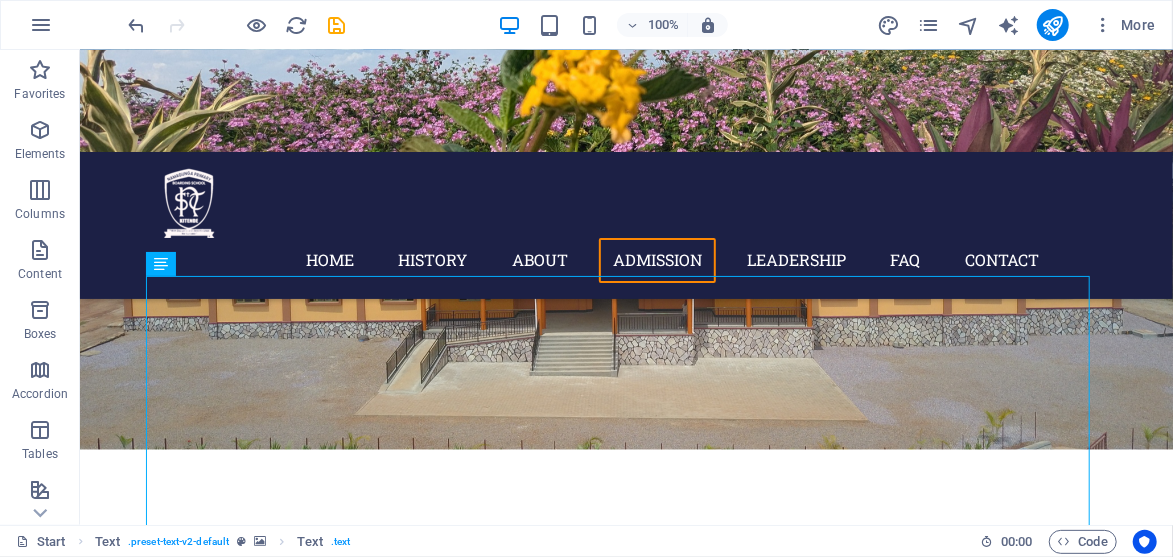 scroll, scrollTop: 4900, scrollLeft: 0, axis: vertical 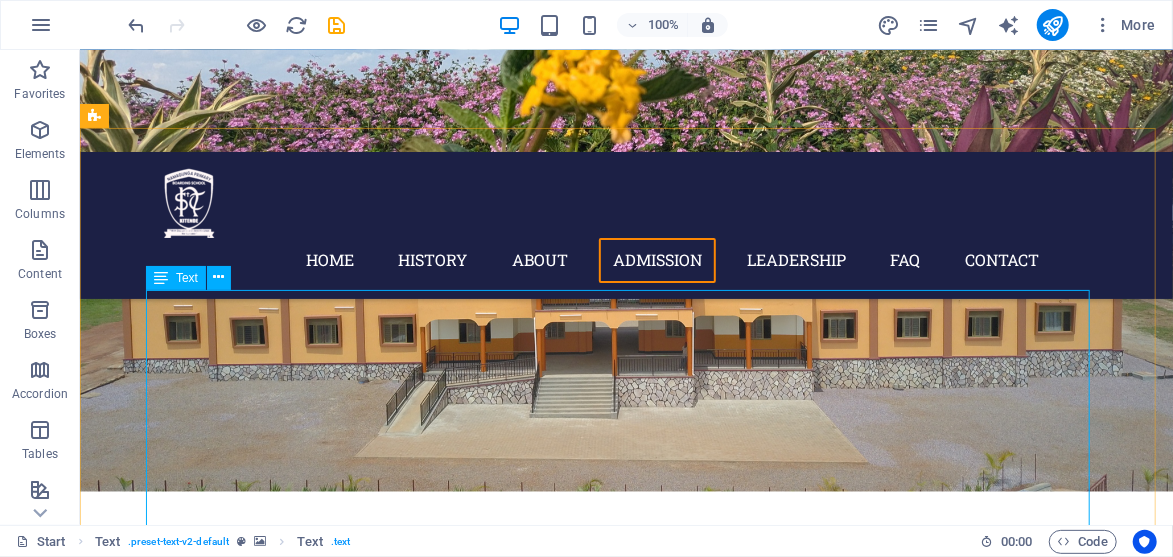 click on "Text" at bounding box center (187, 278) 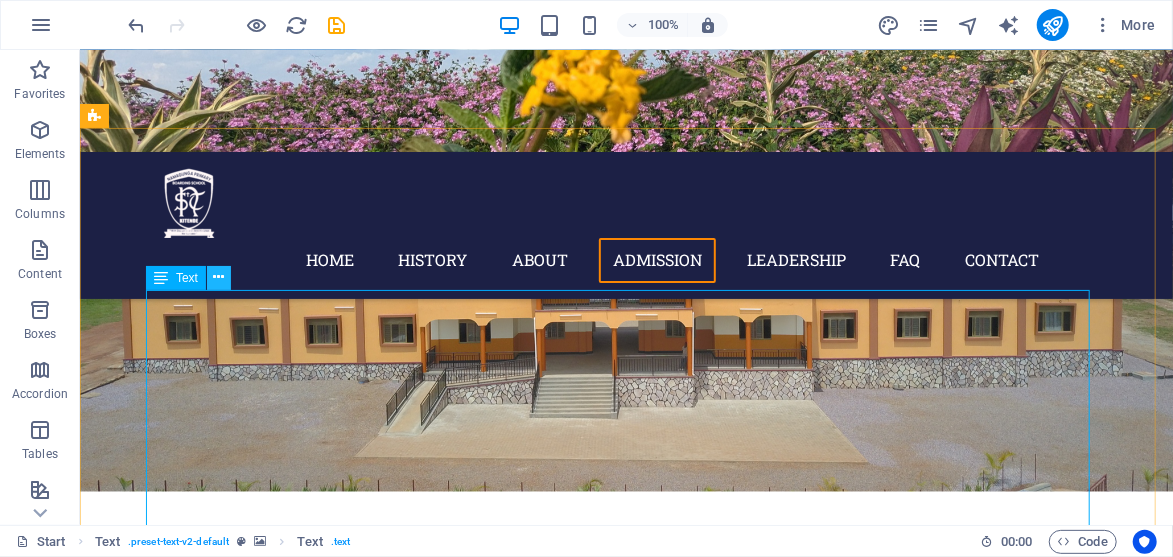 click at bounding box center [219, 277] 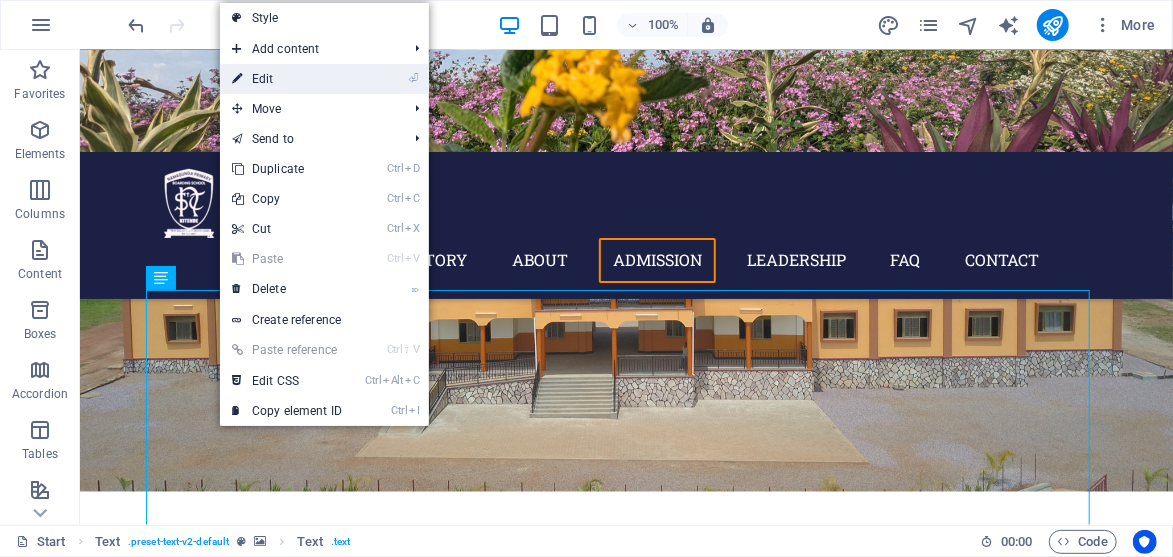 click on "⏎  Edit" at bounding box center [287, 79] 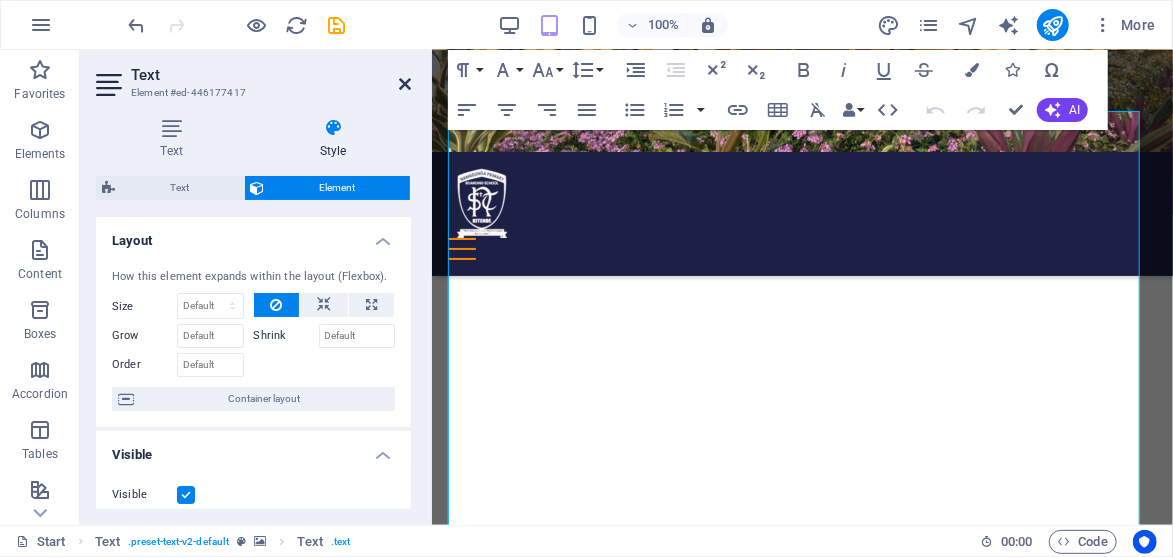 click at bounding box center [405, 84] 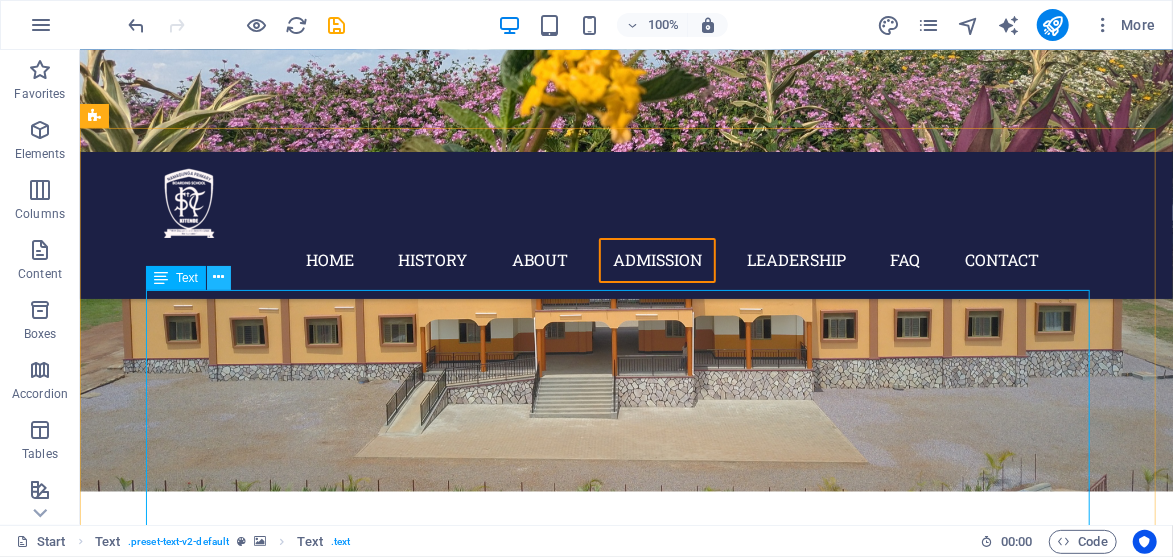 click at bounding box center [219, 277] 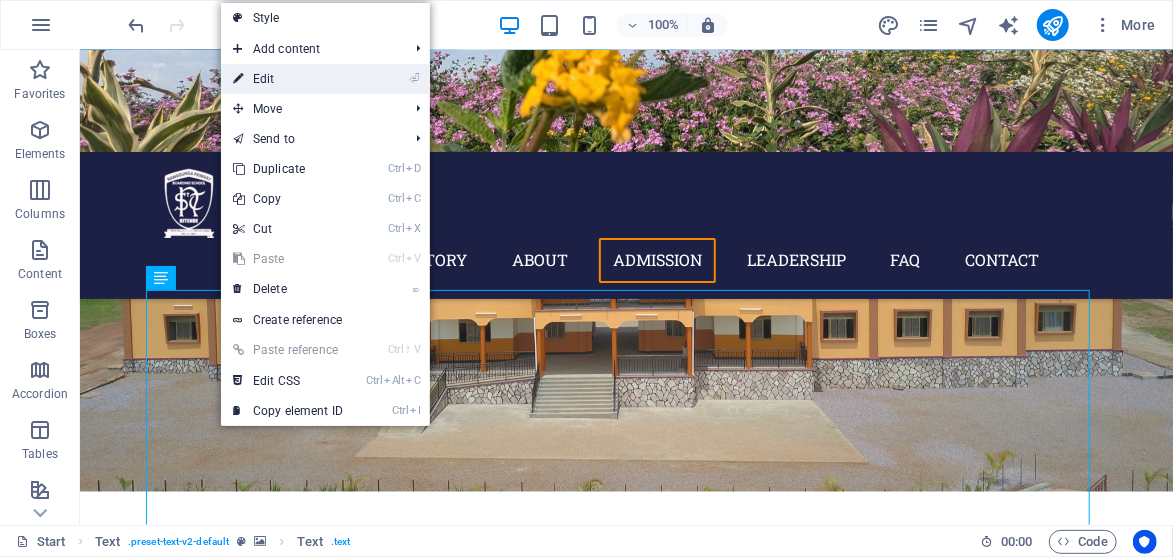 click on "⏎  Edit" at bounding box center (288, 79) 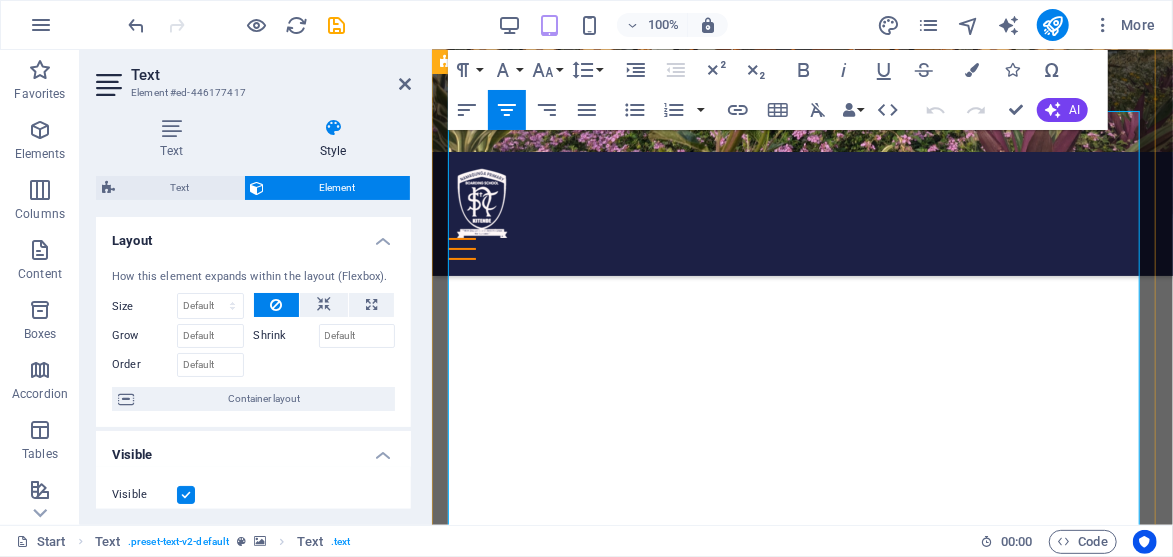 click on "Pay" at bounding box center (467, 4413) 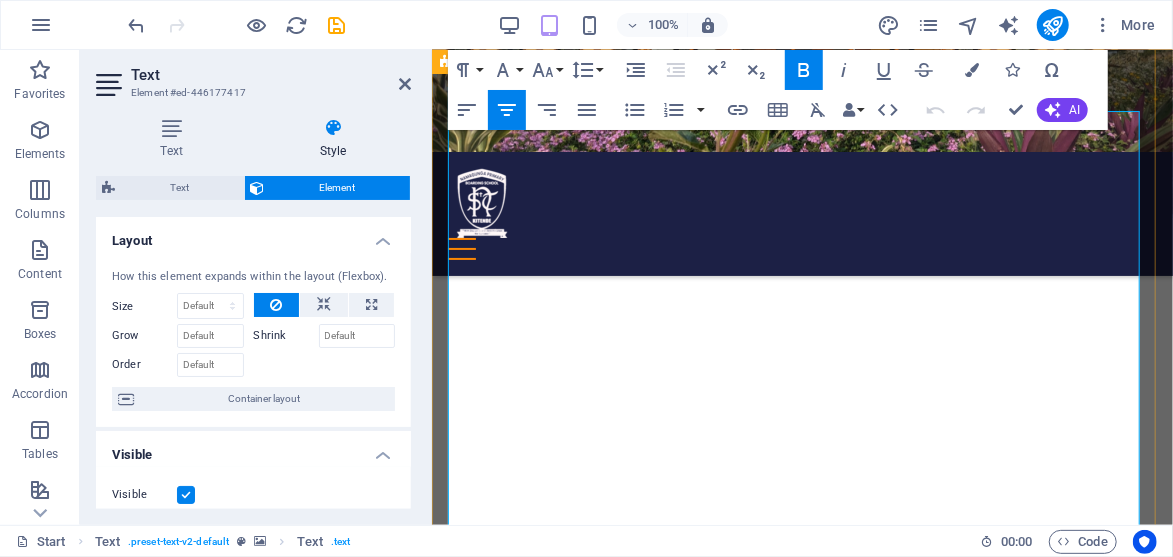 drag, startPoint x: 486, startPoint y: 320, endPoint x: 451, endPoint y: 318, distance: 35.057095 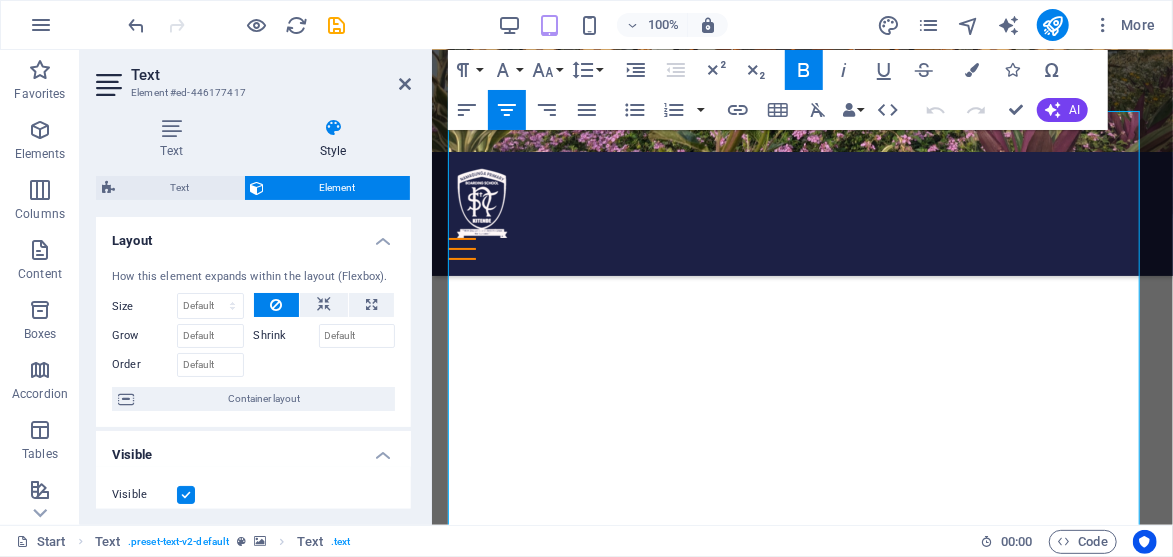 click 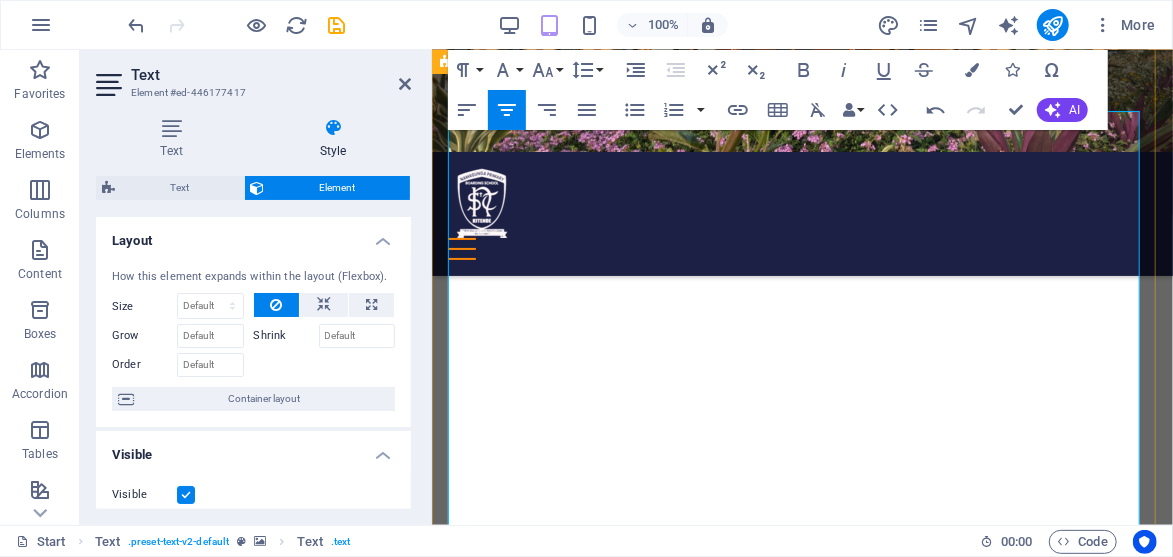 click on "On the interview day, please bring the following documents:" at bounding box center (801, 4174) 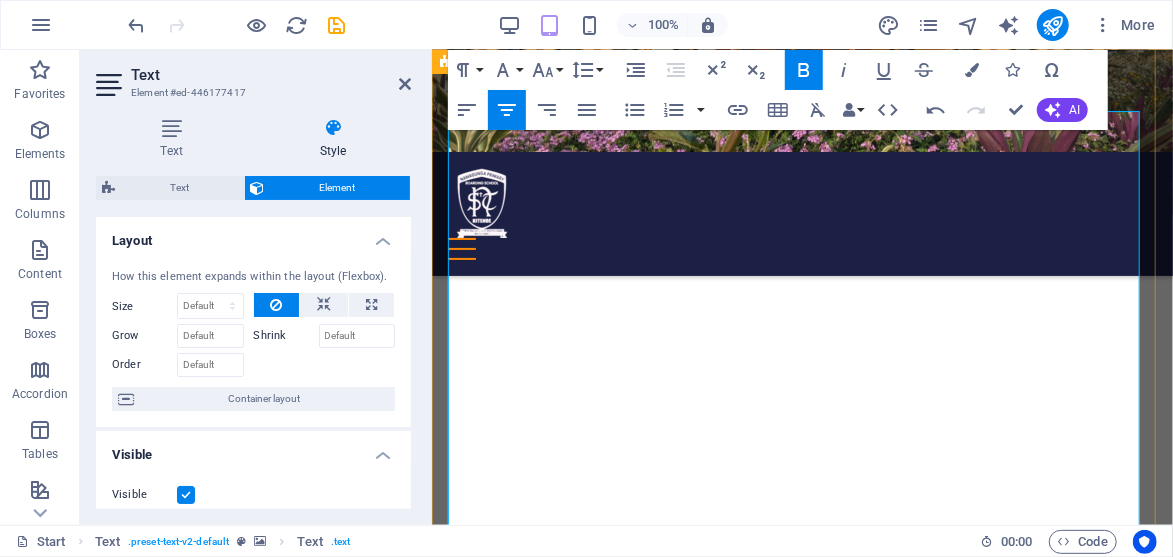 drag, startPoint x: 592, startPoint y: 320, endPoint x: 497, endPoint y: 313, distance: 95.257545 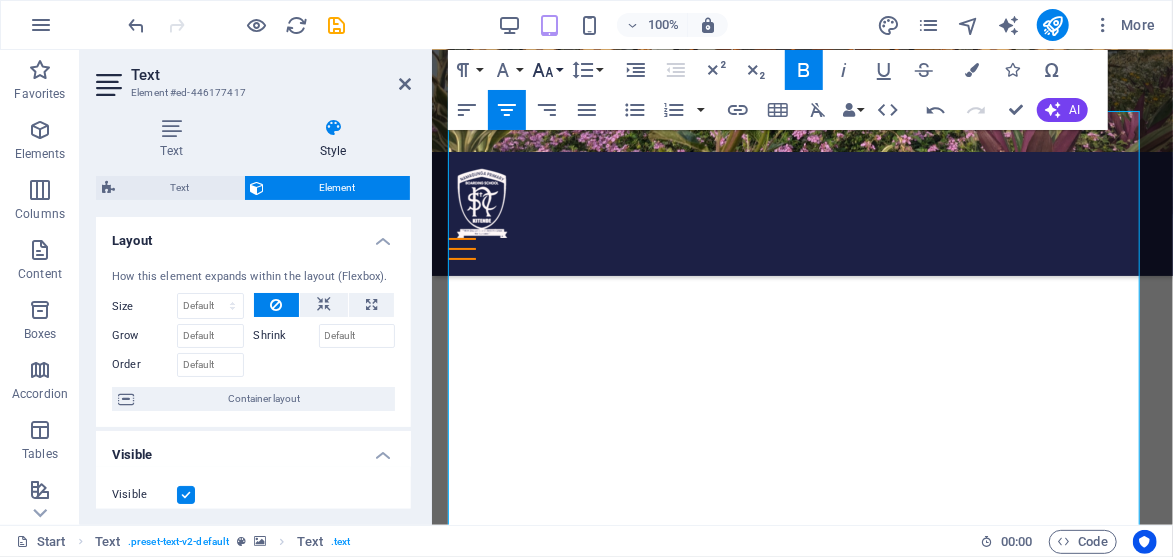 click on "Font Size" at bounding box center [547, 70] 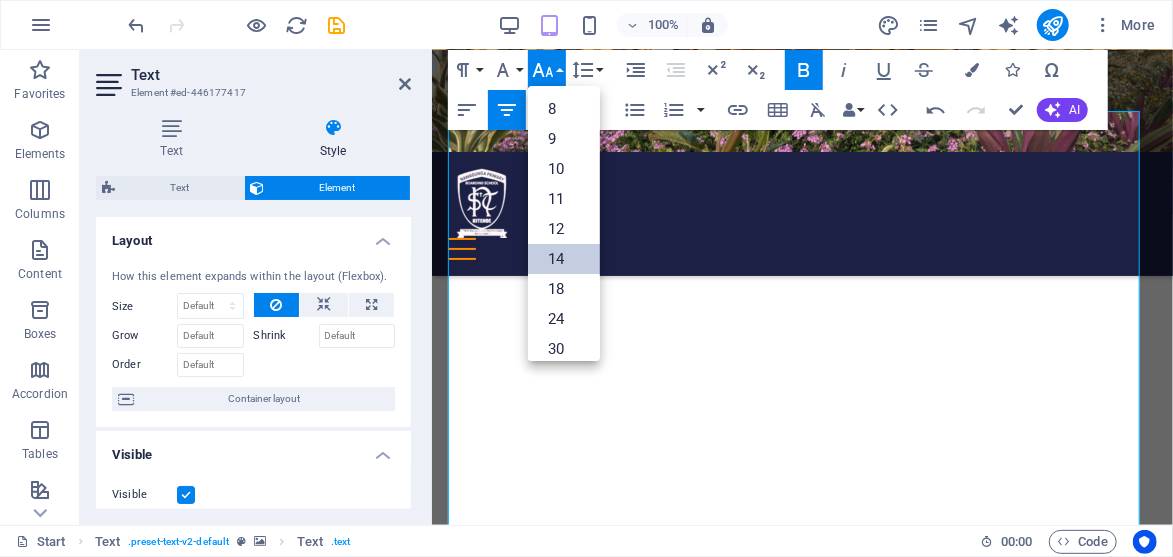 click on "14" at bounding box center (564, 259) 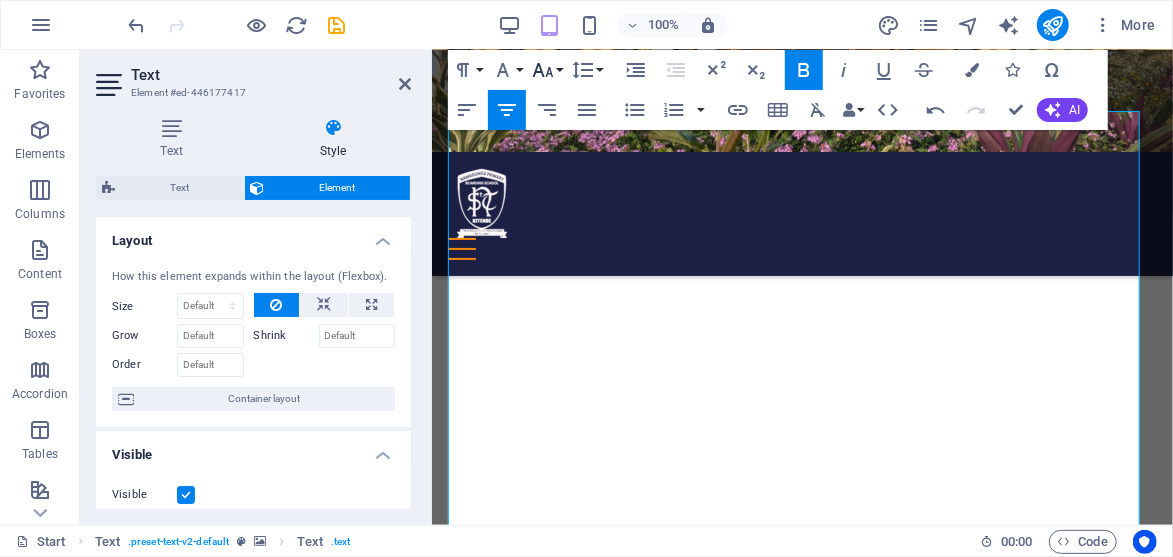 click on "Font Size" at bounding box center (547, 70) 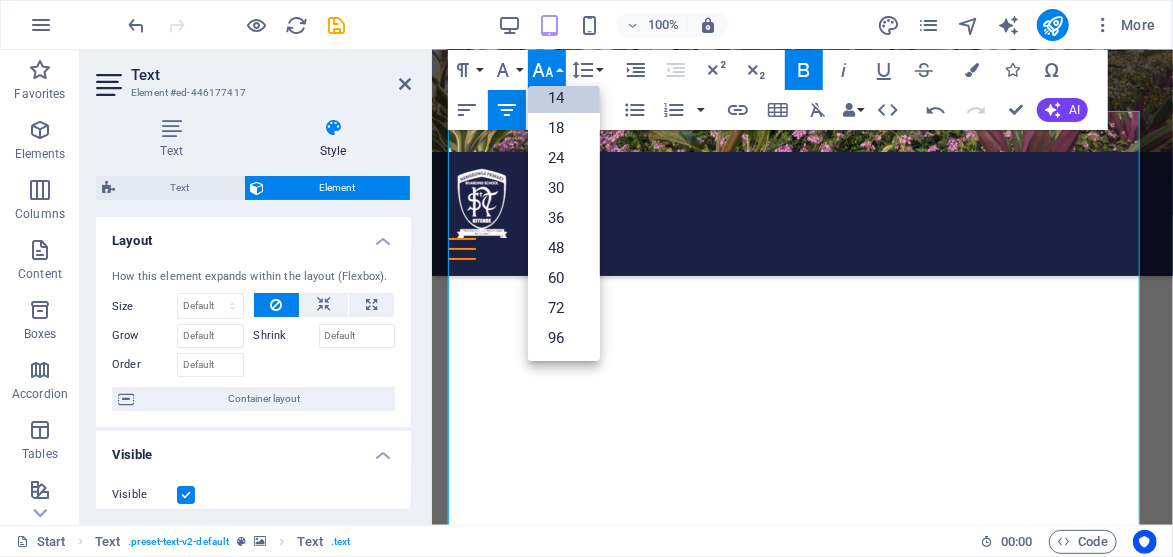scroll, scrollTop: 161, scrollLeft: 0, axis: vertical 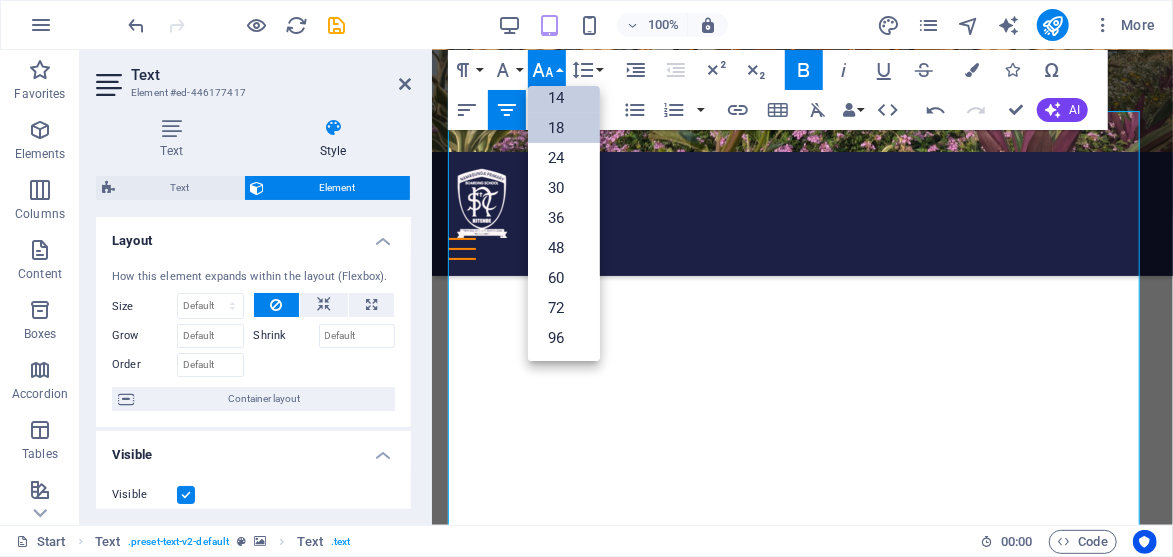 click on "18" at bounding box center (564, 128) 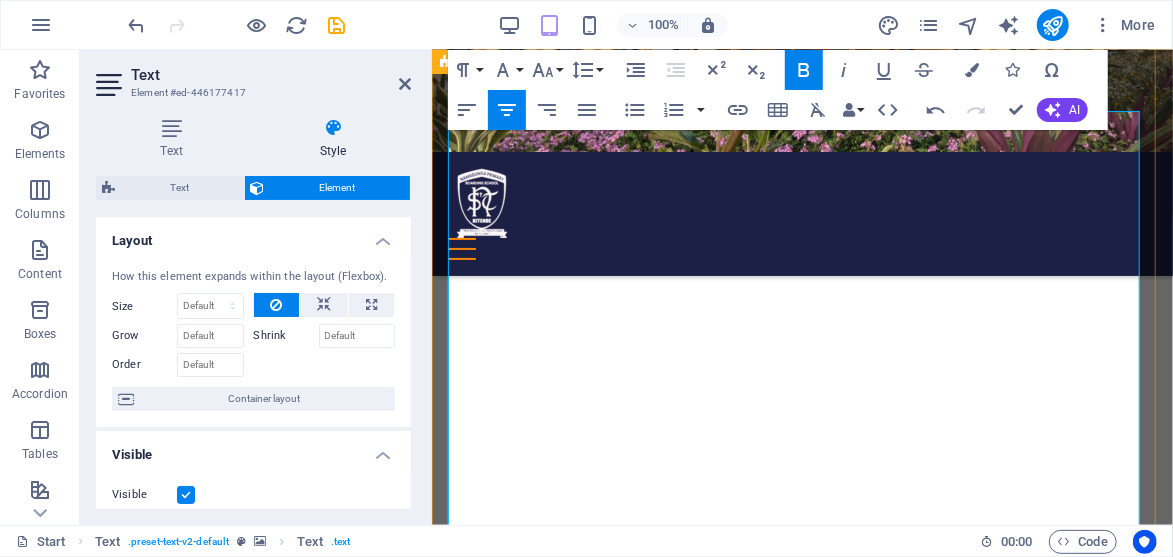 click on "3. Attend the Interview" at bounding box center [801, 4102] 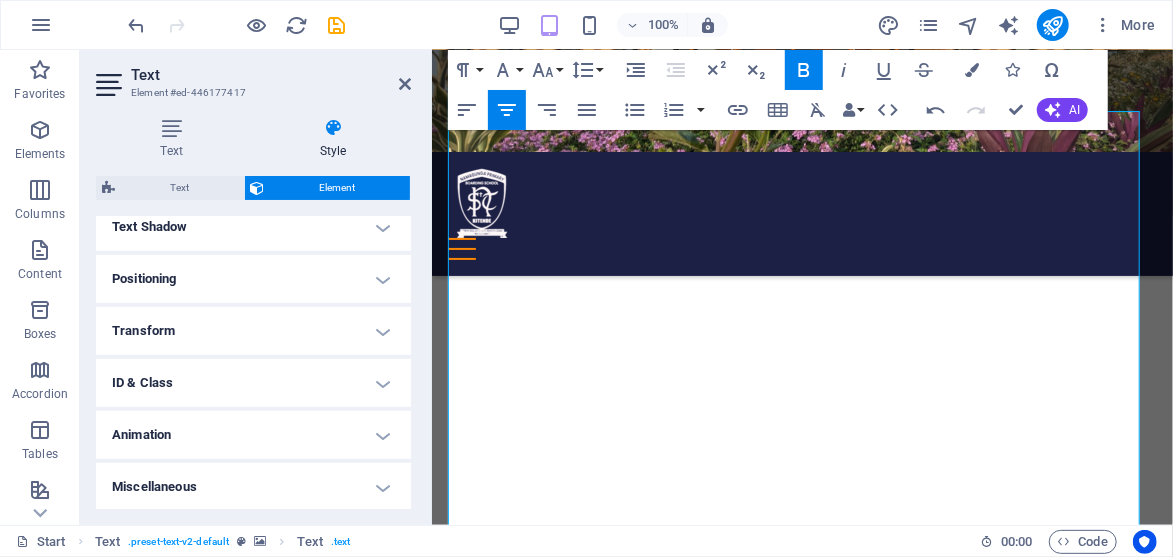 scroll, scrollTop: 569, scrollLeft: 0, axis: vertical 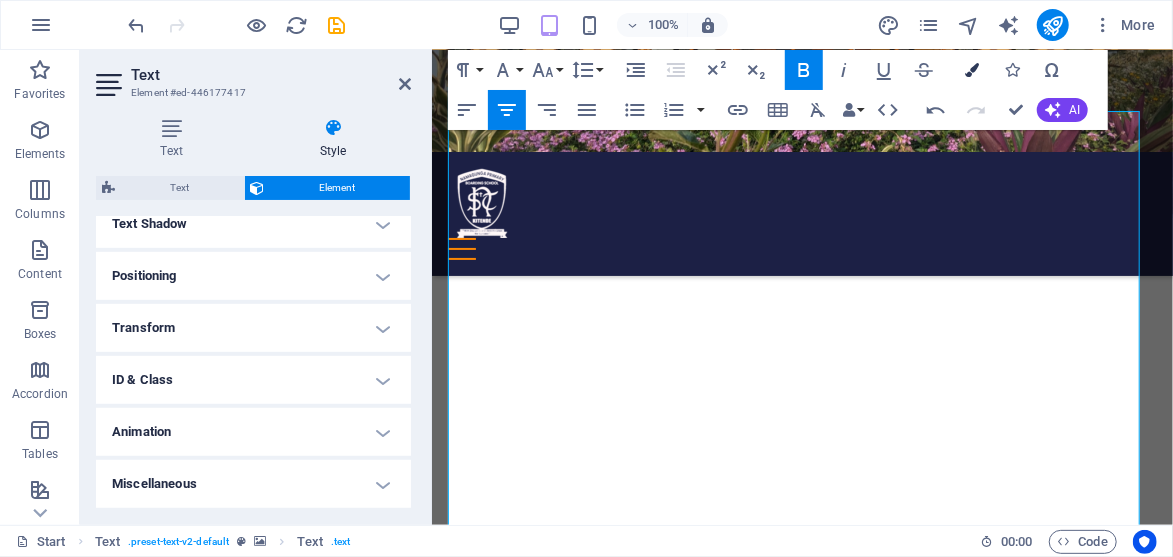 click on "Colors" at bounding box center [972, 70] 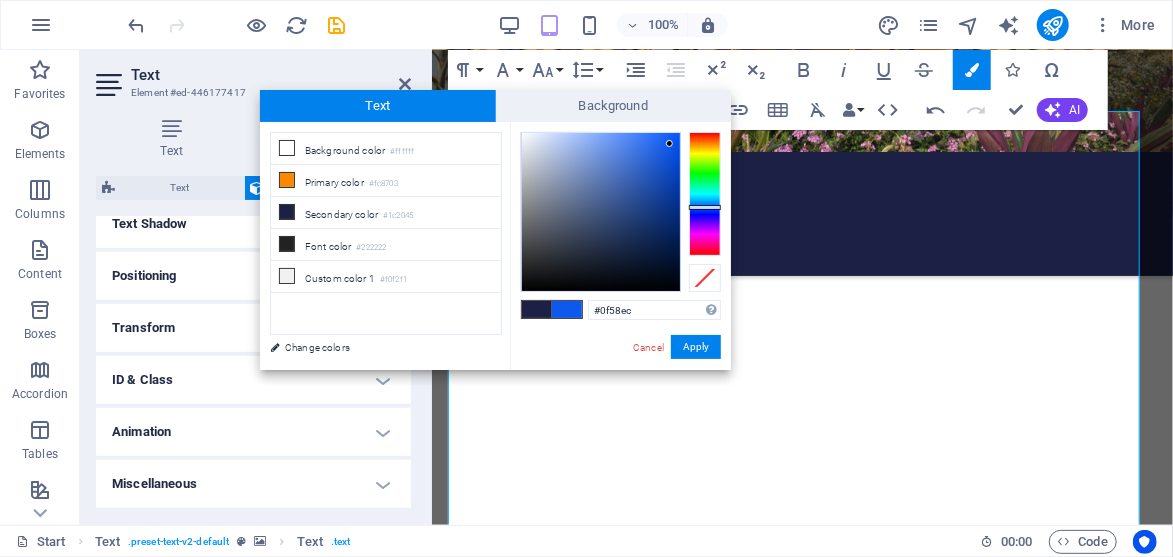 click at bounding box center (705, 194) 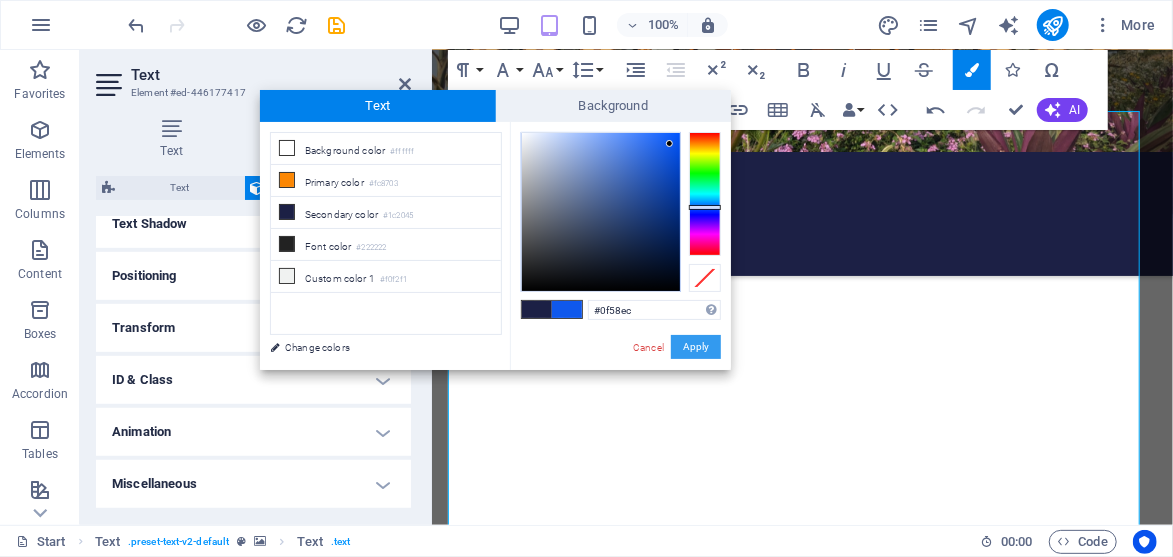 click on "Apply" at bounding box center (696, 347) 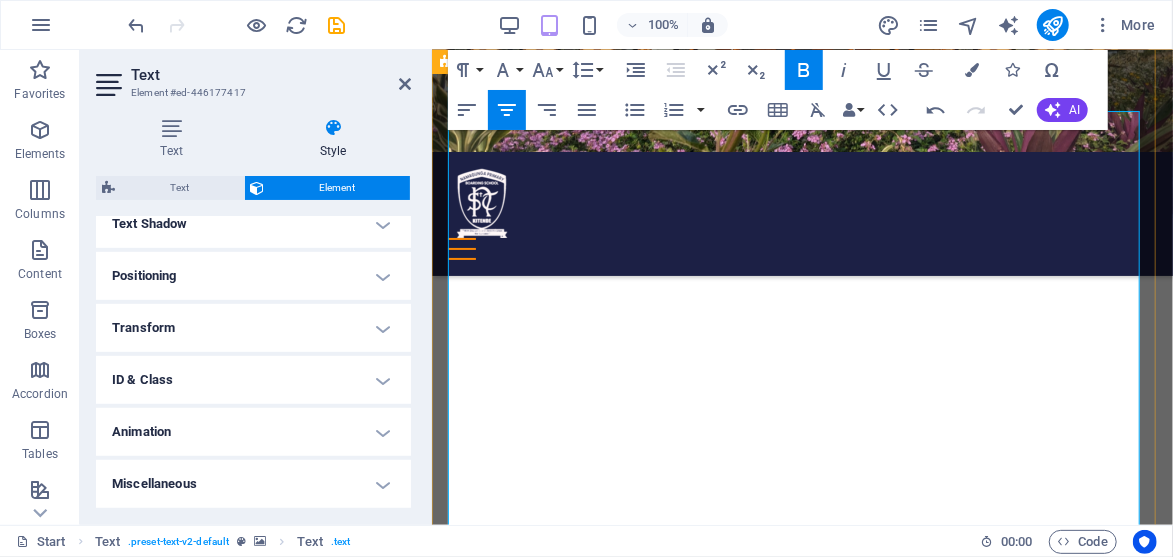 click on "3. Attend the Interview" at bounding box center (801, 4102) 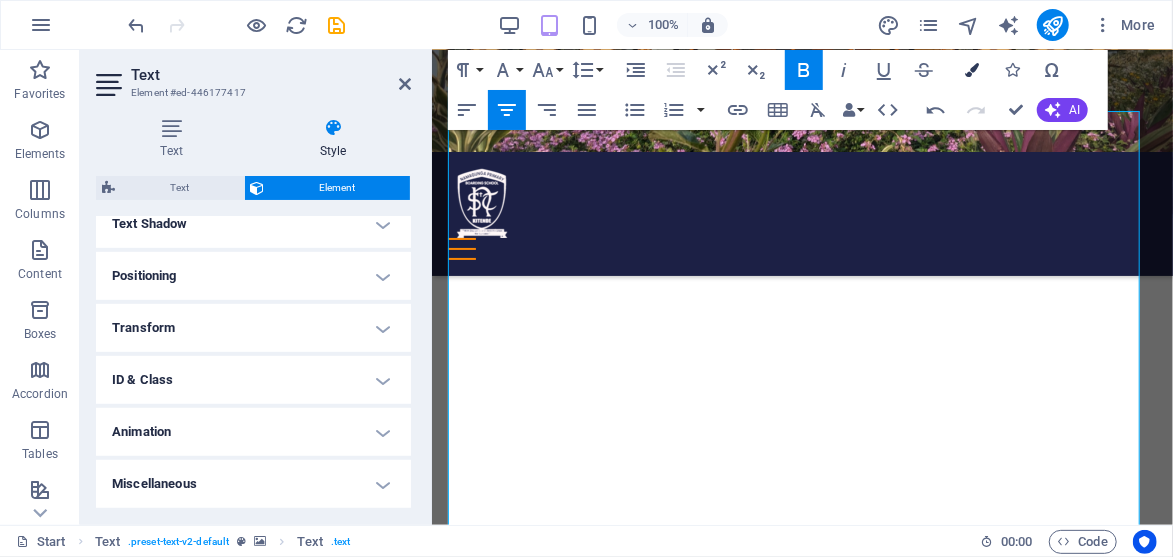 click at bounding box center (972, 70) 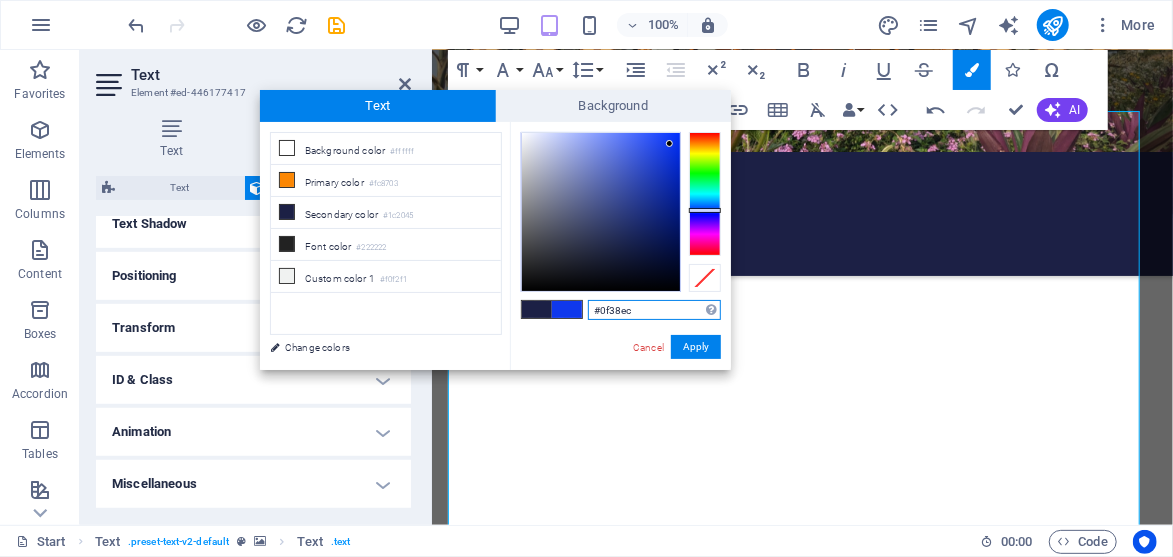 click at bounding box center [705, 210] 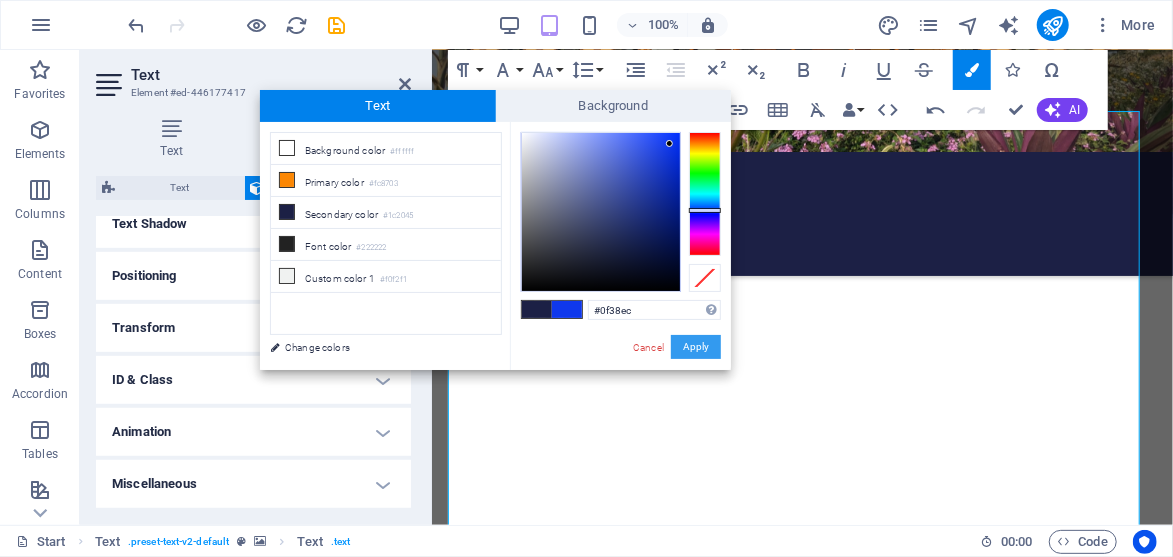 click on "Apply" at bounding box center [696, 347] 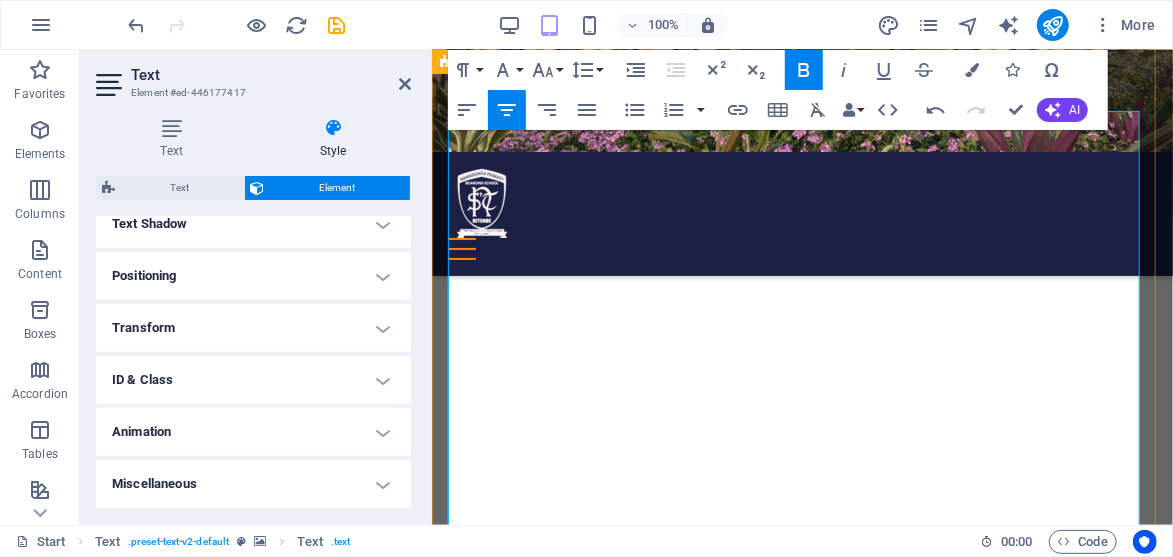 click on "3. Attend the Interview" at bounding box center (801, 4102) 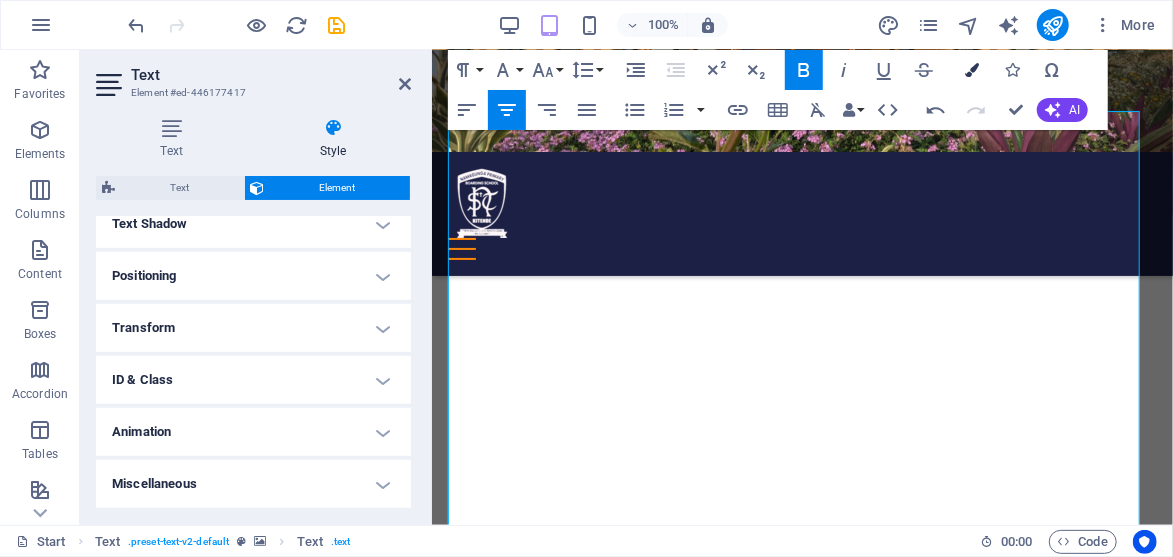 click on "Colors" at bounding box center [972, 70] 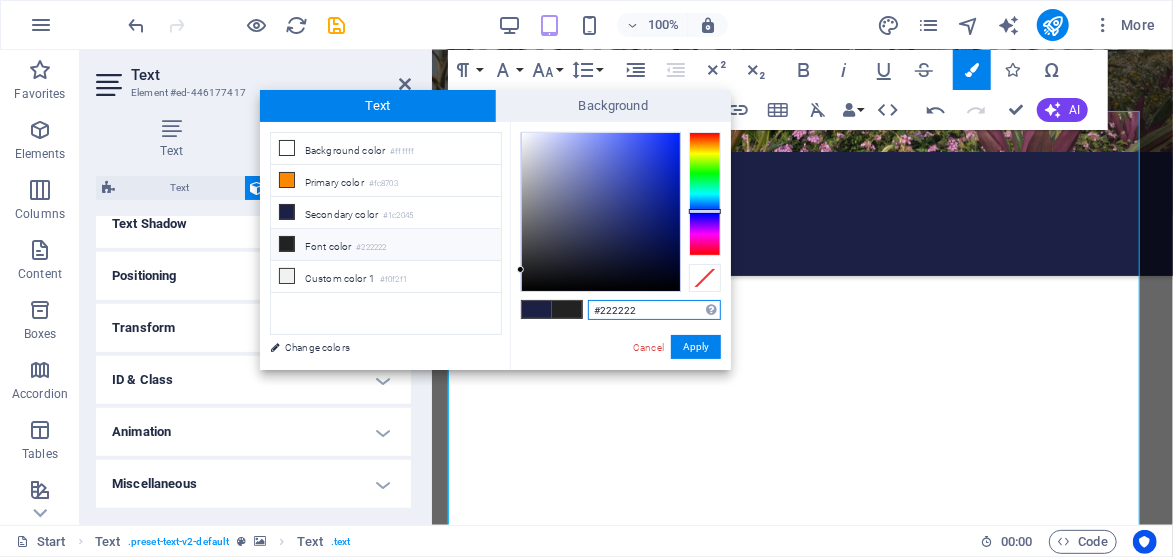 click at bounding box center (705, 194) 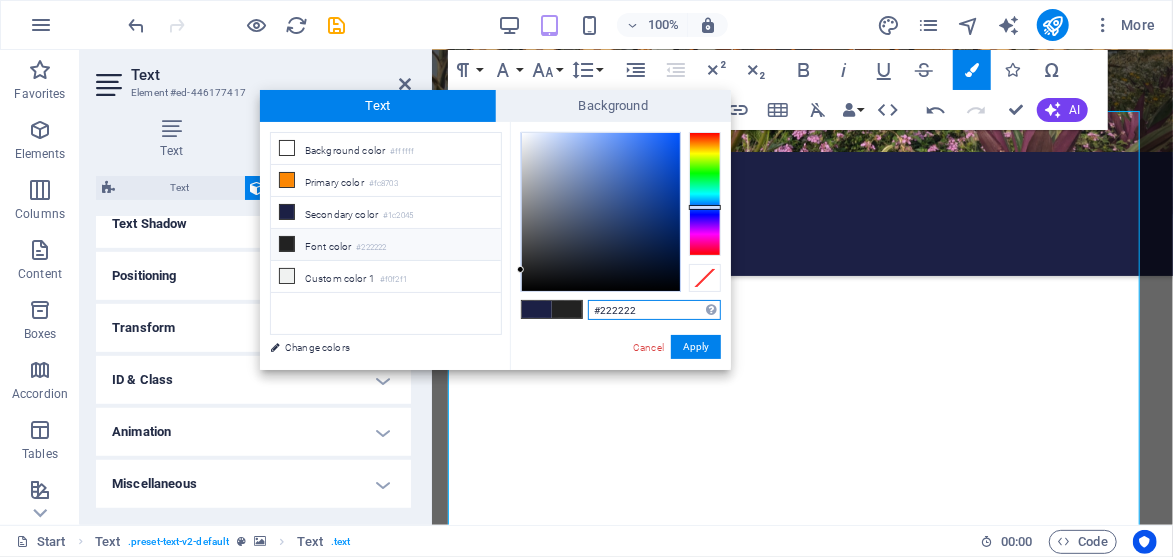 click at bounding box center [705, 207] 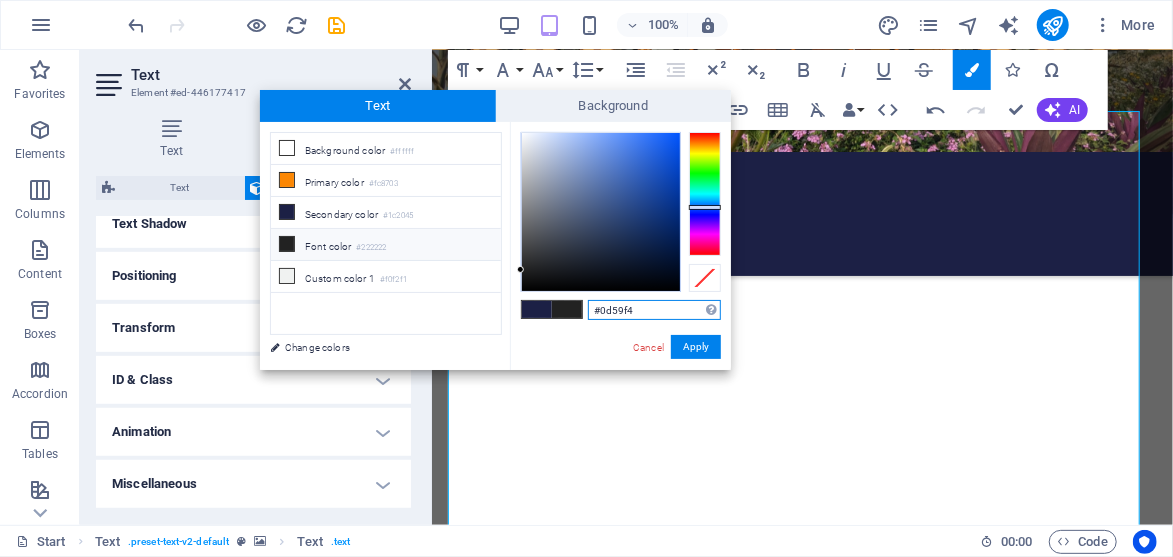 click at bounding box center [601, 212] 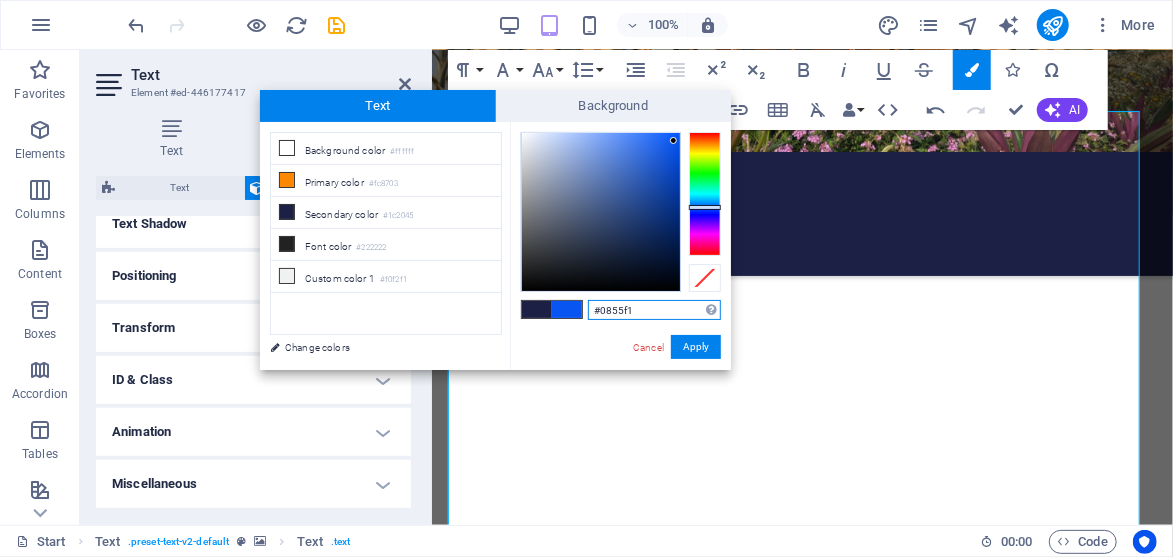 click at bounding box center (601, 212) 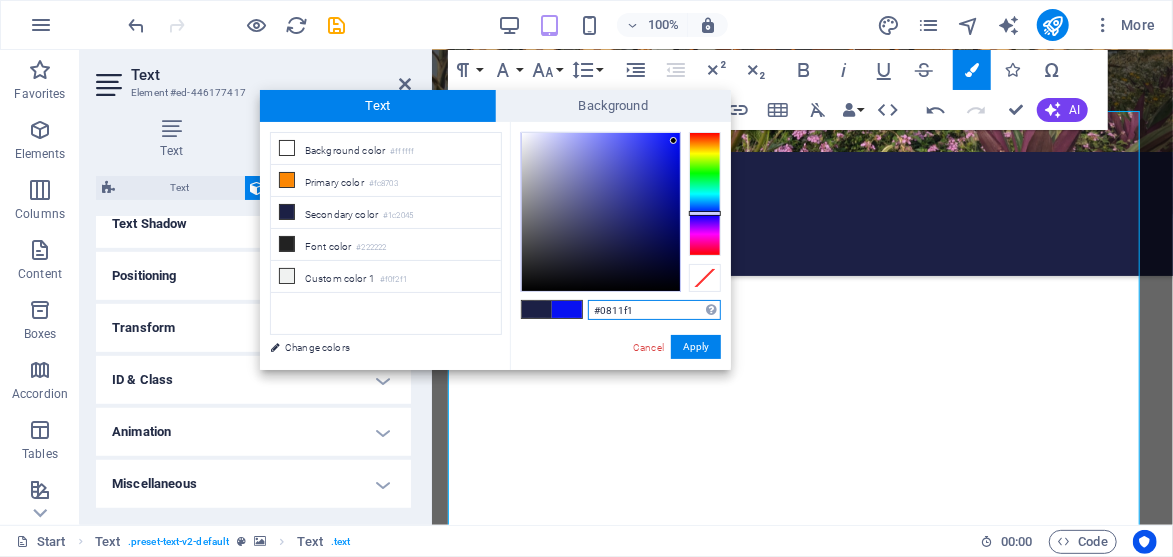 type on "#081cf1" 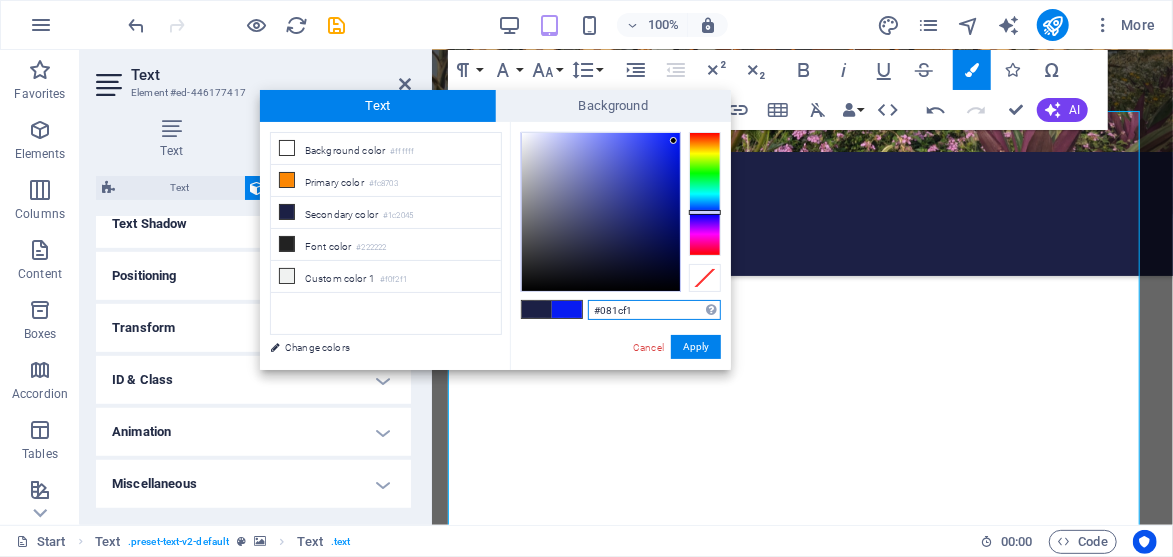 click at bounding box center [705, 212] 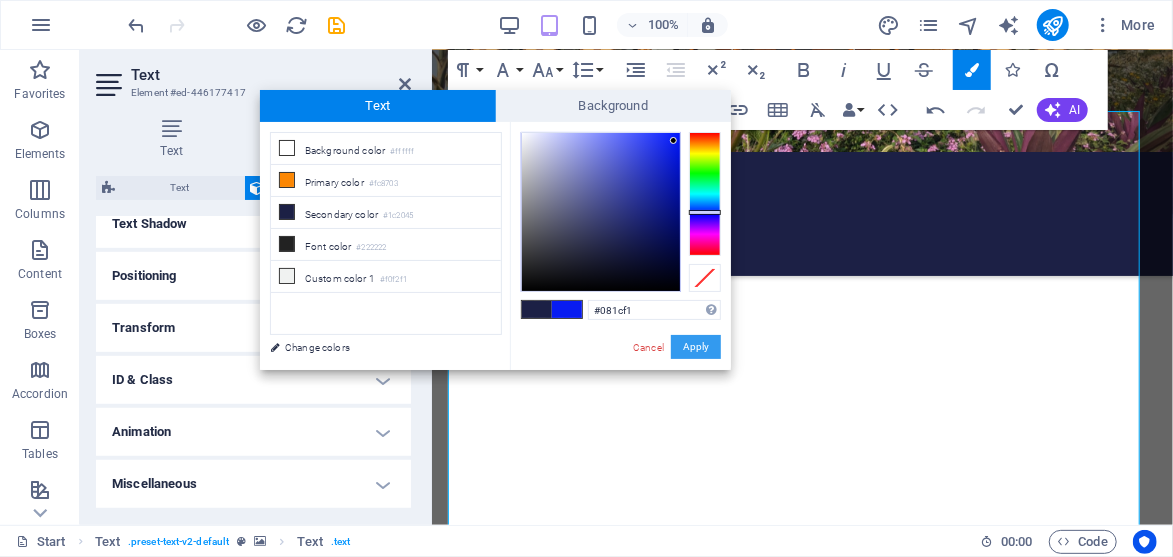 click on "Apply" at bounding box center (696, 347) 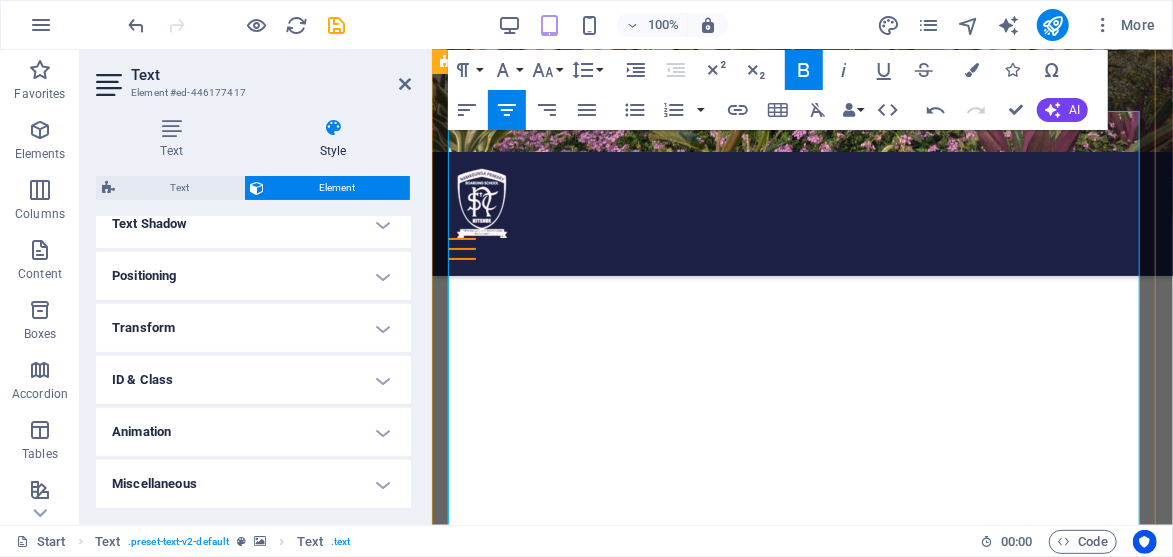 click on "[DAY] [DATE] [MONTH] [YEAR] [TIME] - [TIME]" at bounding box center [802, 4149] 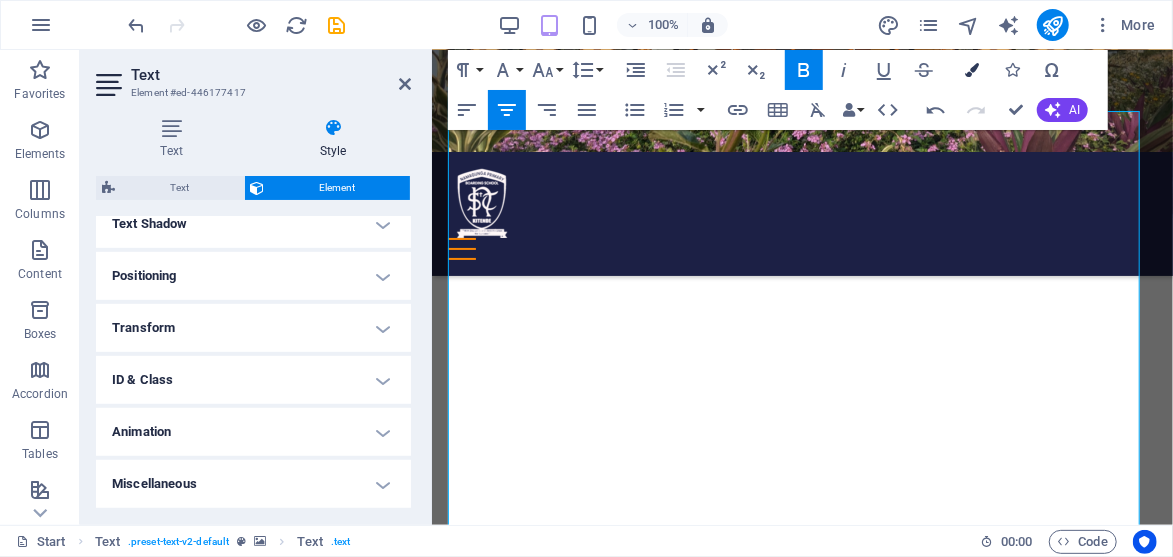 click at bounding box center (972, 70) 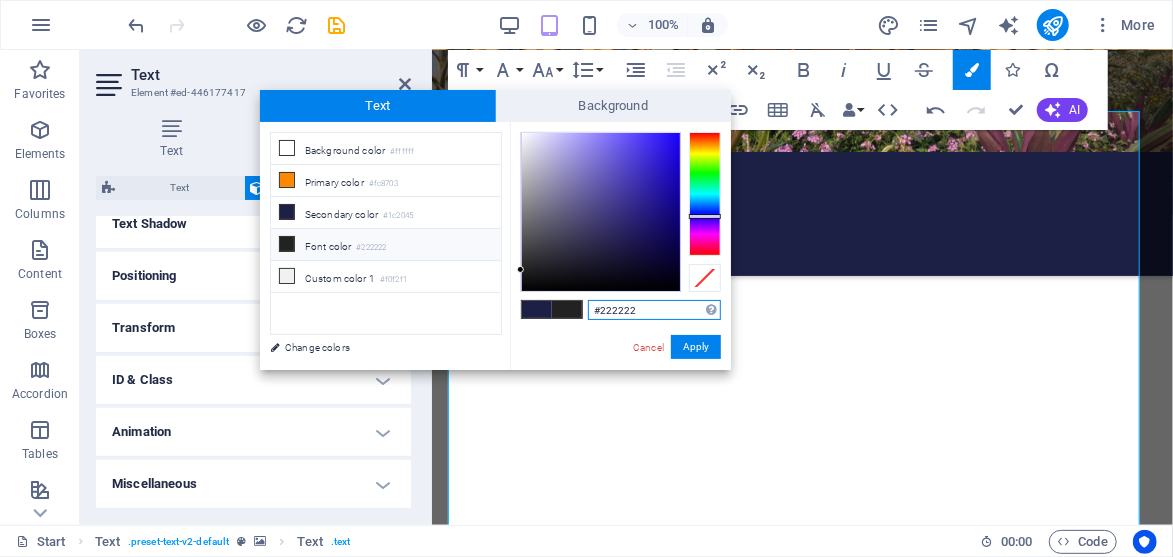 click at bounding box center [705, 194] 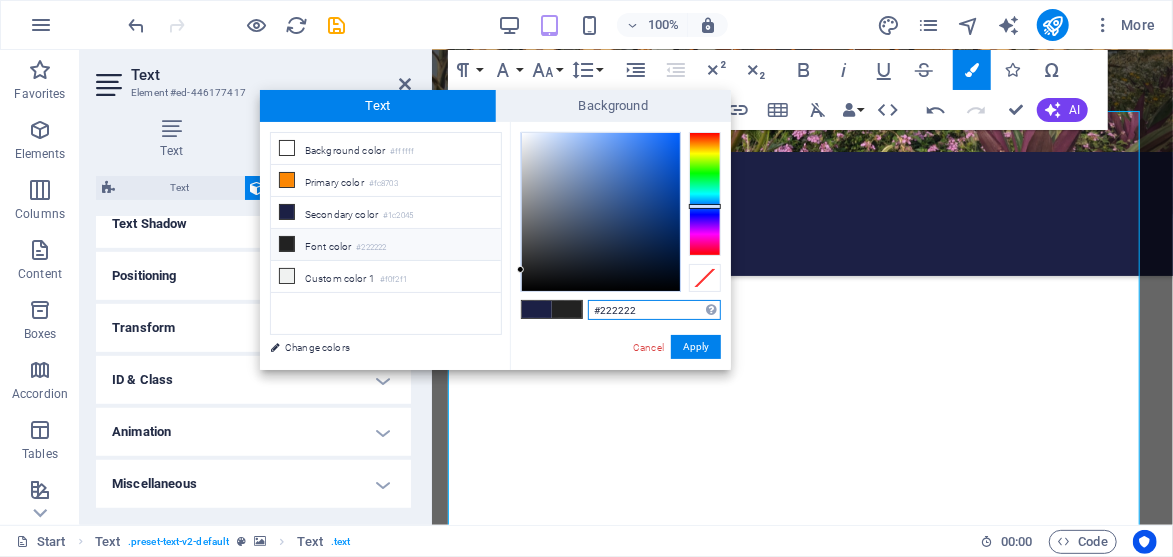 click at bounding box center [705, 206] 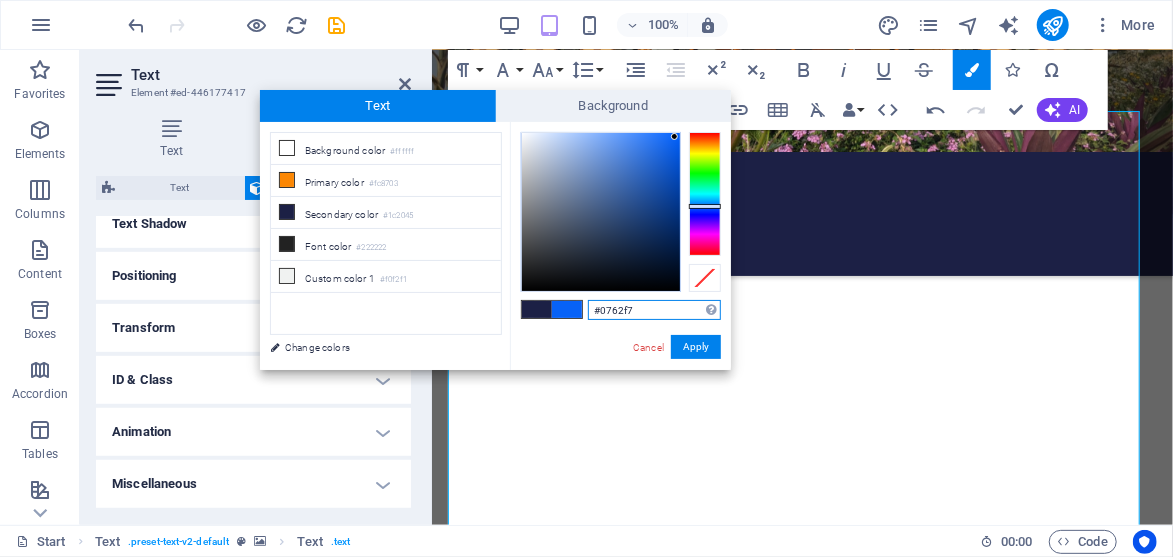 click at bounding box center [601, 212] 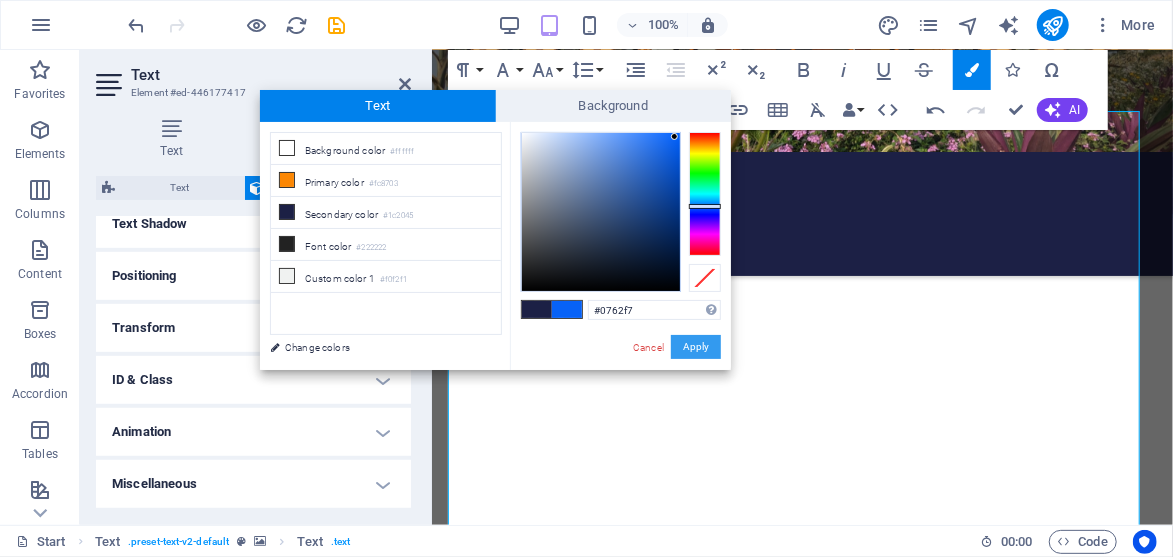 click on "Apply" at bounding box center (696, 347) 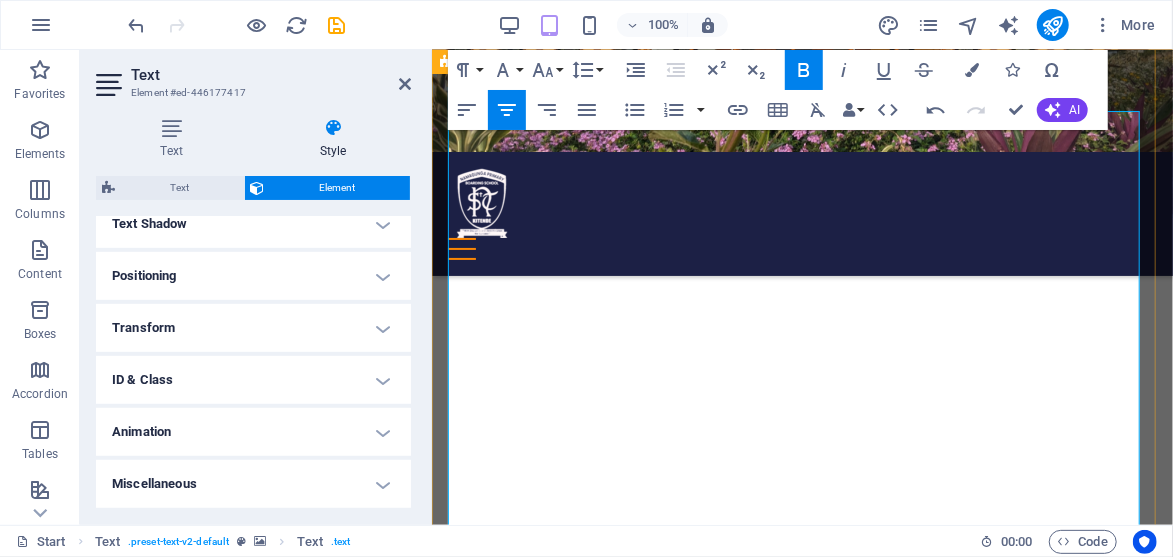 click on "Time: [HOUR]:00AM" at bounding box center (801, 4198) 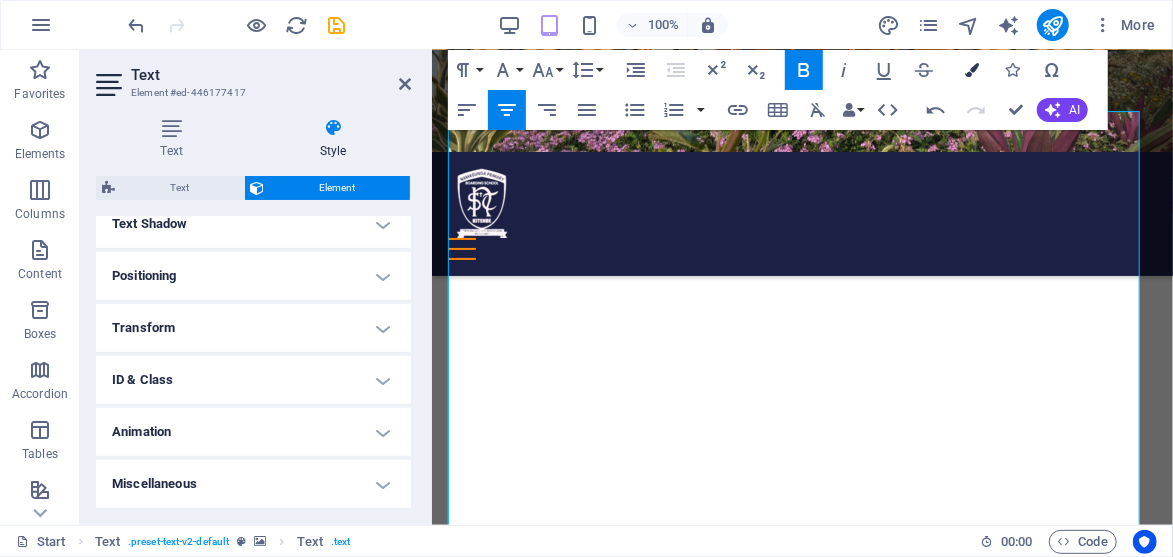 click at bounding box center [972, 70] 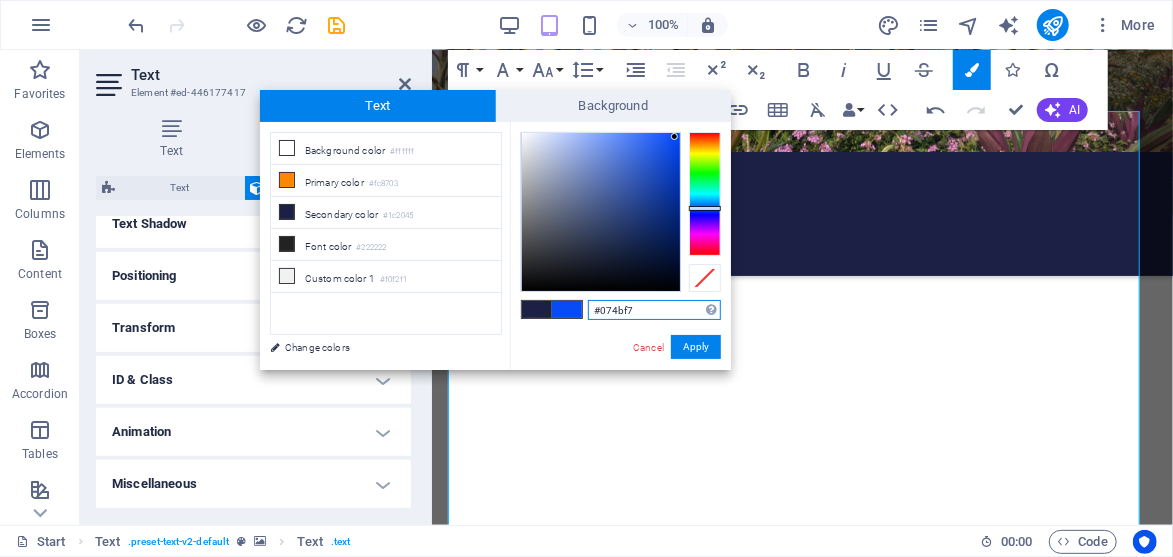 click at bounding box center [705, 208] 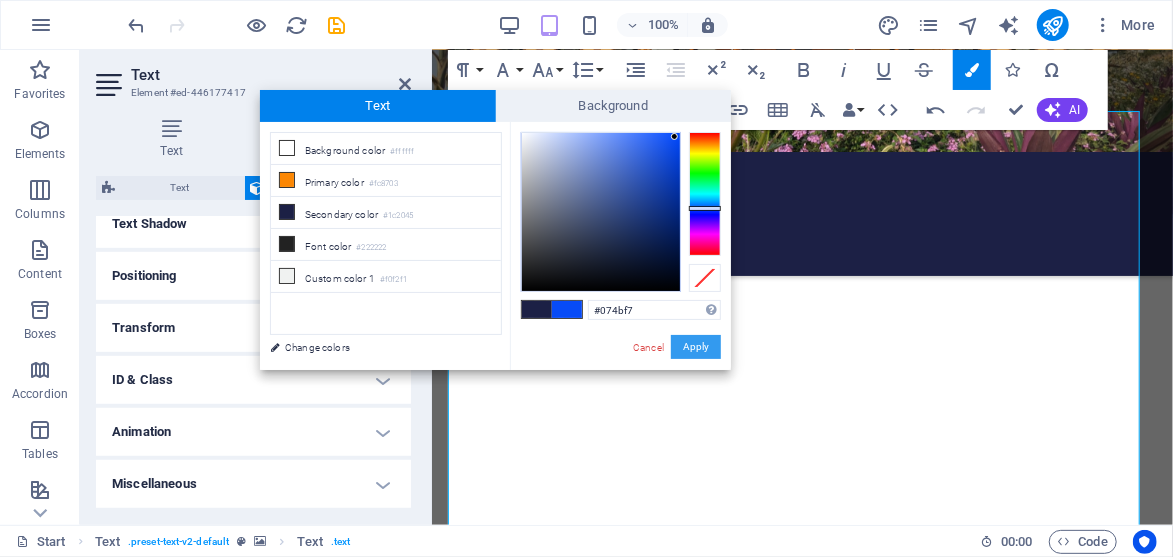 click on "Apply" at bounding box center [696, 347] 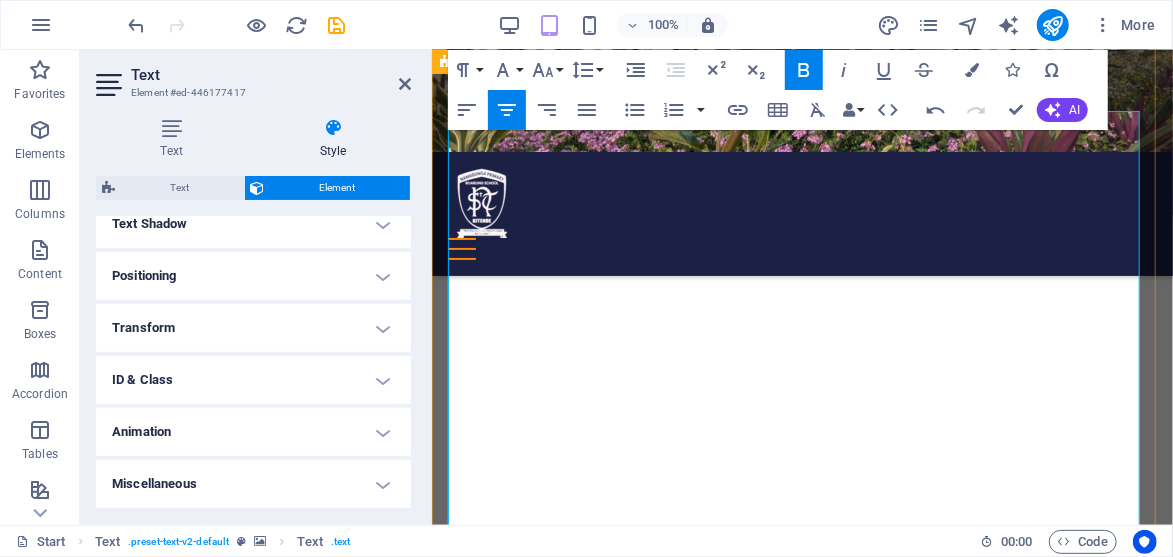 click on "Date: [DAY] [DATE] [MONTH] [YEAR]" at bounding box center (801, 4174) 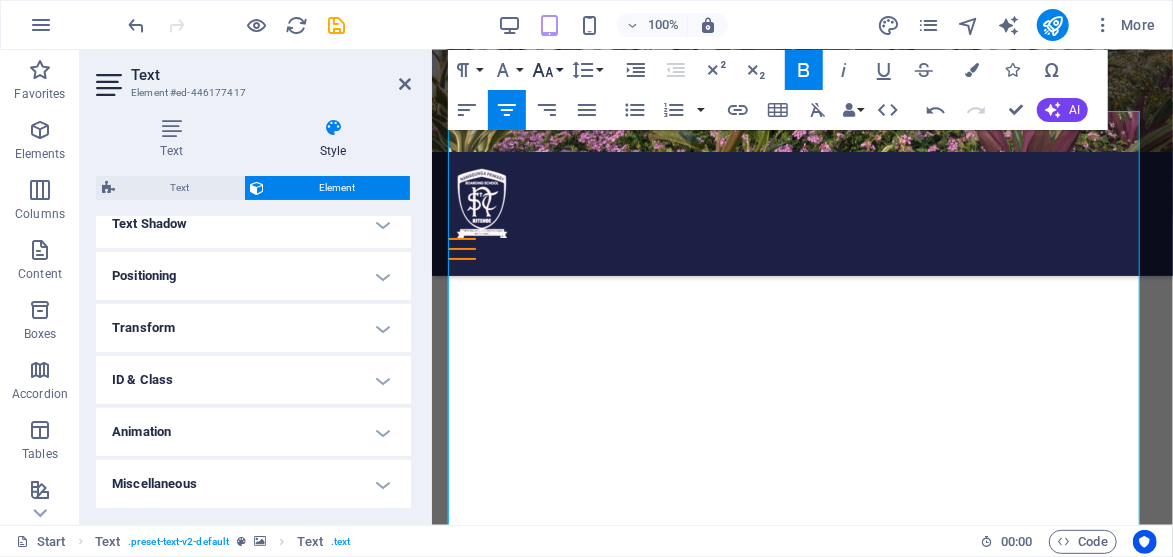 click 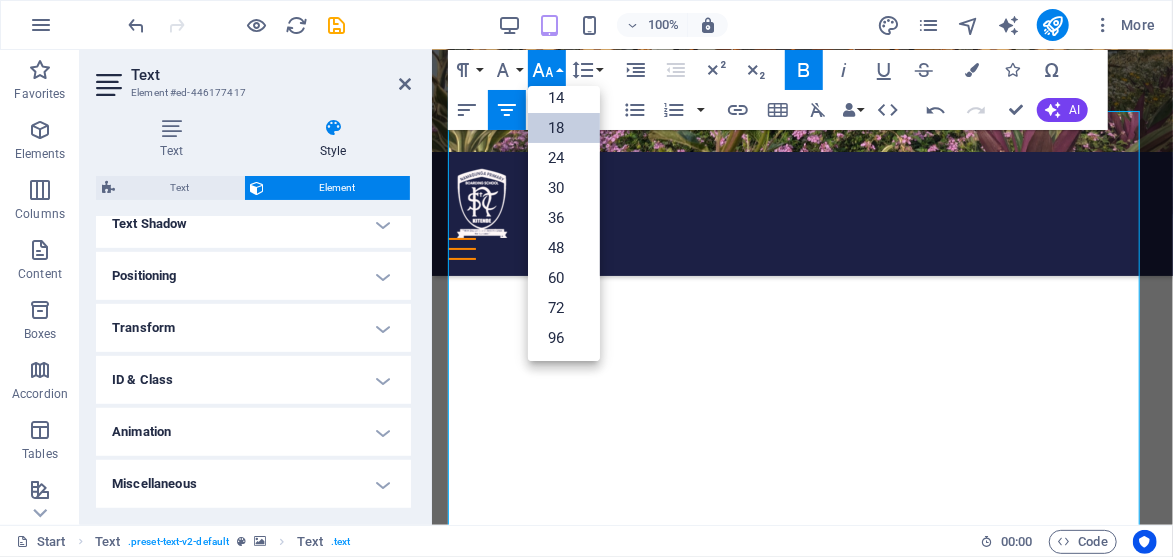 click on "18" at bounding box center (564, 128) 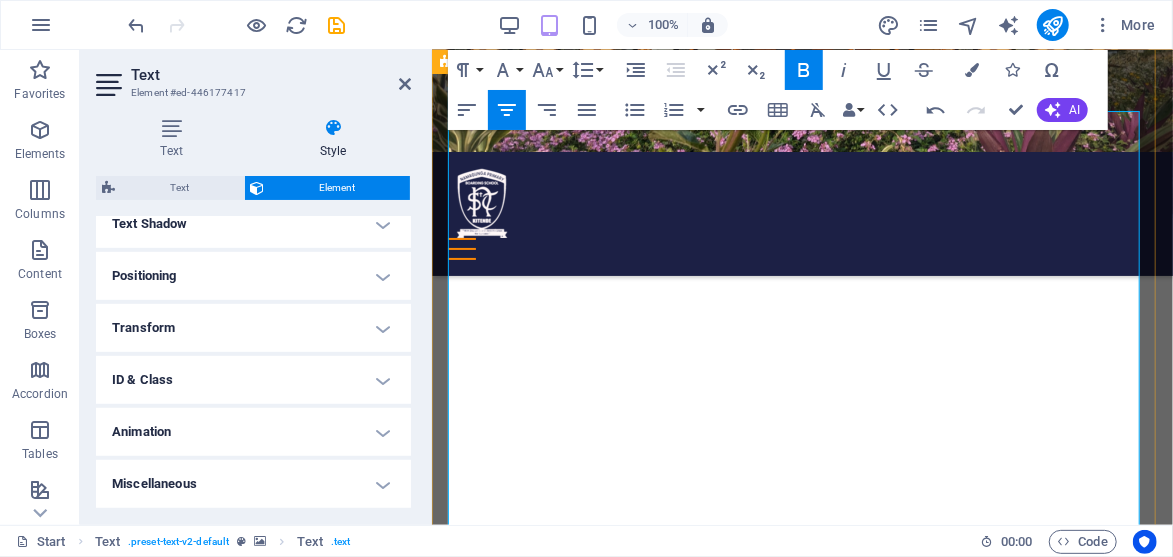click on "Date : [DAY] [DATE] [MONTH] [YEAR]" at bounding box center (801, 4178) 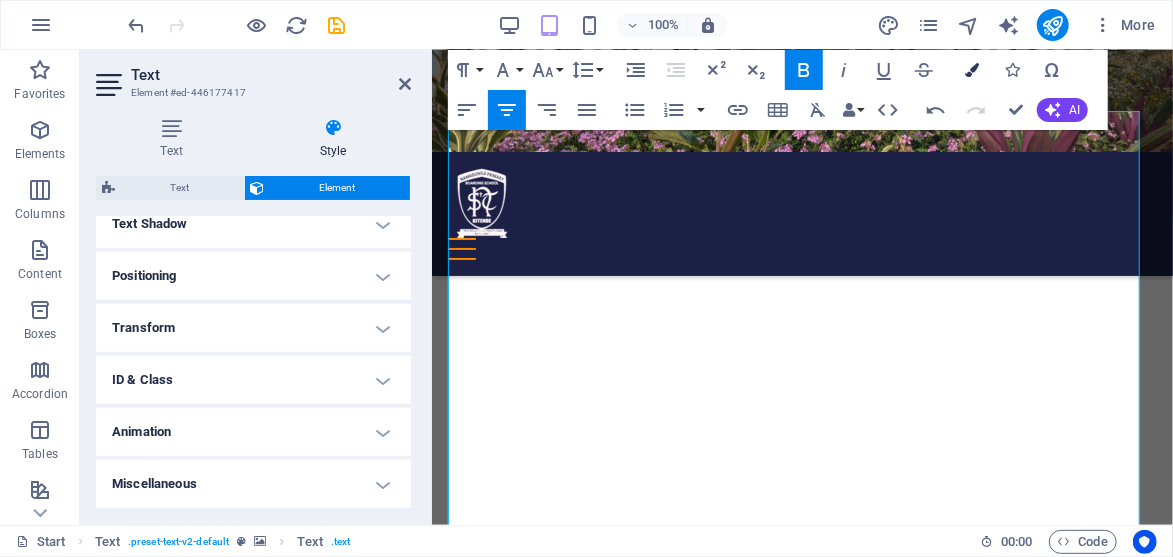 click at bounding box center [972, 70] 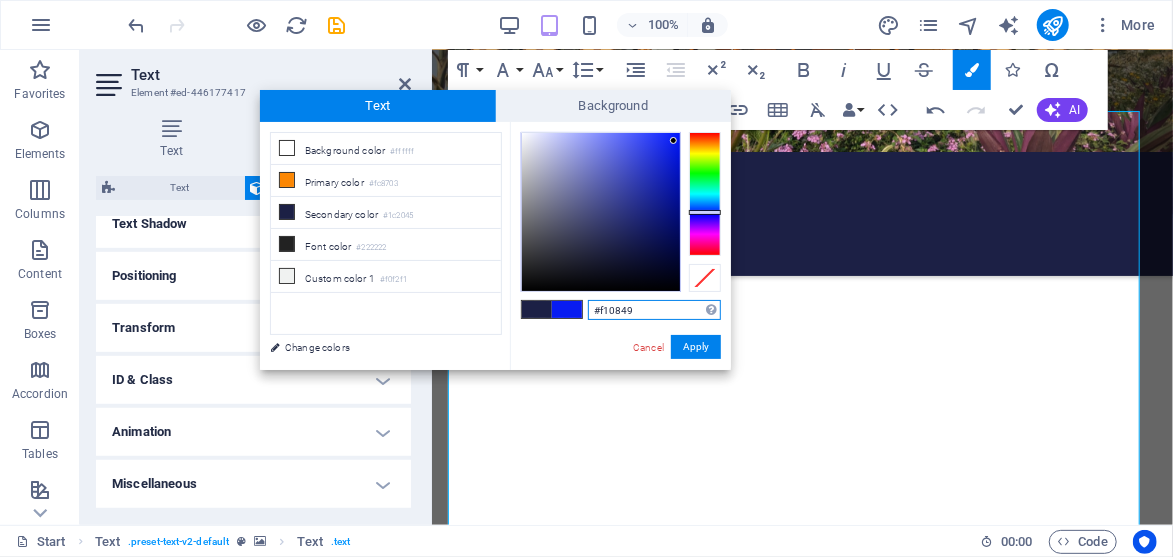 click at bounding box center (705, 194) 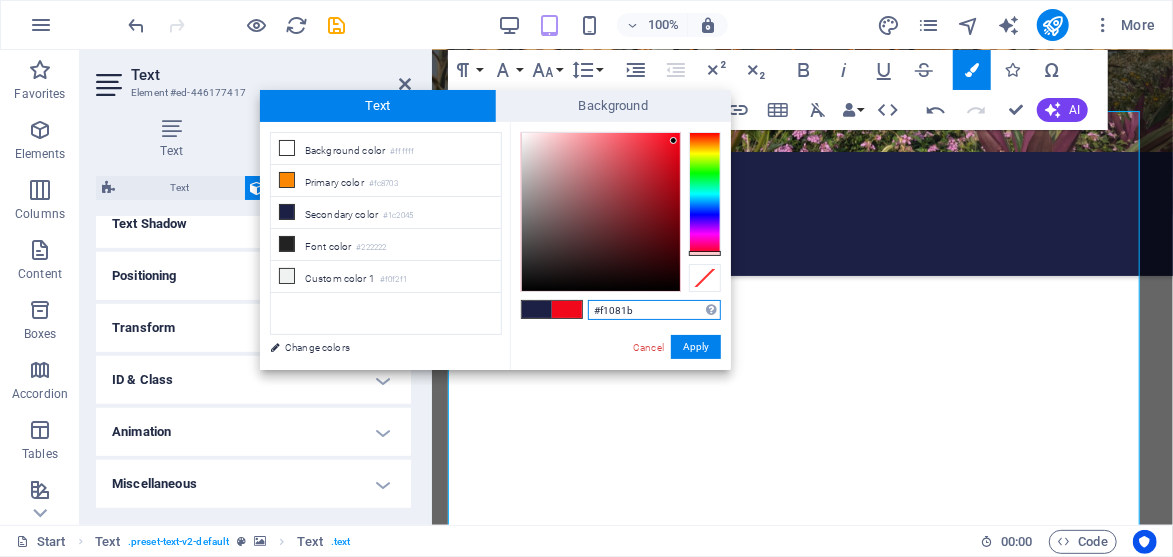click at bounding box center (705, 253) 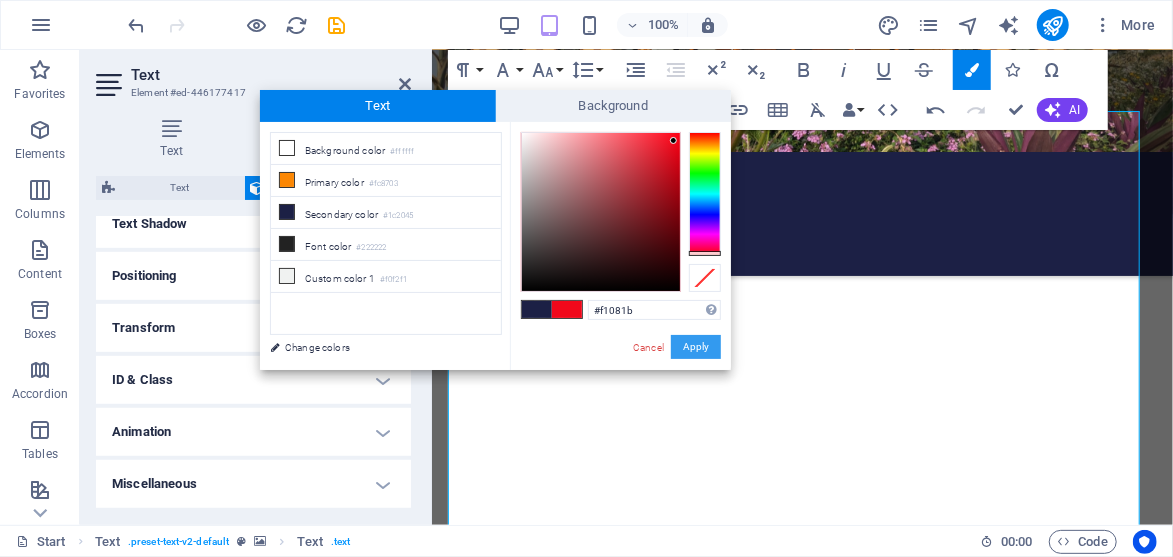 click on "Apply" at bounding box center (696, 347) 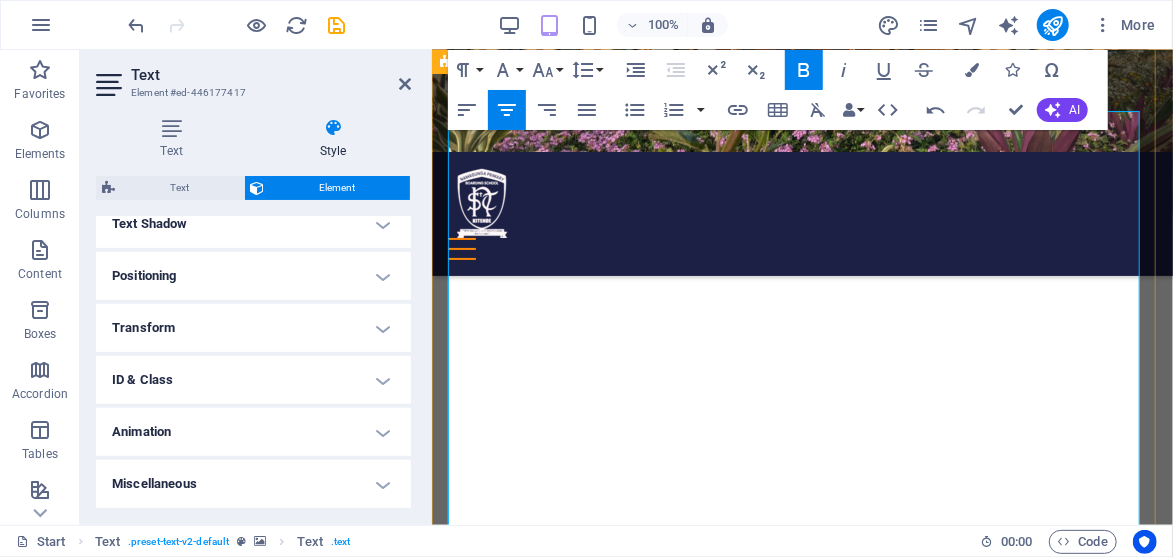 click on "4. Date : [DAY] [DATE] [MONTH] [YEAR]" at bounding box center (801, 4178) 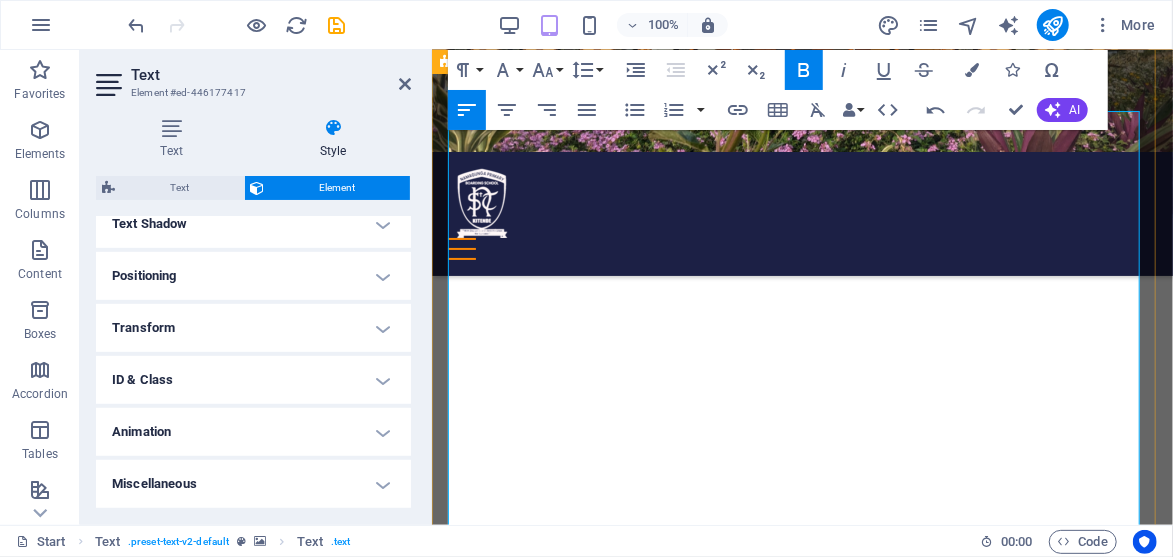click on "1. Apply (Click the  Button After this Guide)" at bounding box center (801, 3979) 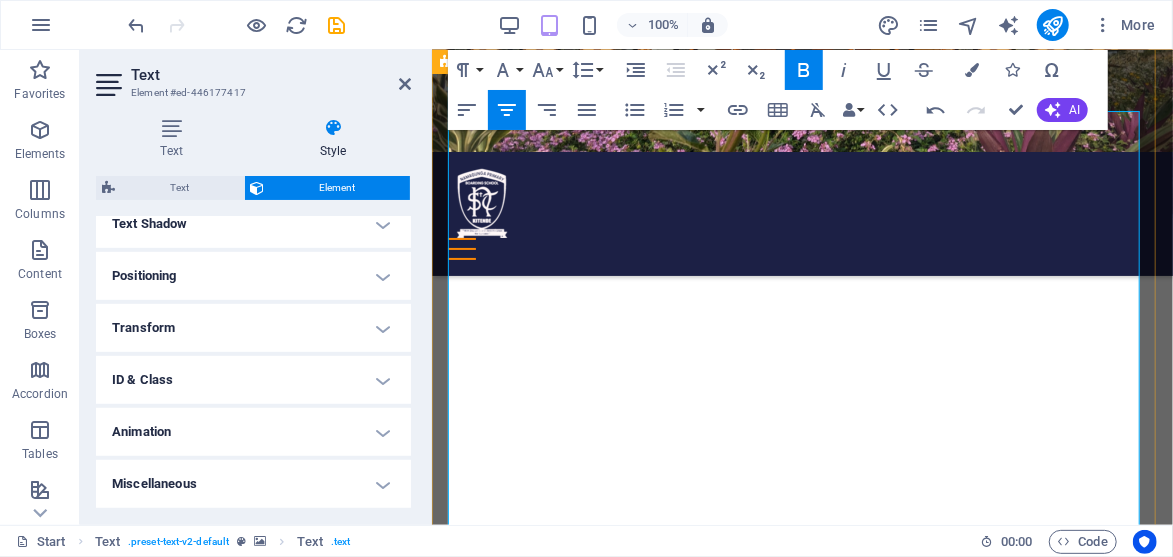 click on "4. Date : [DAY] [DATE] [MONTH] [YEAR]" at bounding box center [801, 4178] 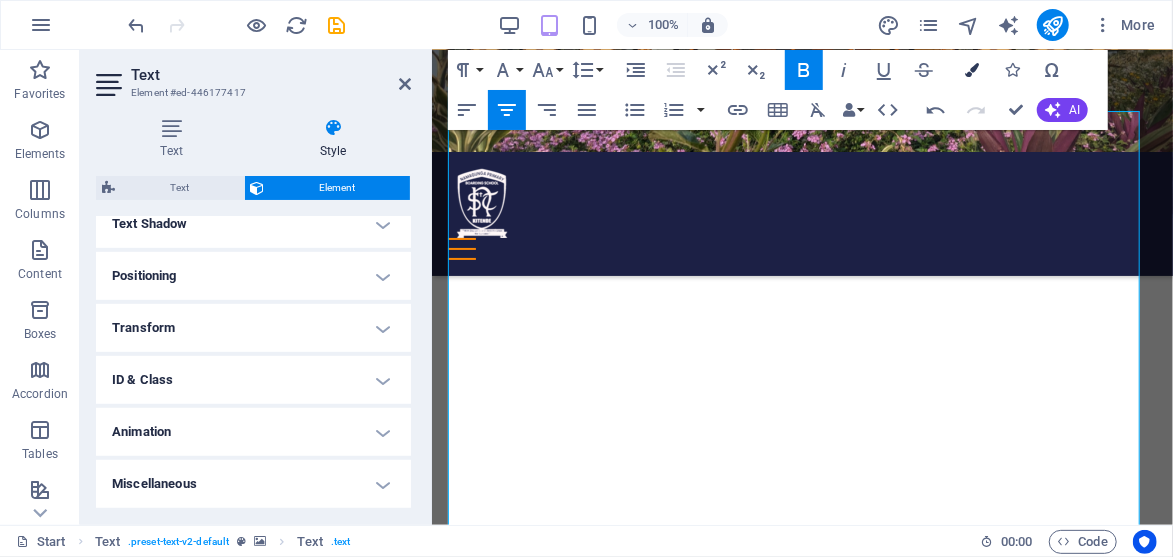 click at bounding box center [972, 70] 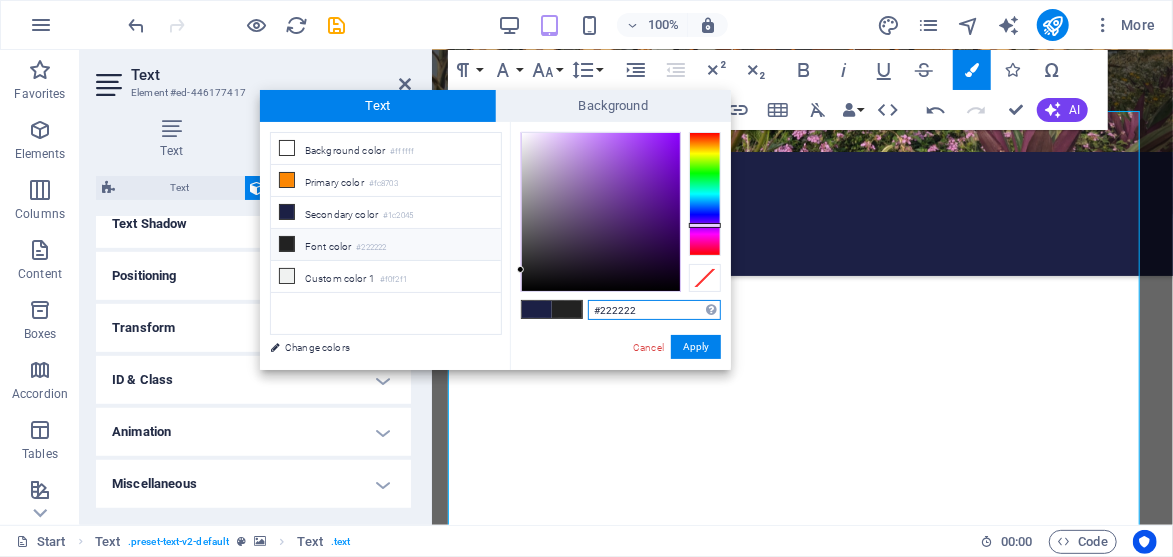 click at bounding box center (705, 194) 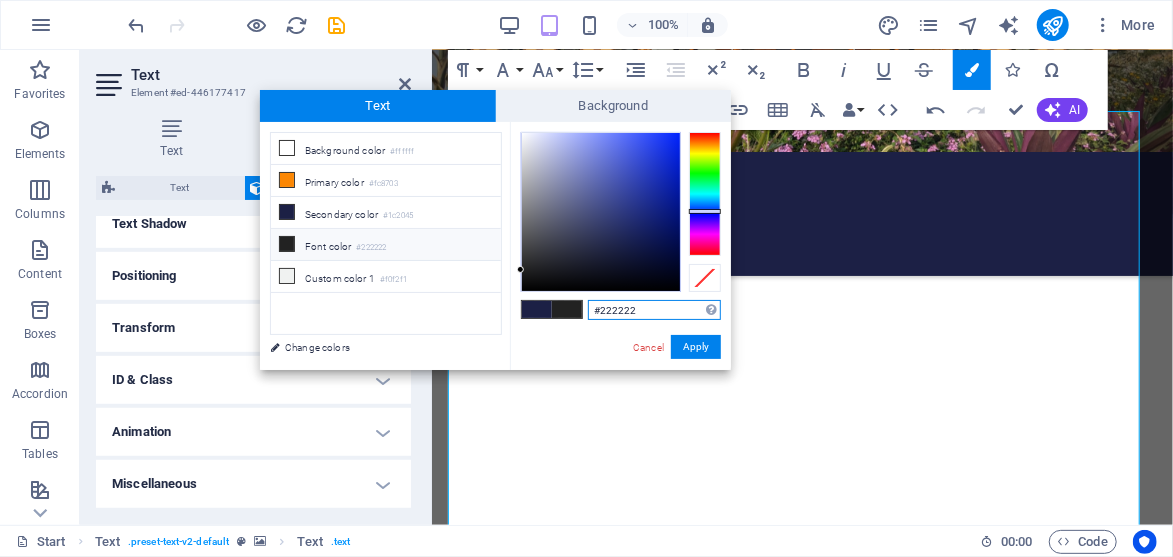 drag, startPoint x: 701, startPoint y: 225, endPoint x: 703, endPoint y: 211, distance: 14.142136 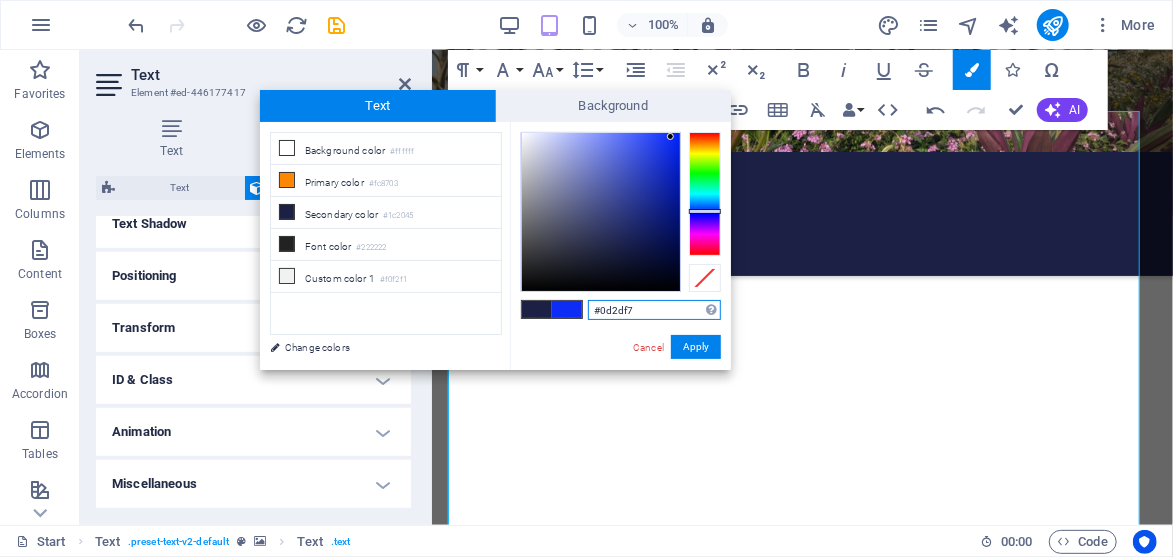 click at bounding box center (601, 212) 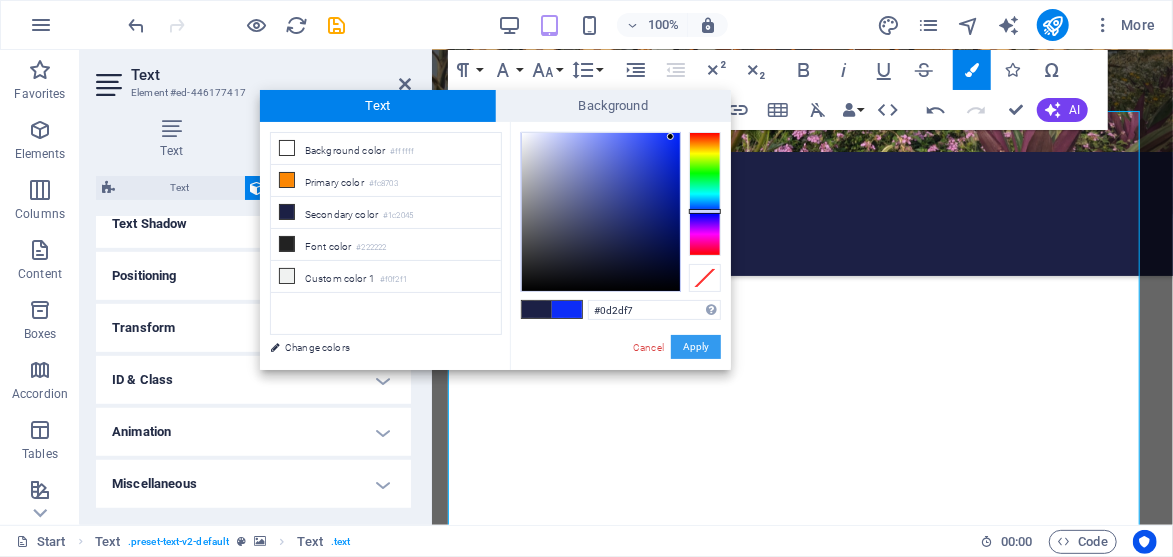 click on "Apply" at bounding box center [696, 347] 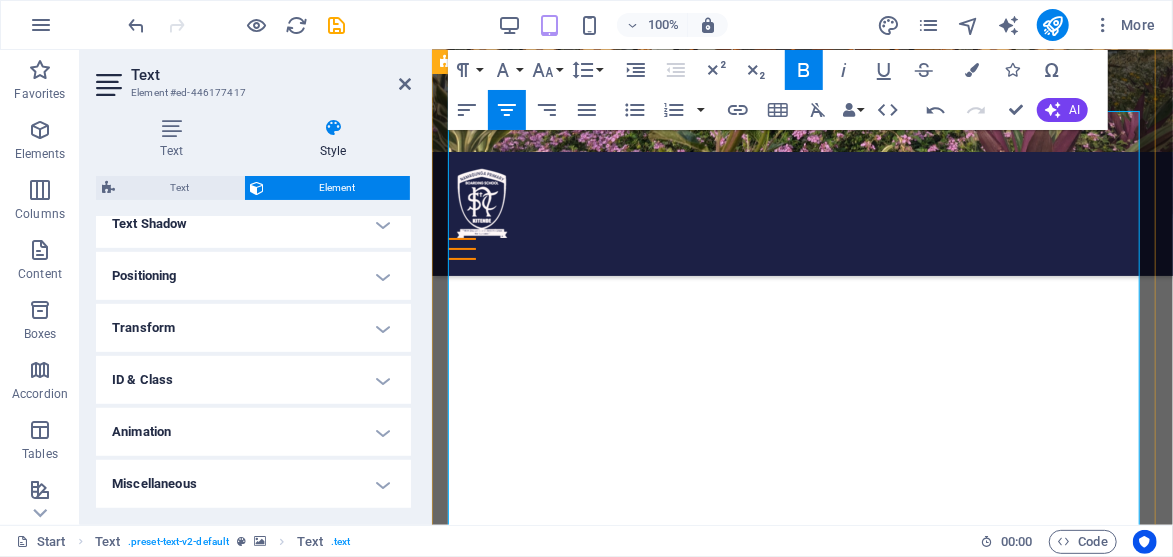 click on "4.  Date :   Saturday 23rd August 2025" at bounding box center [801, 4178] 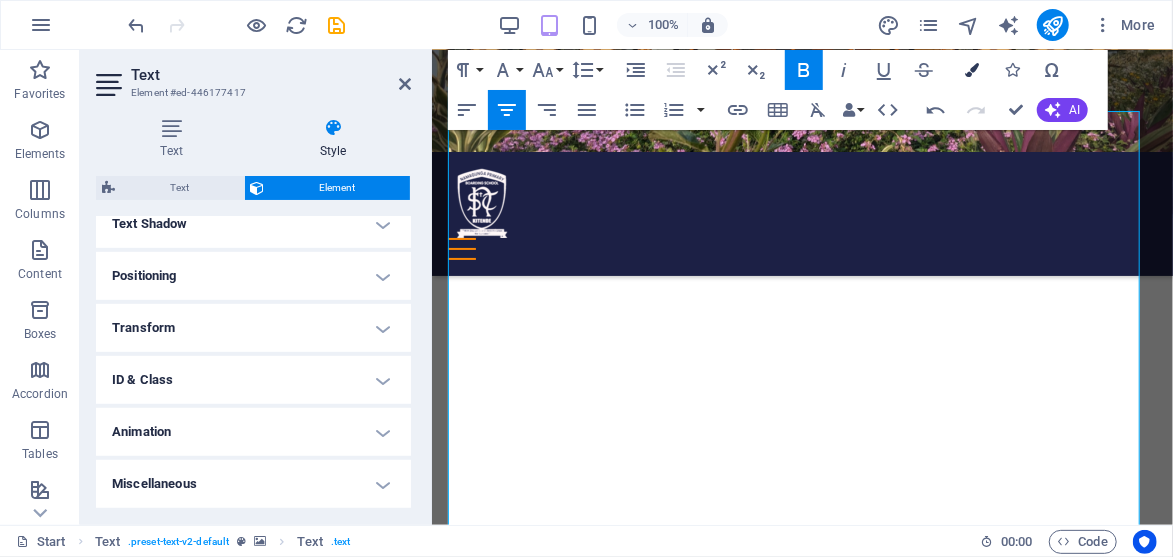 click at bounding box center (972, 70) 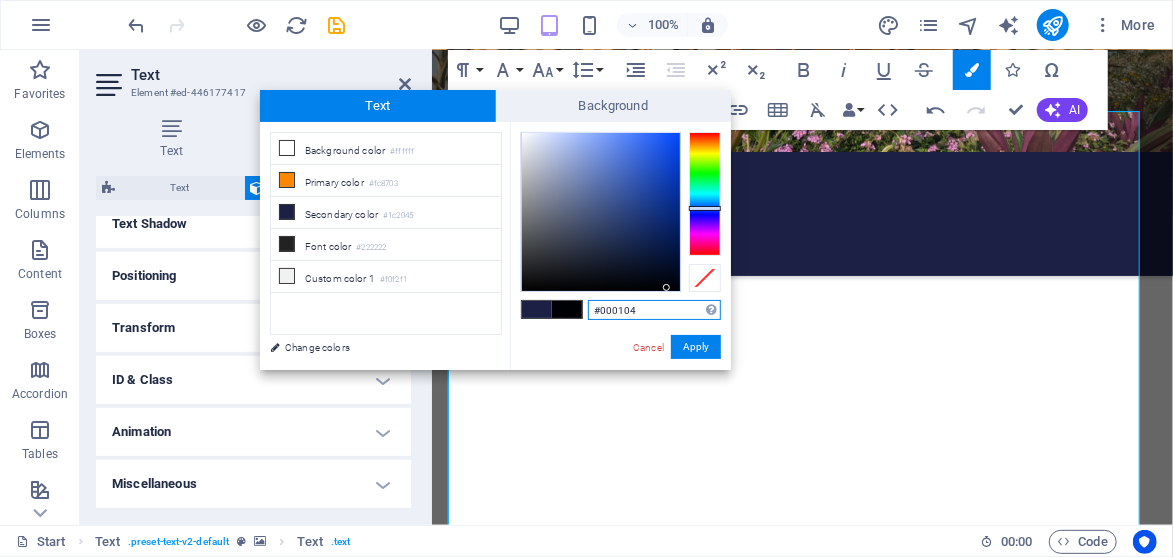 click at bounding box center [601, 212] 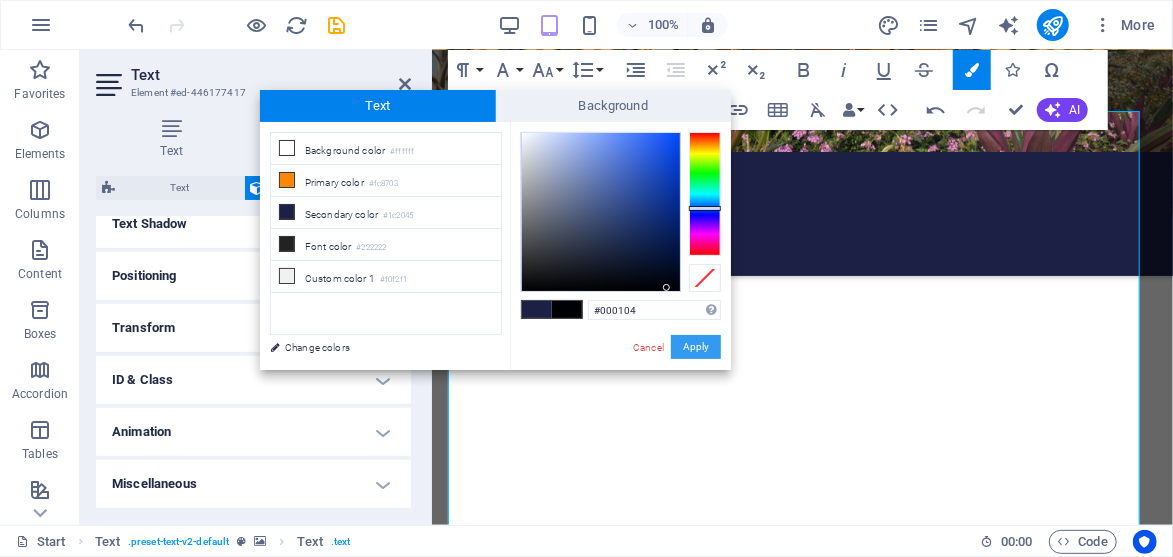 click on "Apply" at bounding box center (696, 347) 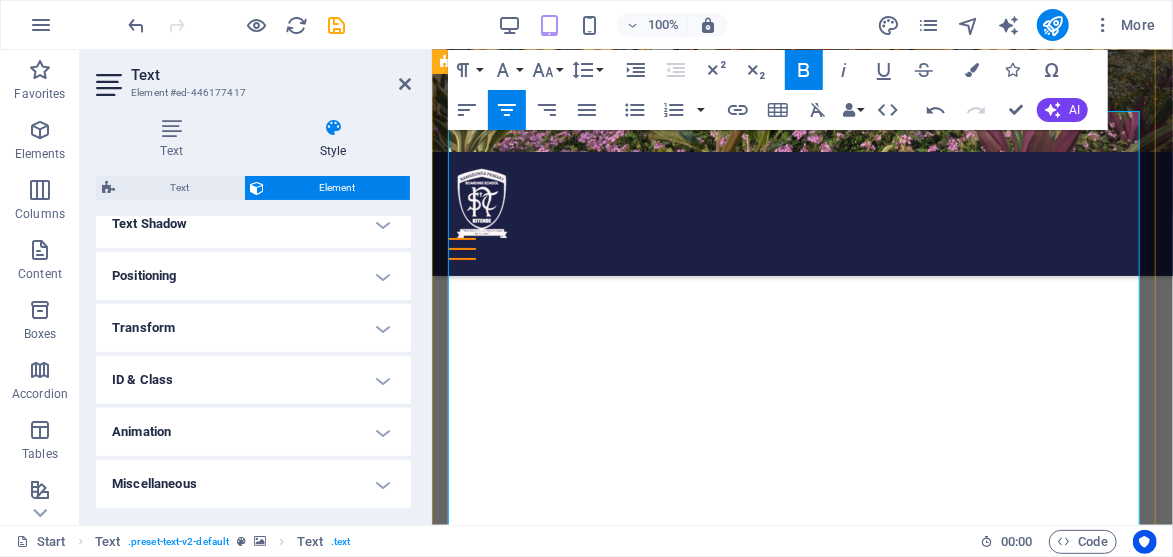 click on "Mark the interview date" at bounding box center (801, 4153) 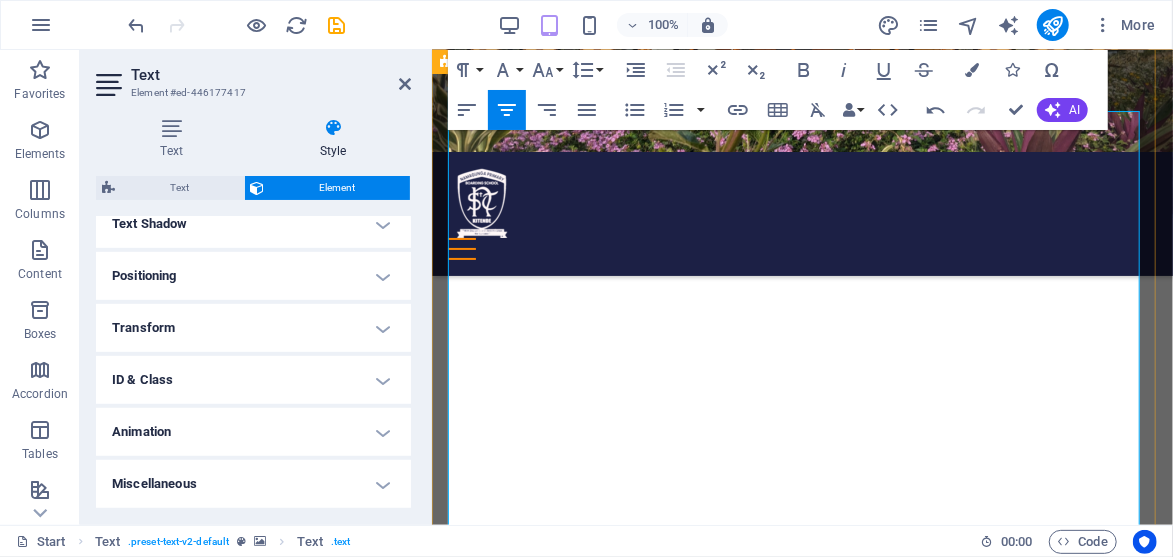 click on "Date:  Saturday 23rd August 2025" at bounding box center [829, 4178] 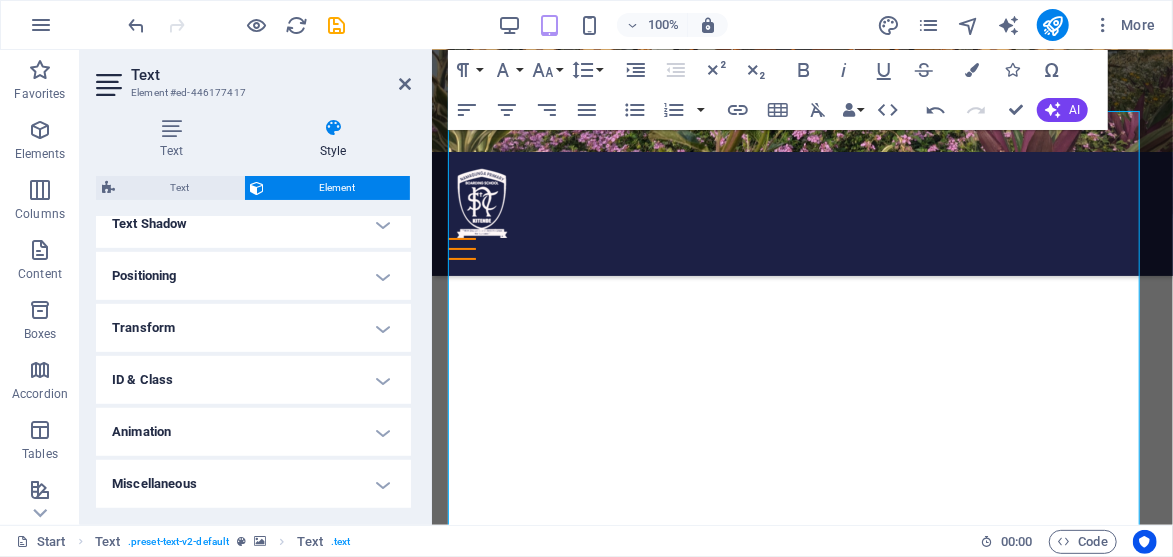 drag, startPoint x: 1144, startPoint y: 314, endPoint x: 1150, endPoint y: 355, distance: 41.4367 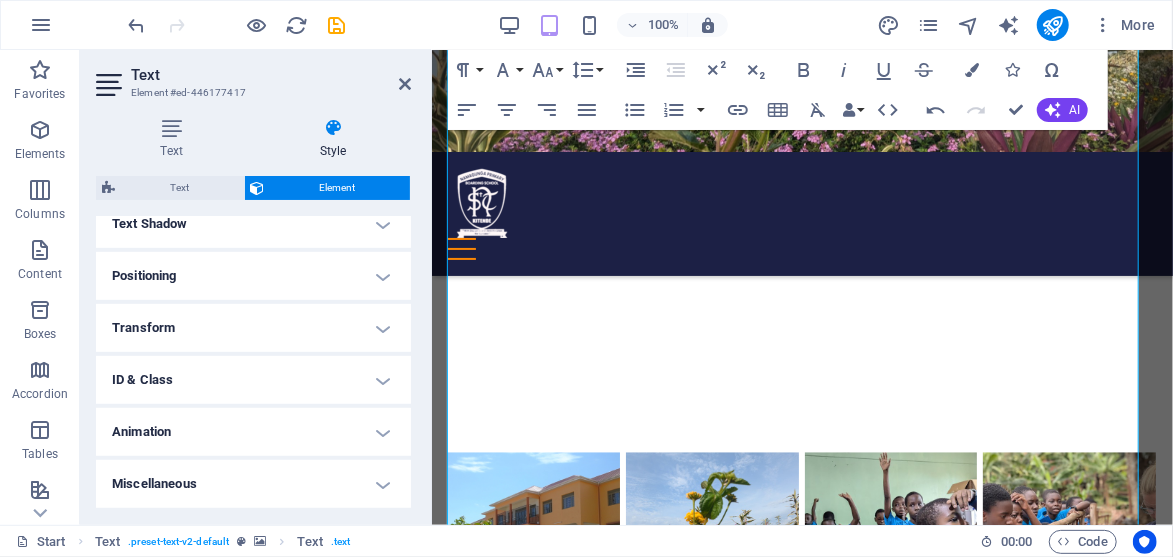 scroll, scrollTop: 5108, scrollLeft: 1, axis: both 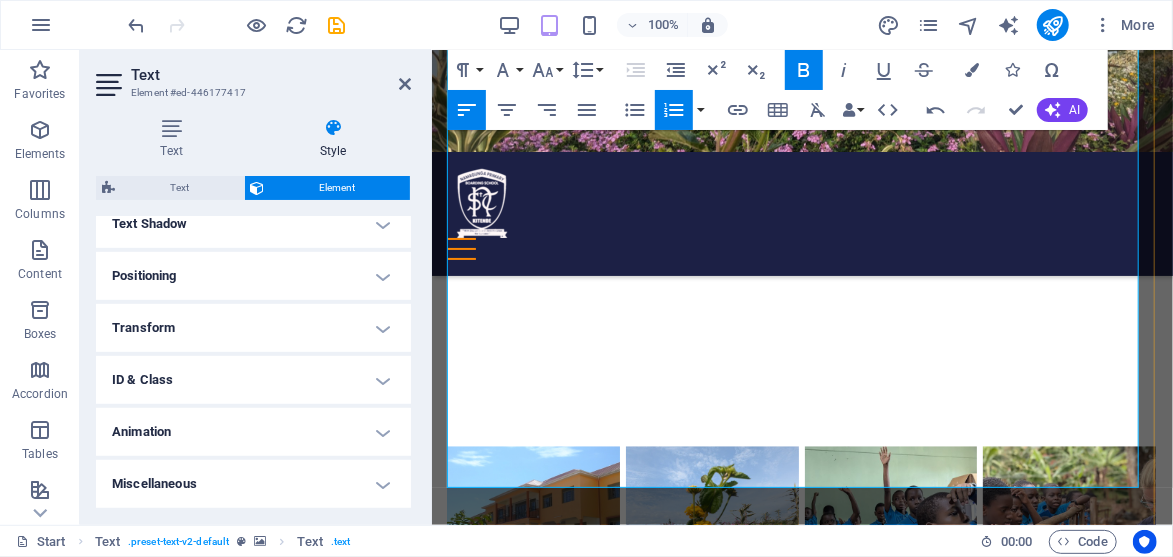 click on "Recent school report card (photocopy)" at bounding box center [605, 4067] 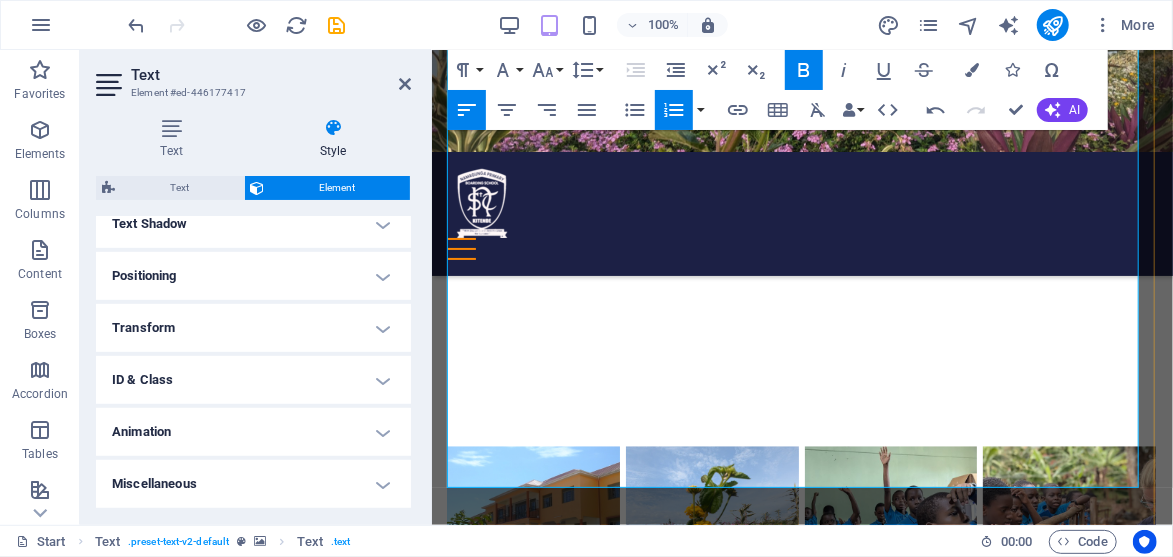 drag, startPoint x: 568, startPoint y: 381, endPoint x: 447, endPoint y: 303, distance: 143.9618 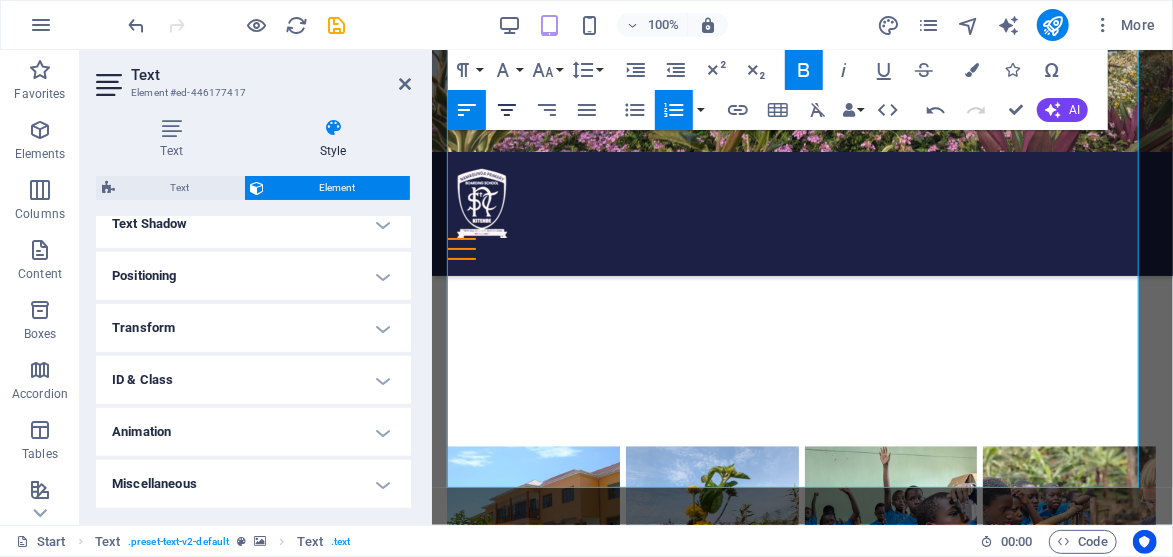 click 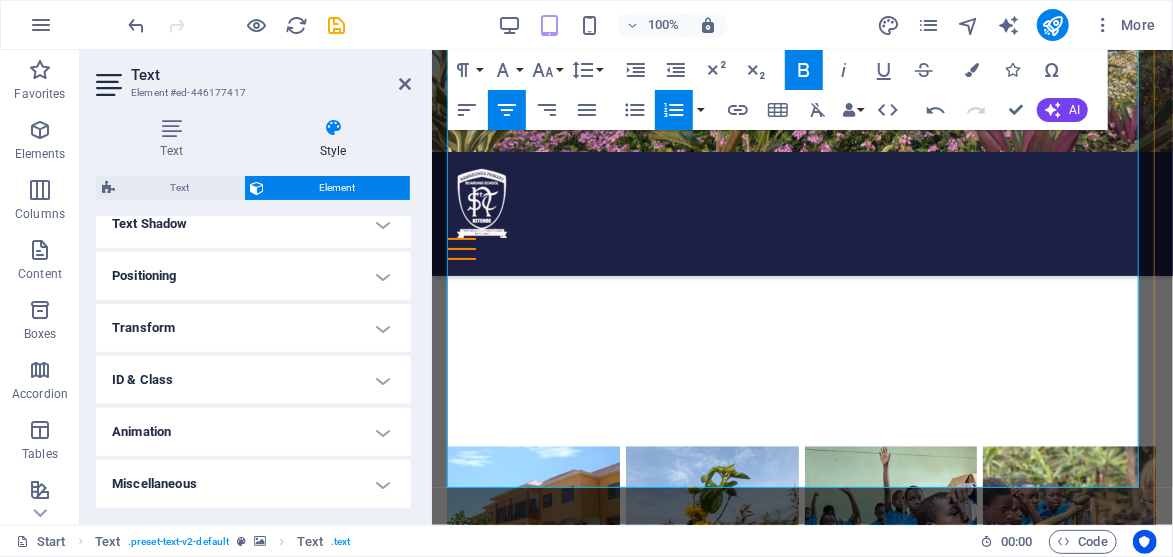 click on "Birth certificate / Baptism card (photocopy)" at bounding box center [800, 4092] 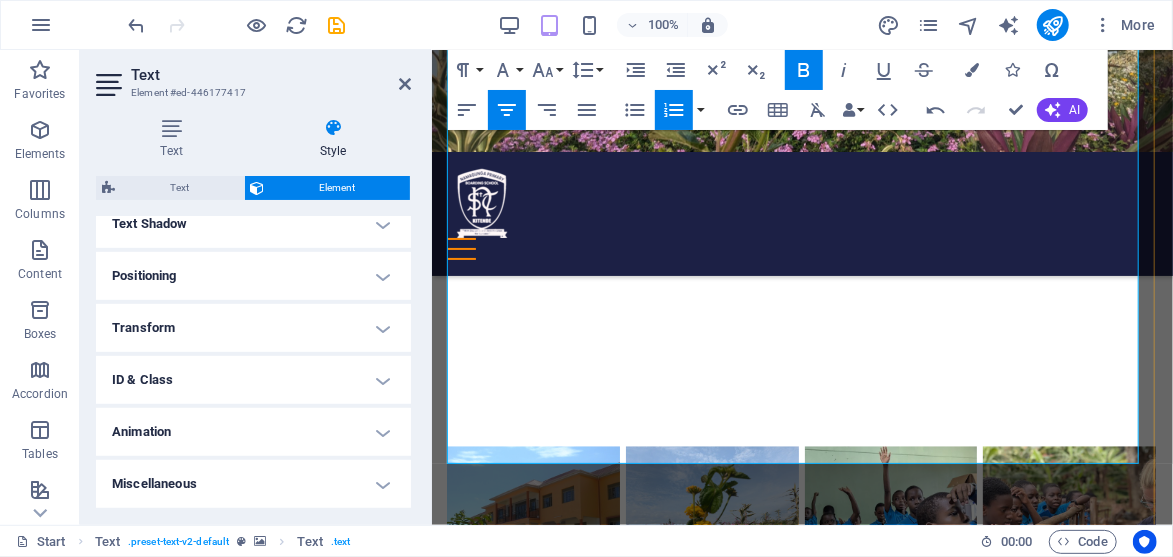 click on "Birth certificate / Baptism card (photocopy)" at bounding box center [668, 4067] 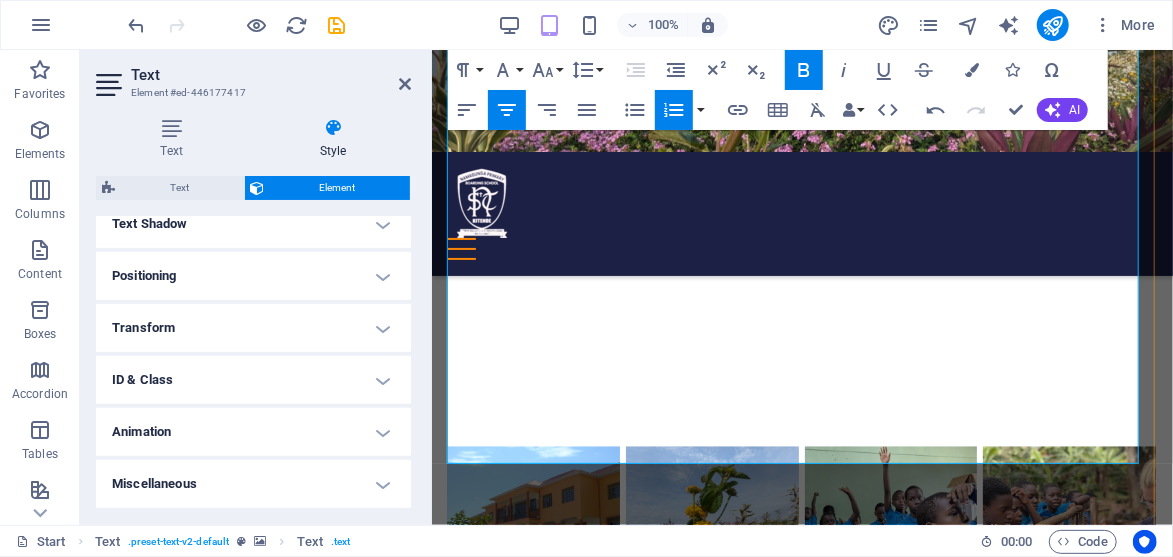 drag, startPoint x: 988, startPoint y: 384, endPoint x: 612, endPoint y: 294, distance: 386.62128 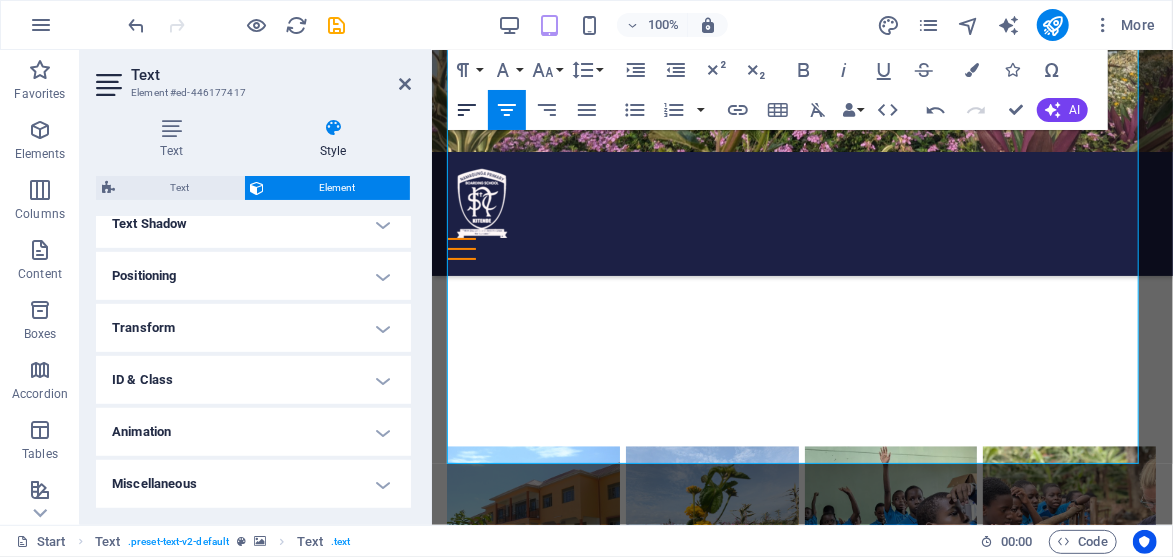 click 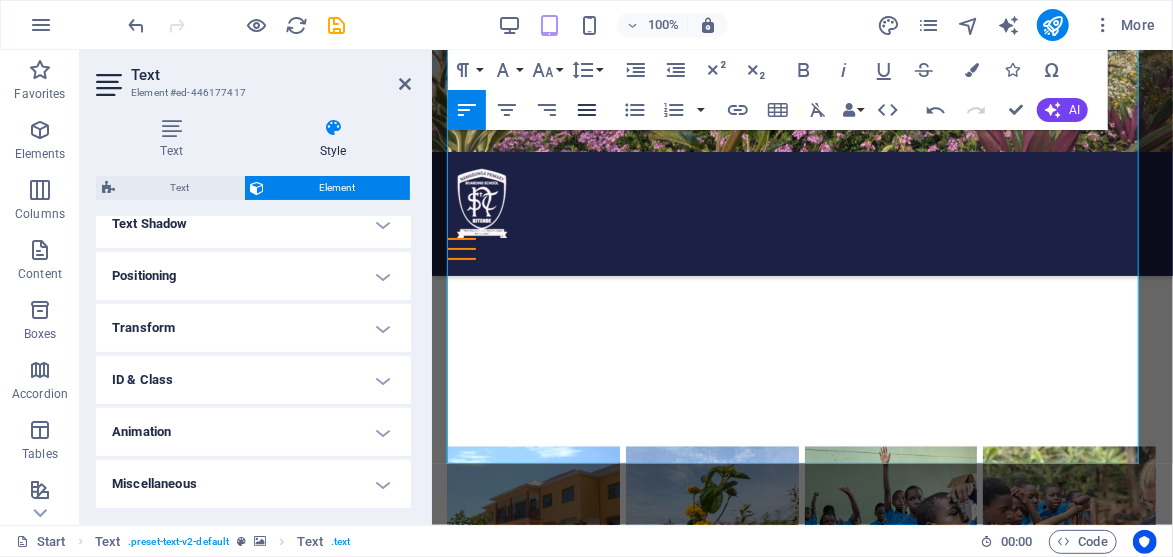click 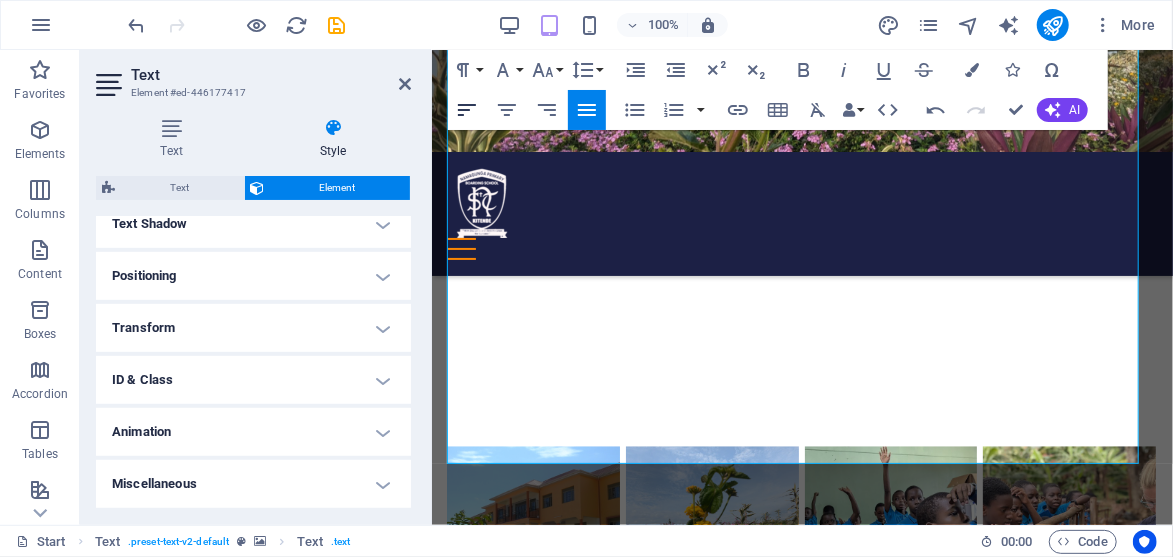 click 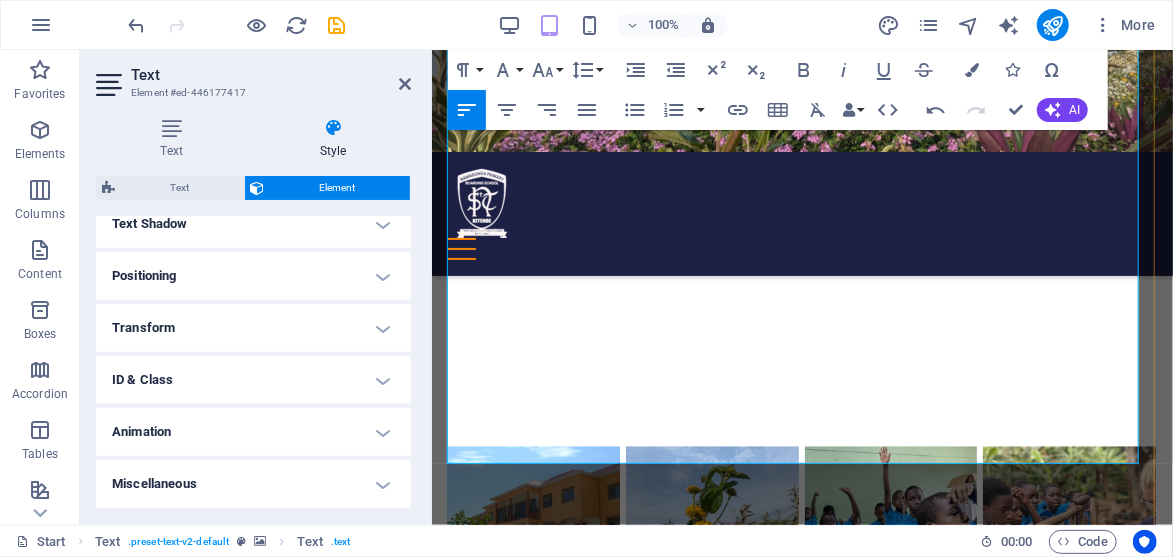 click on "Birth certificate / Baptism card (photocopy)" at bounding box center (627, 4067) 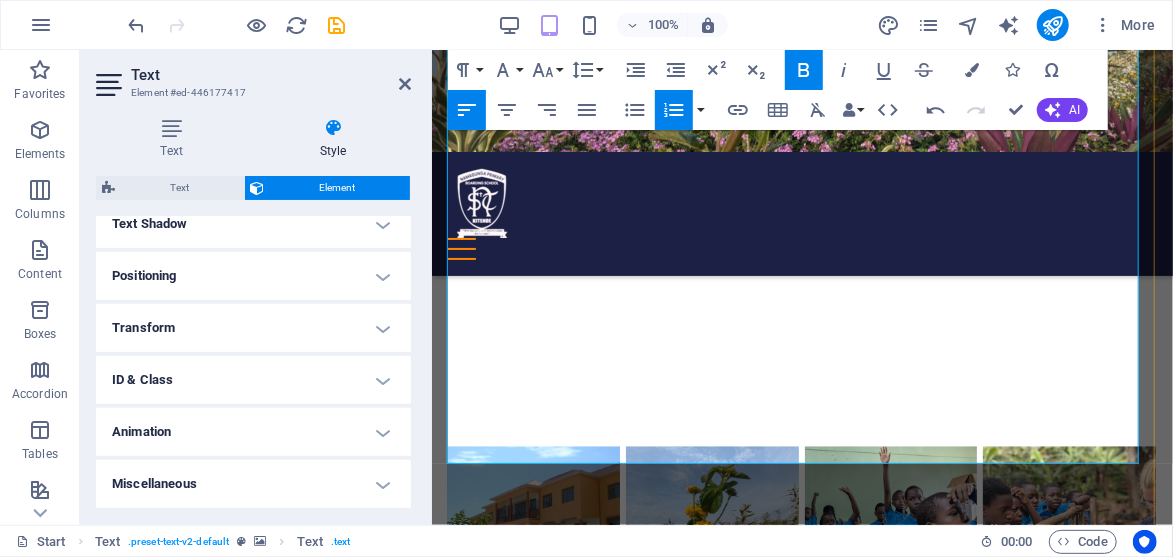 click on "4. After interviews, immediate feedback will be given." at bounding box center [800, 4116] 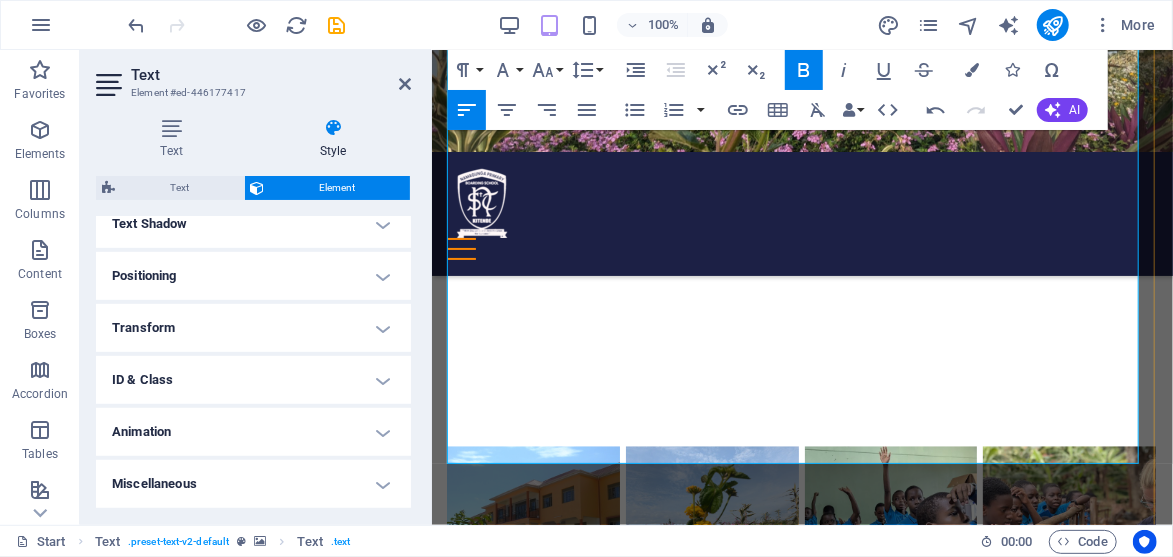 drag, startPoint x: 864, startPoint y: 382, endPoint x: 455, endPoint y: 309, distance: 415.4636 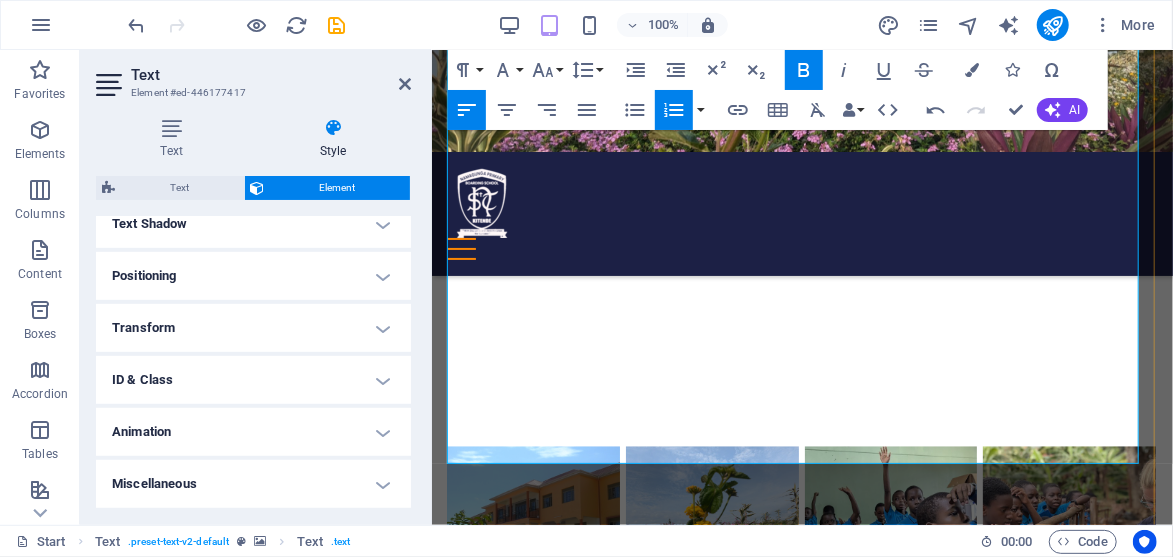 click on "Recent school report card (photocopy)" at bounding box center (800, 4044) 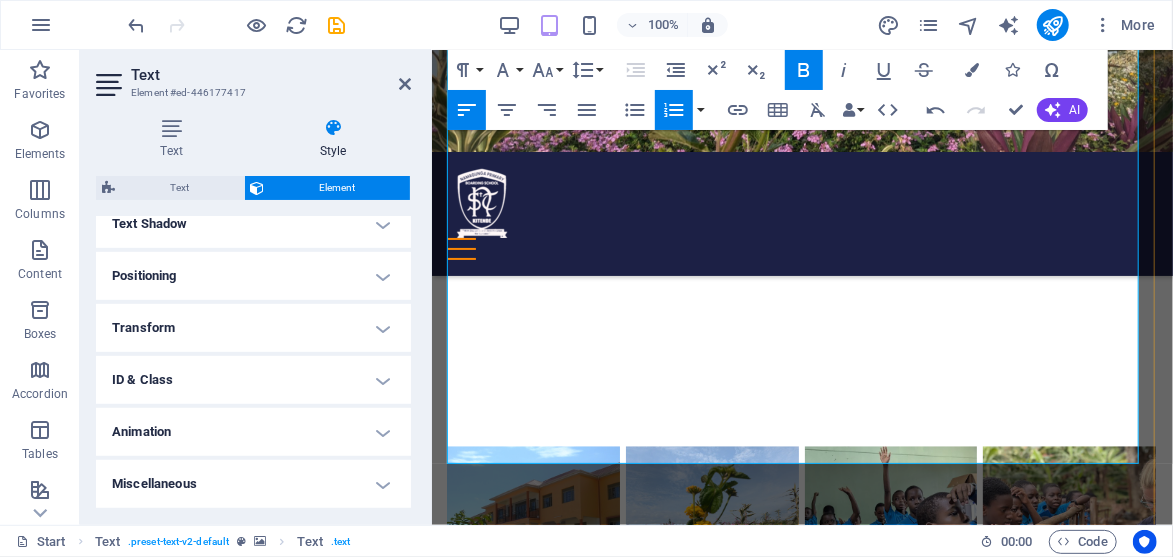 scroll, scrollTop: 5109, scrollLeft: 0, axis: vertical 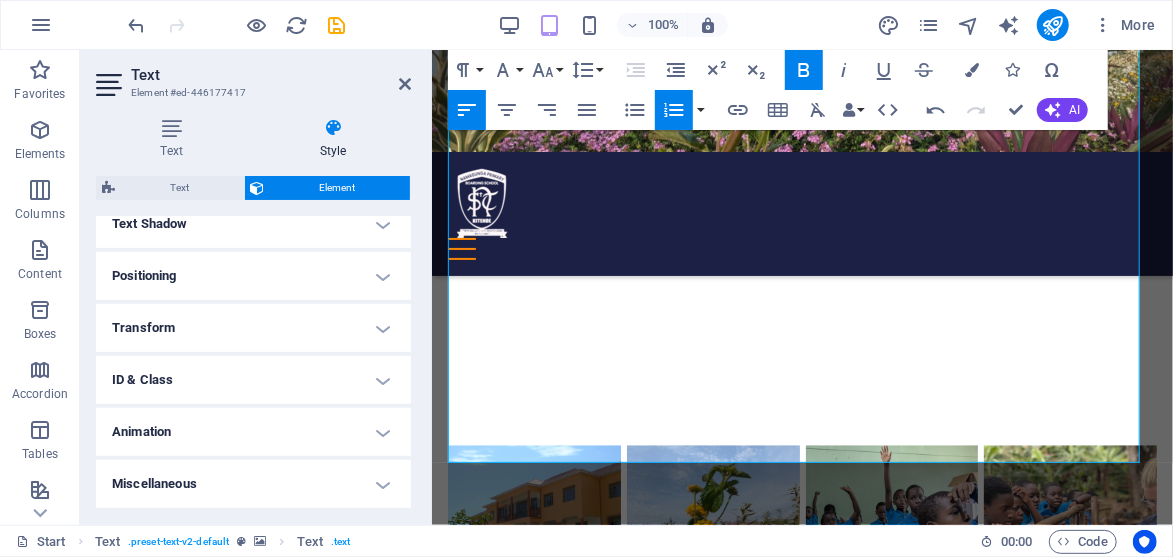 drag, startPoint x: 866, startPoint y: 377, endPoint x: 426, endPoint y: 314, distance: 444.48734 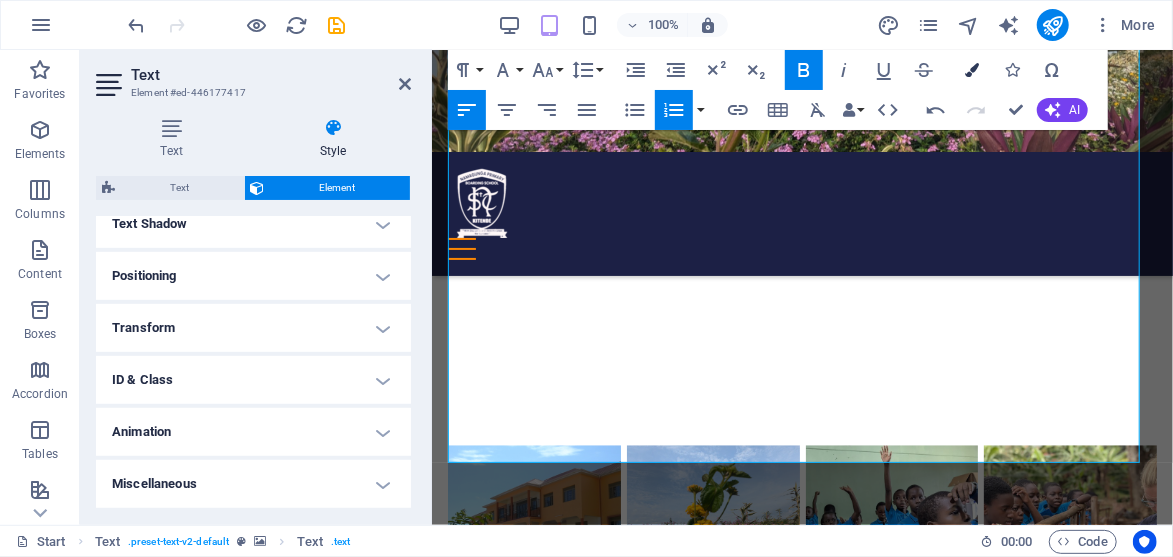 click at bounding box center [972, 70] 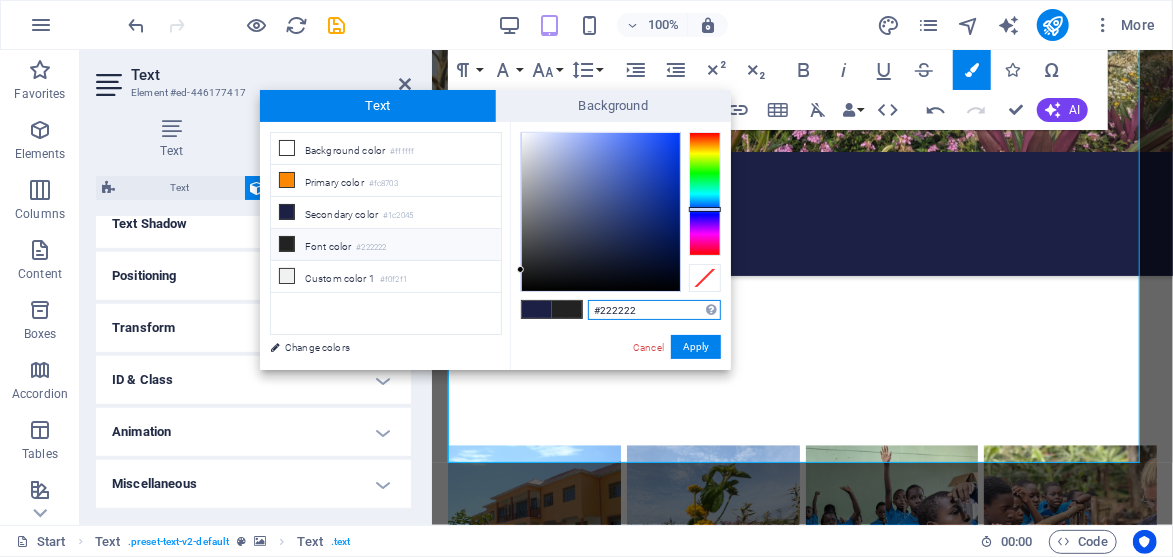 click at bounding box center (705, 194) 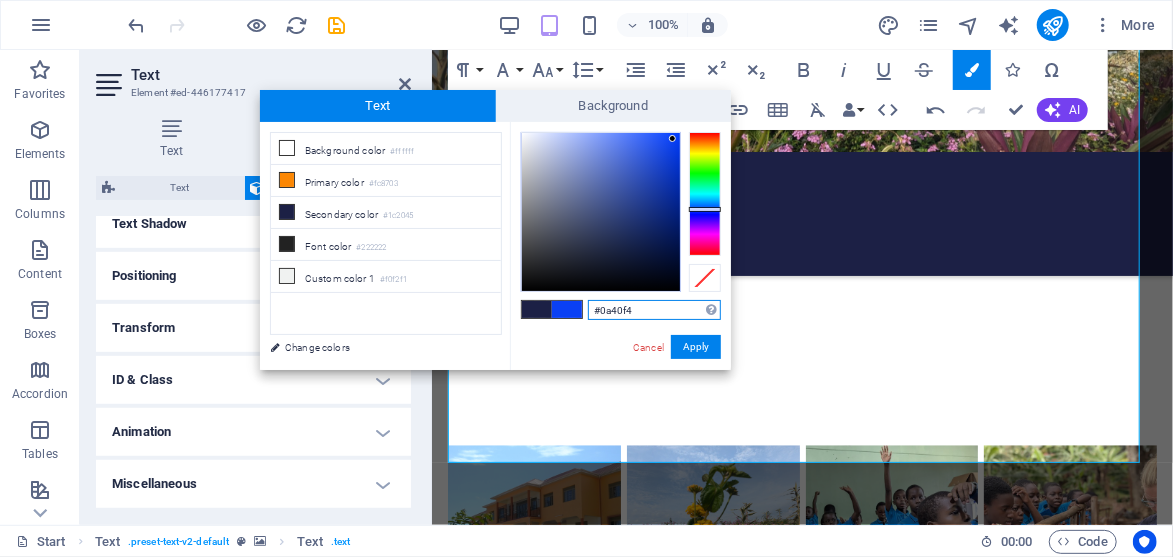 click at bounding box center [601, 212] 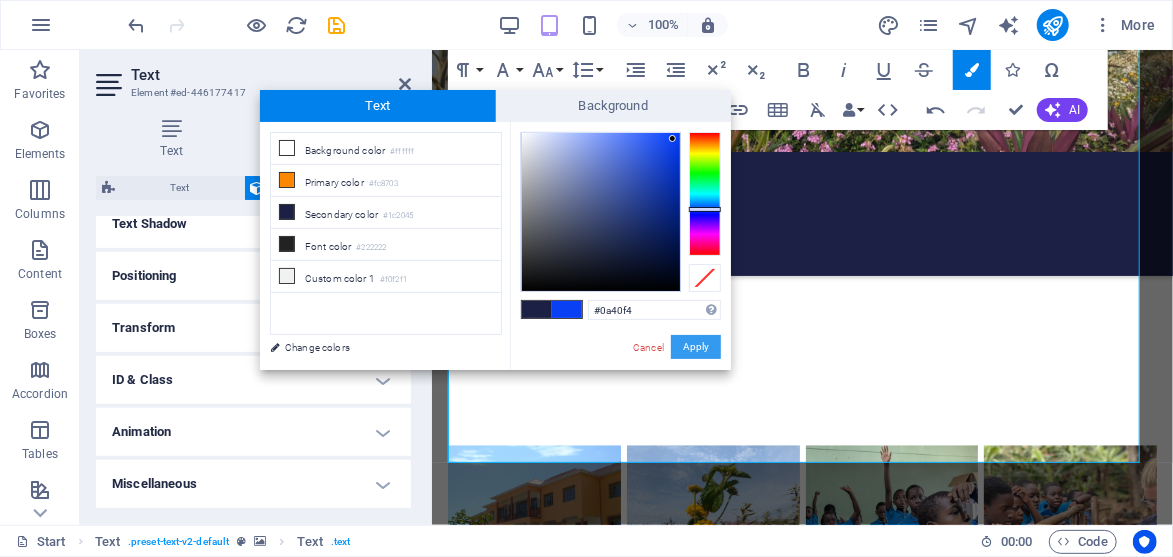 click on "Apply" at bounding box center [696, 347] 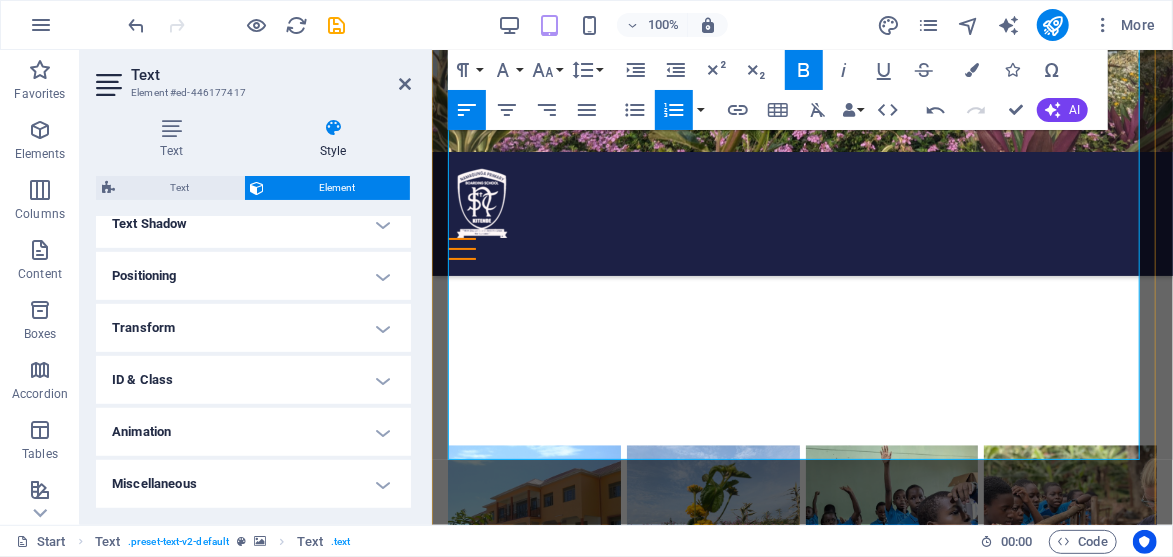 click on "Interview fee" at bounding box center (801, 4085) 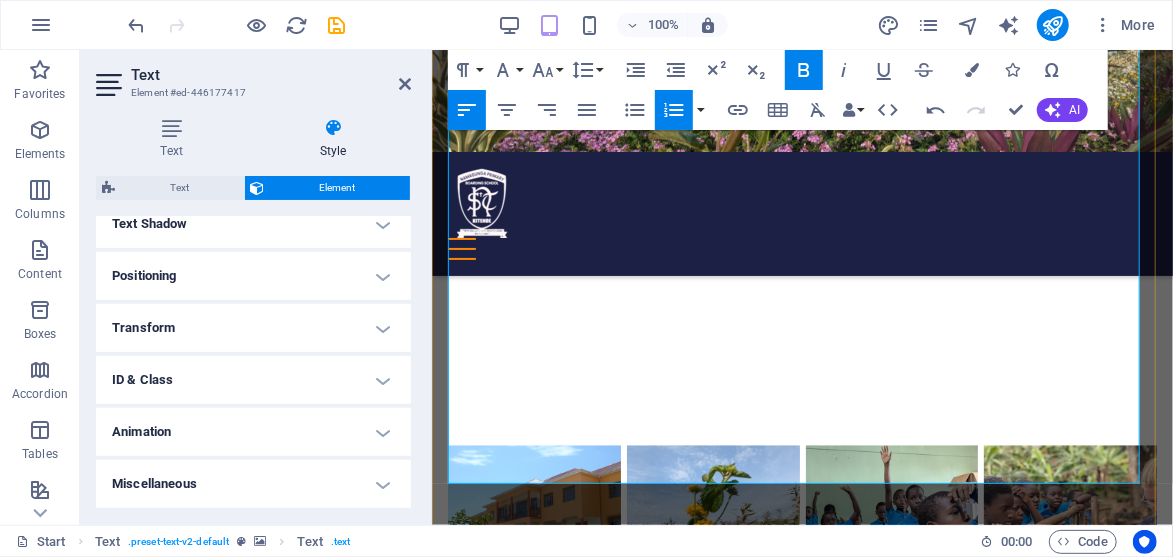click on "Two recent coloured passport photos" at bounding box center [604, 4108] 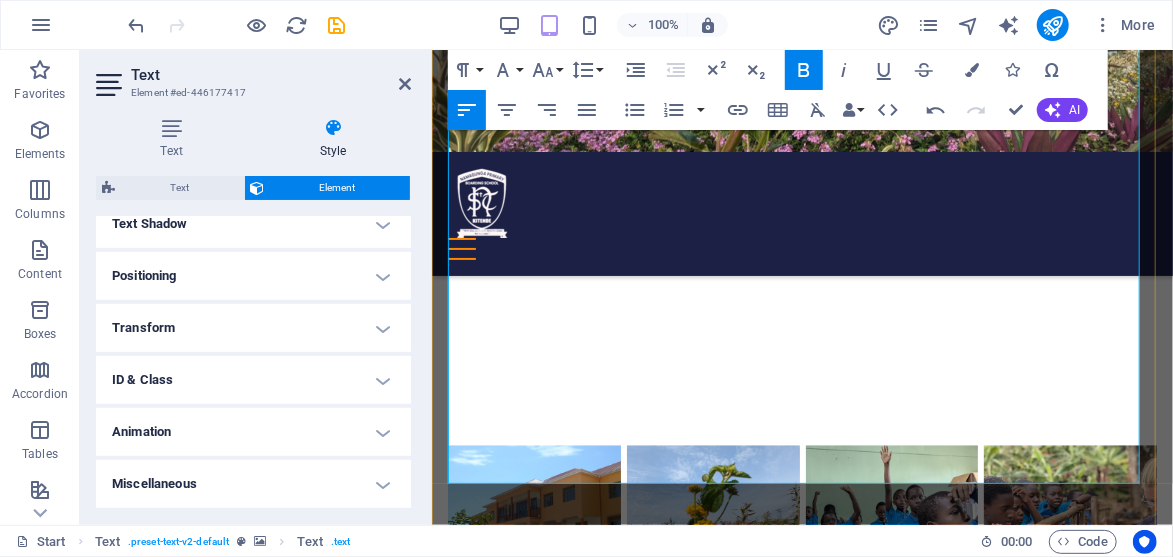 click on "Interview fee" at bounding box center (801, 4133) 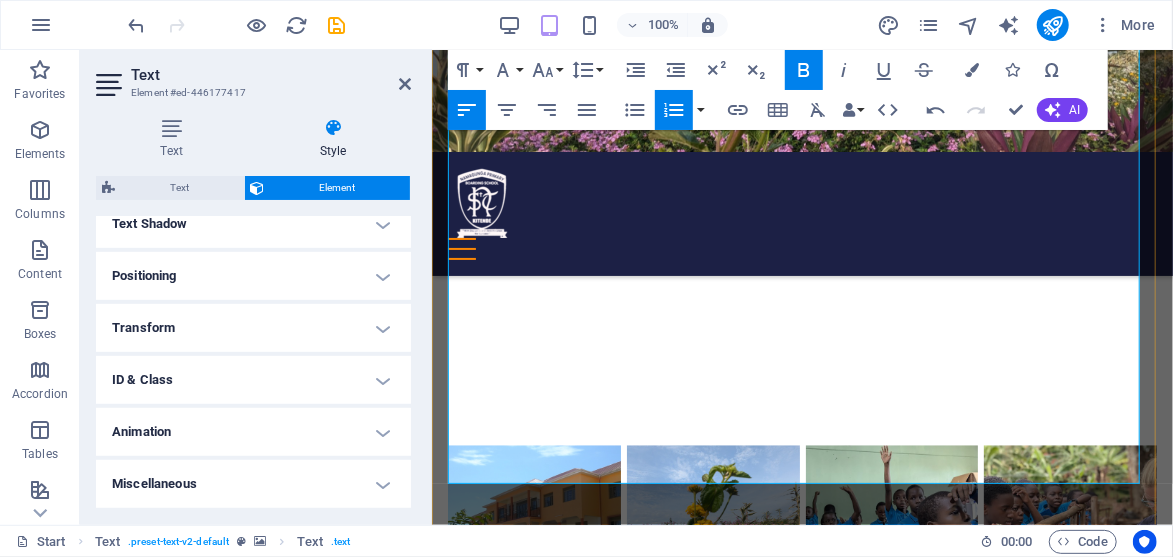 drag, startPoint x: 574, startPoint y: 380, endPoint x: 456, endPoint y: 301, distance: 142.00352 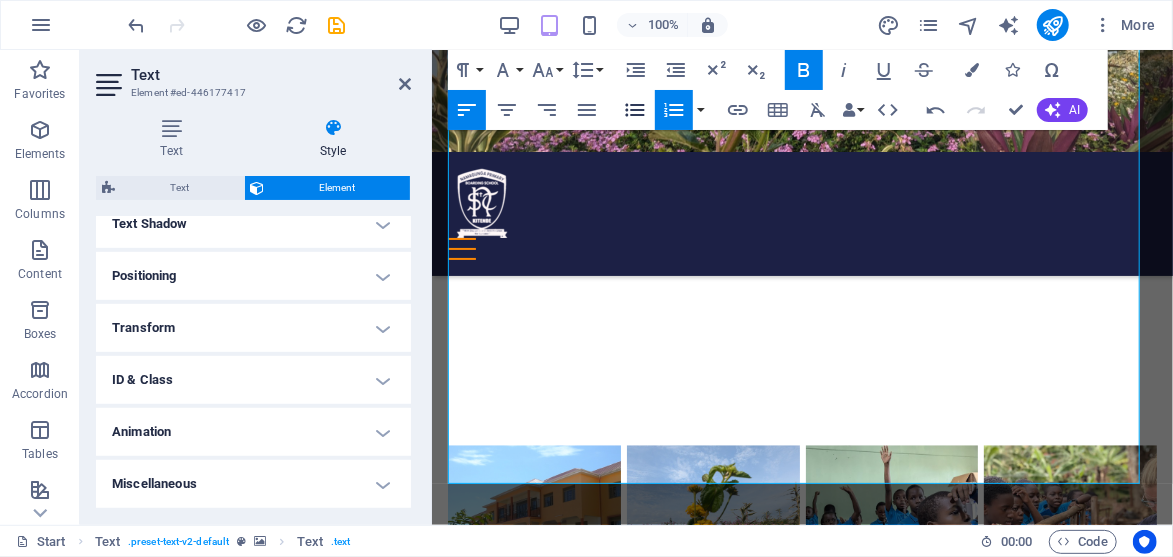 click 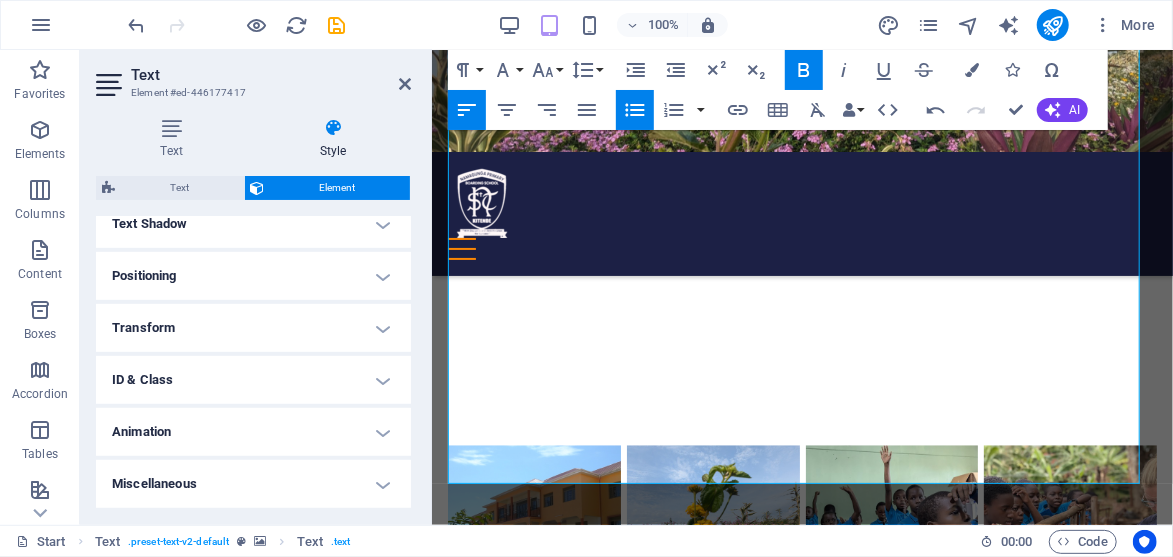 click 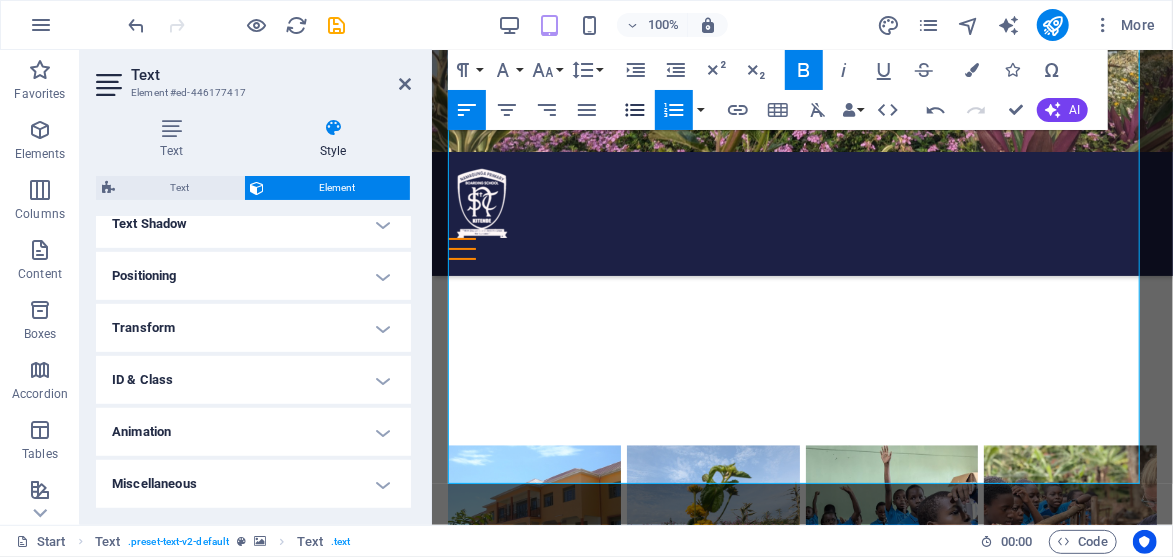 click 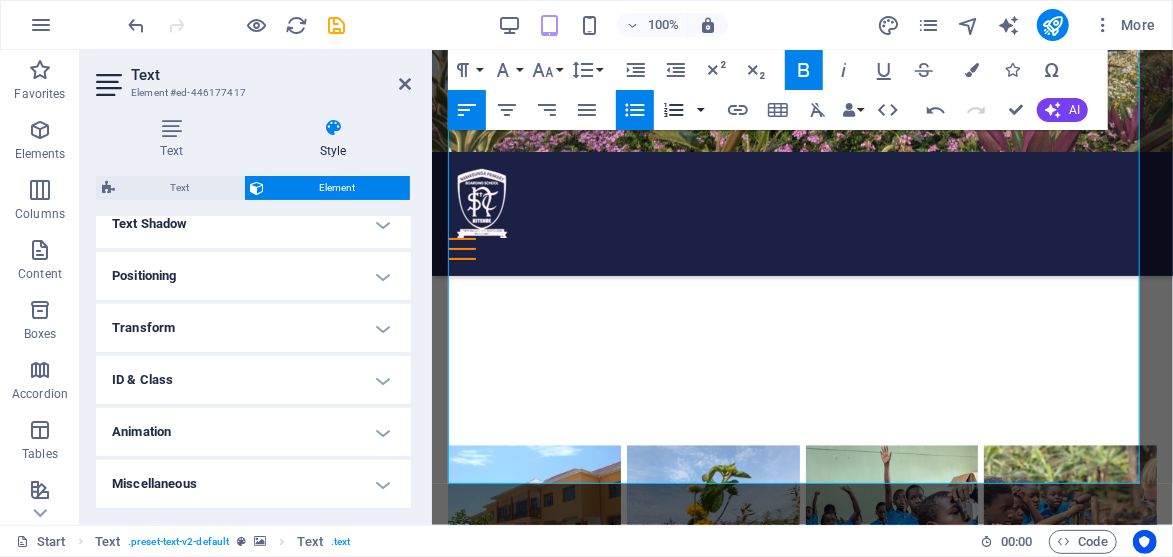 click at bounding box center (701, 110) 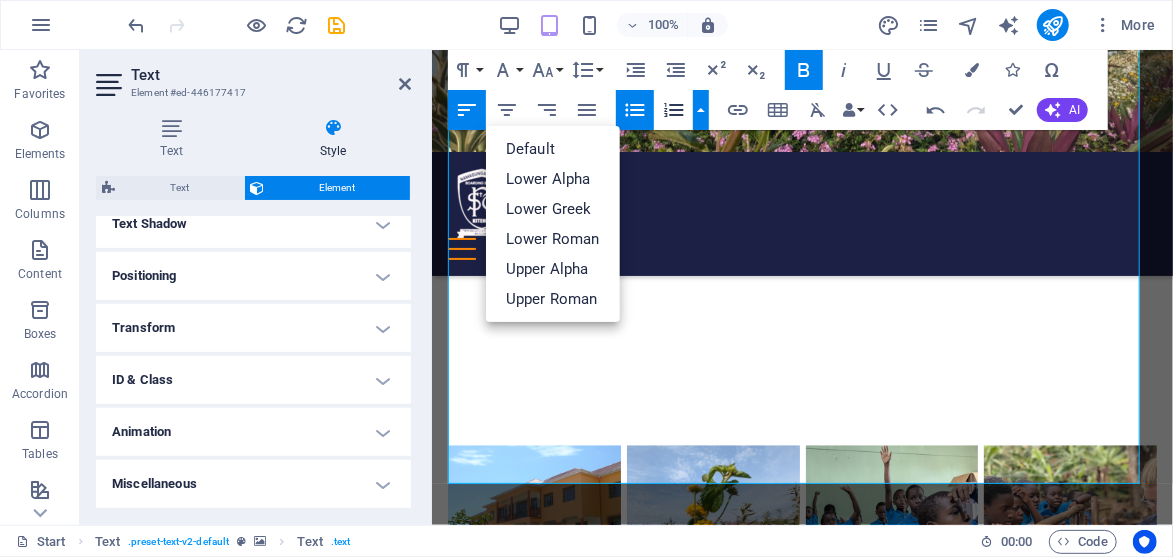 click 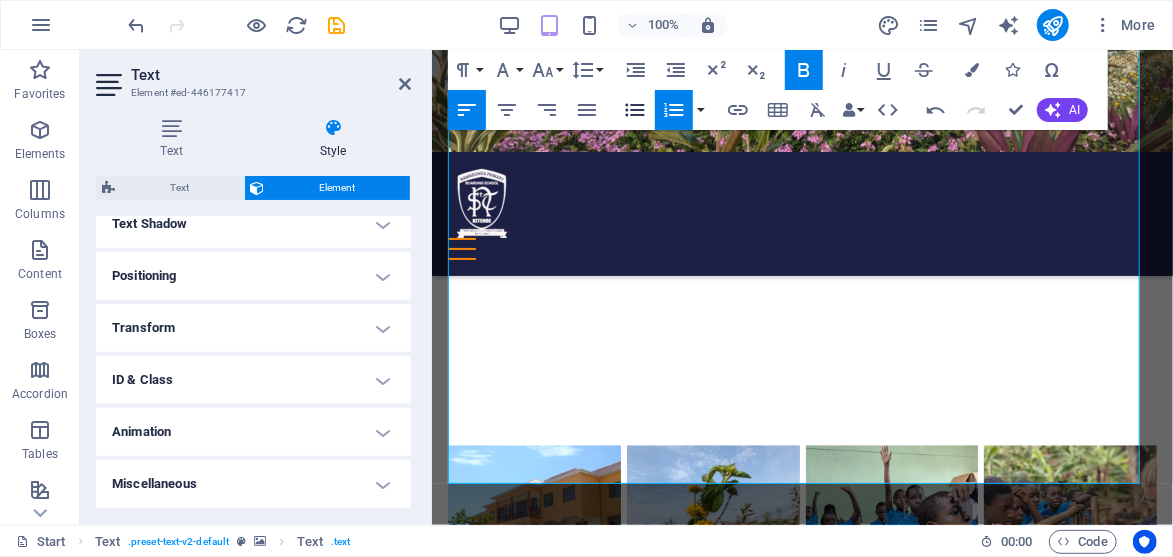 click 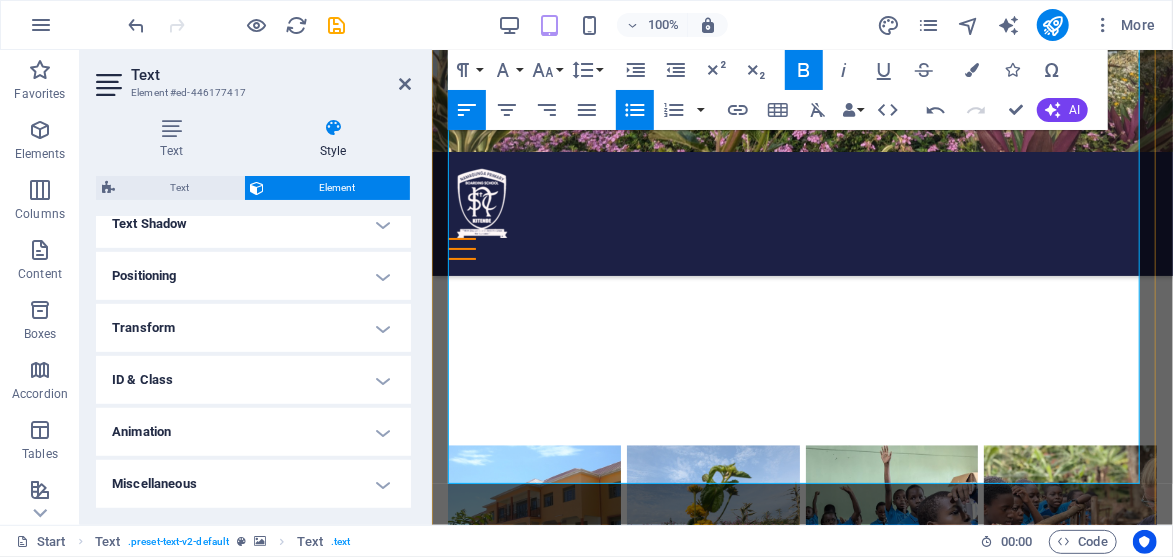 click on "Interview fee" at bounding box center [809, 4136] 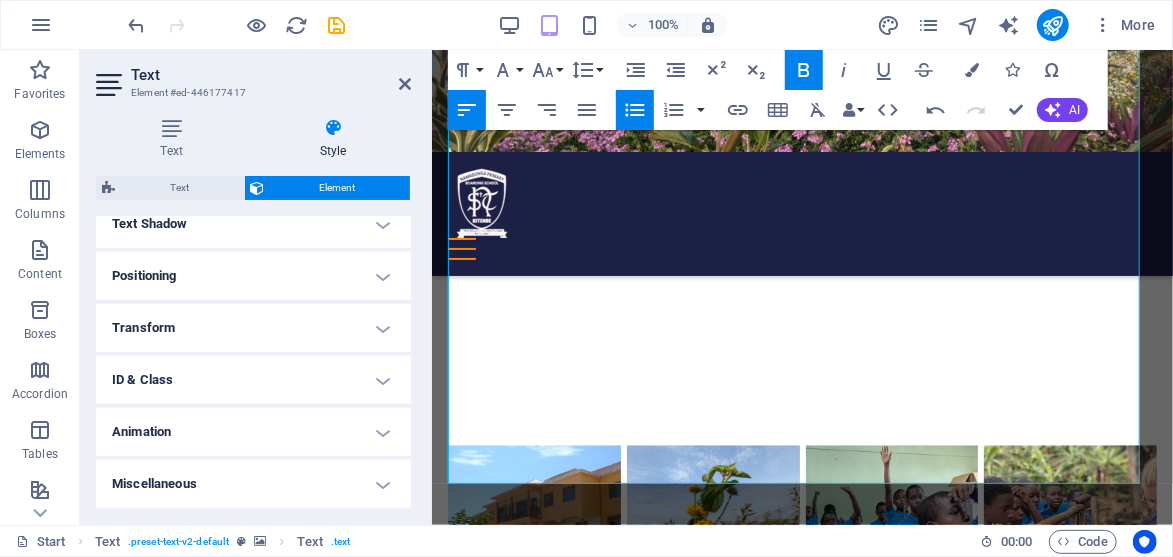 drag, startPoint x: 534, startPoint y: 366, endPoint x: 424, endPoint y: 303, distance: 126.76356 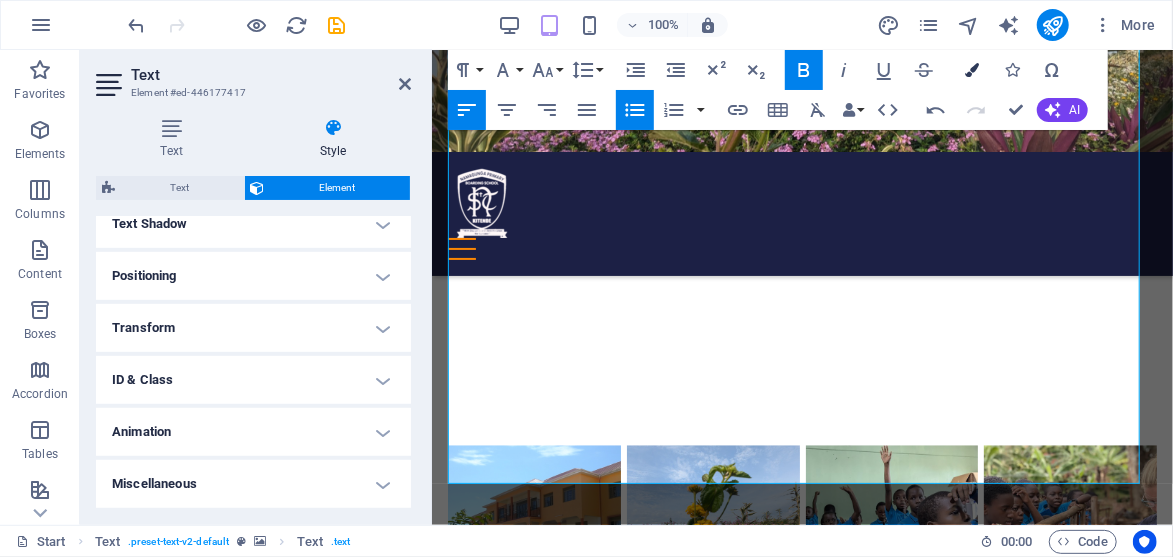 click at bounding box center [972, 70] 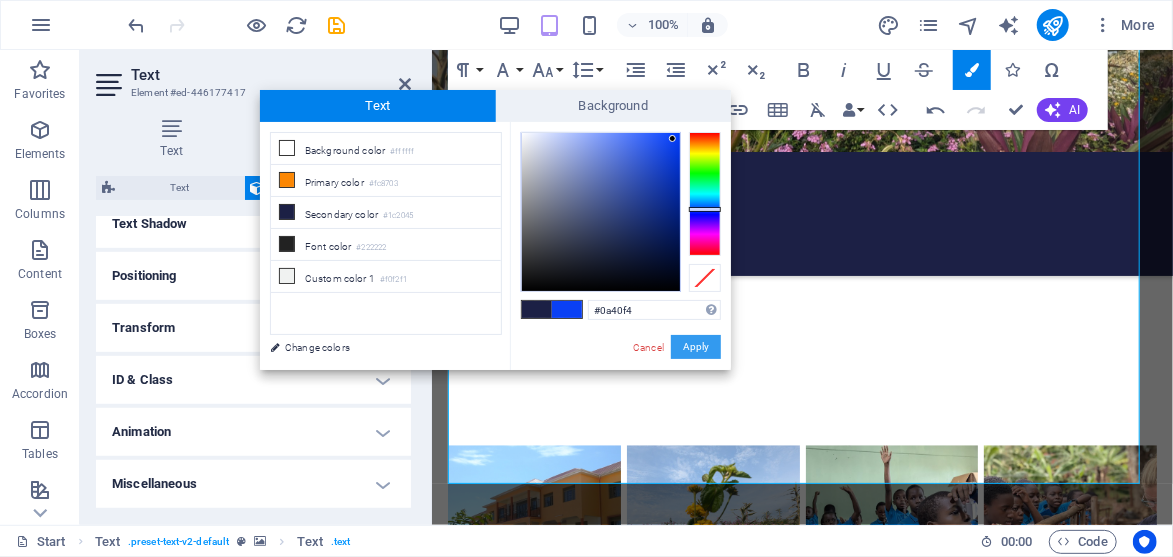 click on "Apply" at bounding box center (696, 347) 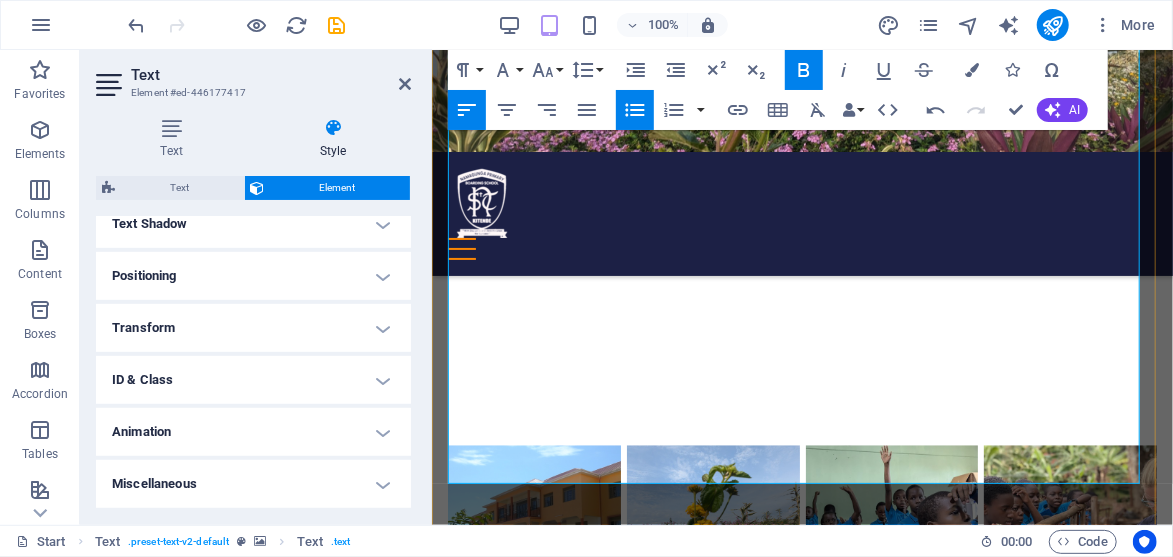 click on "Birth certificate / Baptism card (photocopy)" at bounding box center [809, 4086] 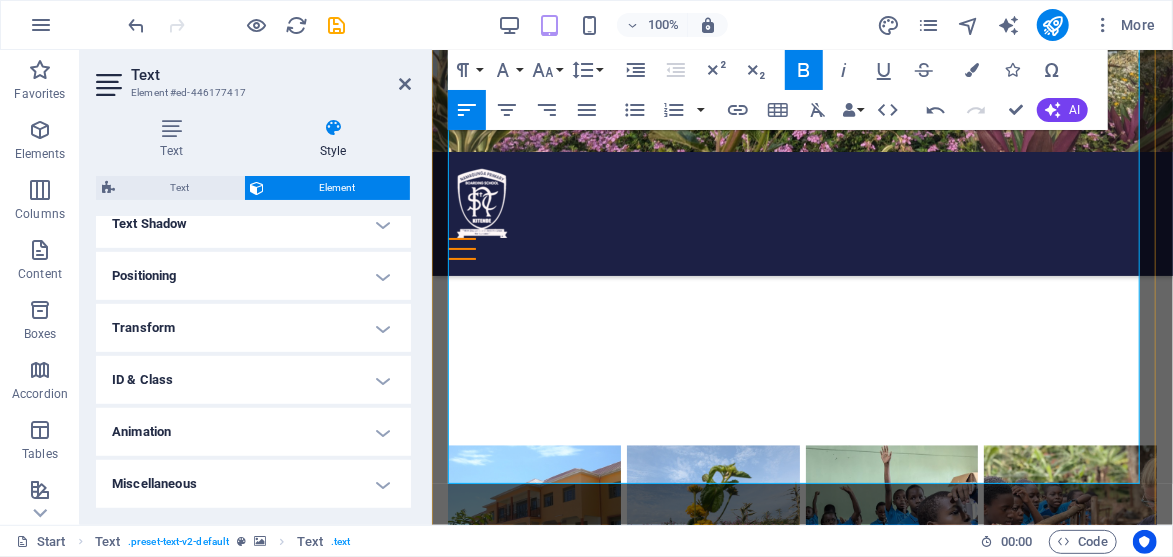 click on "4. After interviews, immediate feedback will be given." at bounding box center [649, 4160] 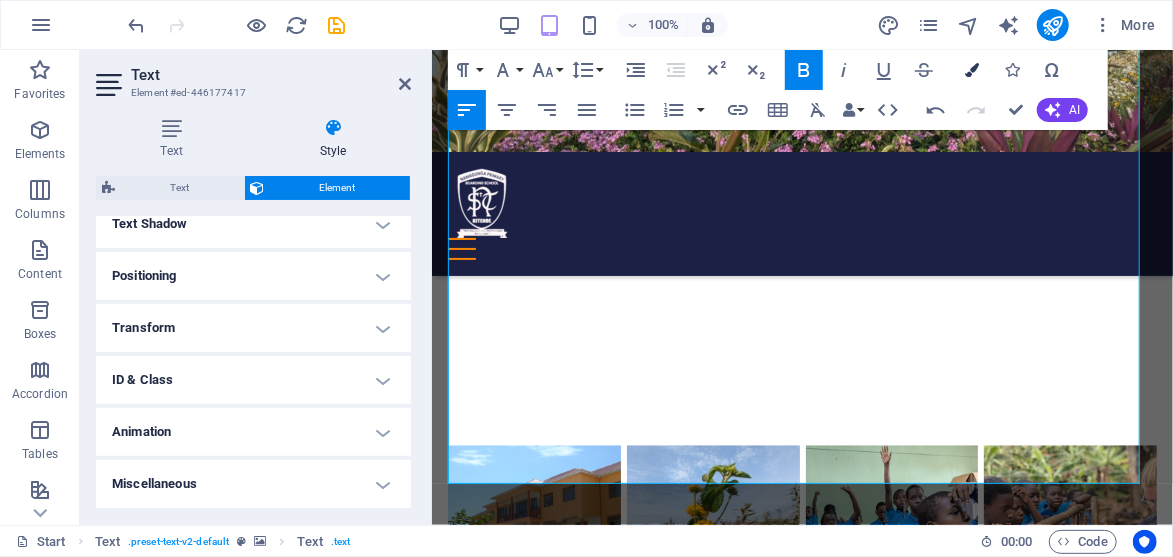 click at bounding box center [972, 70] 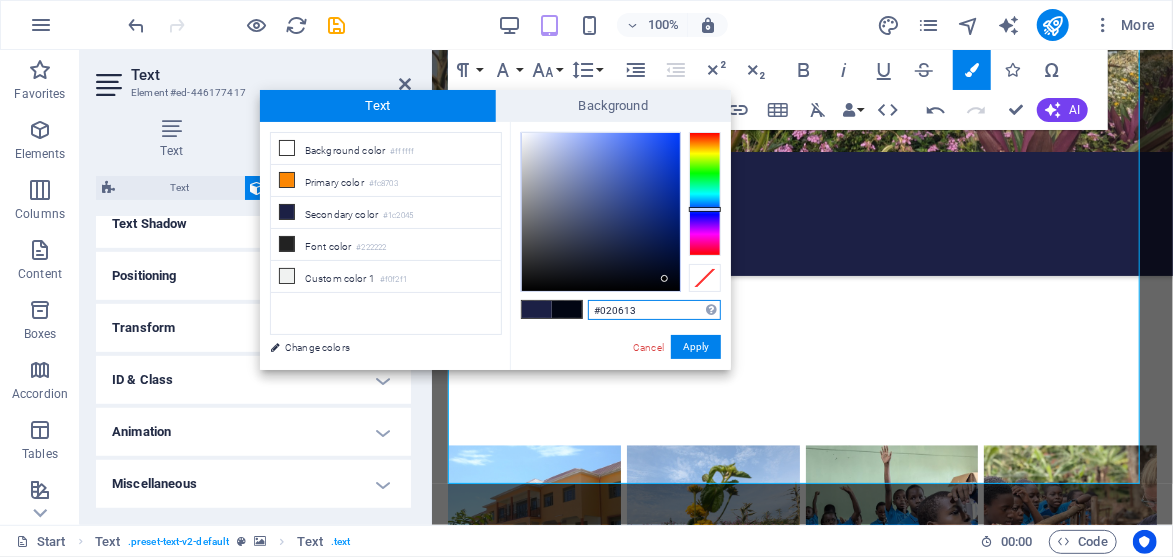 click at bounding box center (601, 212) 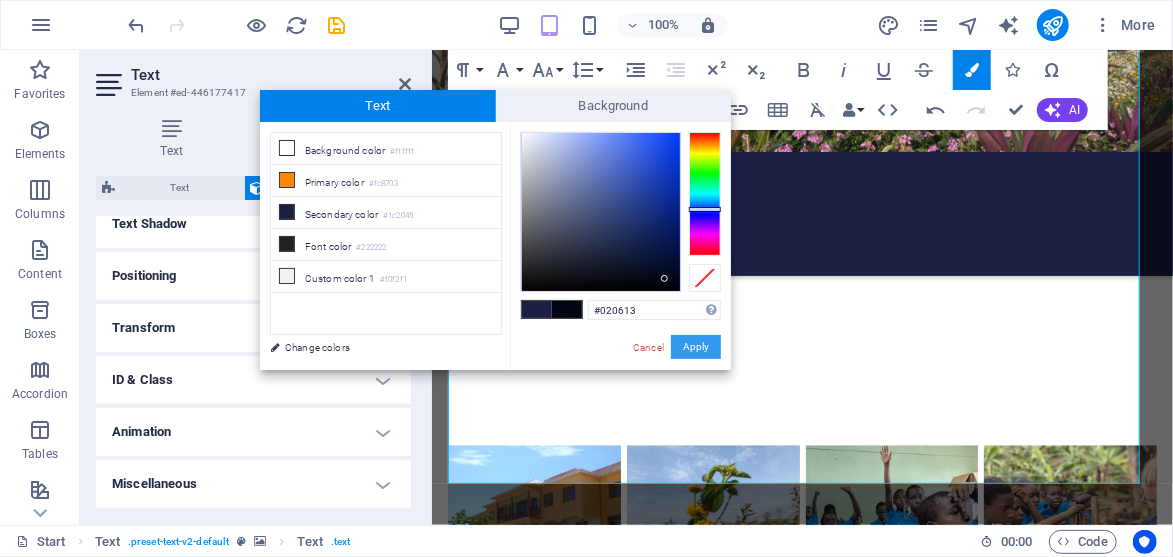 click on "Apply" at bounding box center (696, 347) 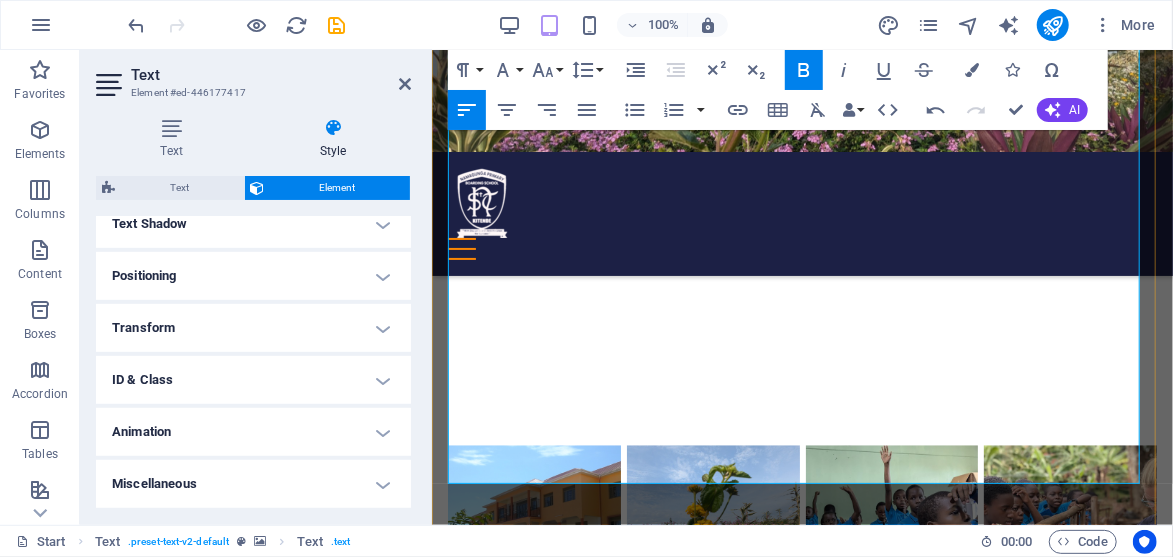 click on "Interview fee" at bounding box center [809, 4136] 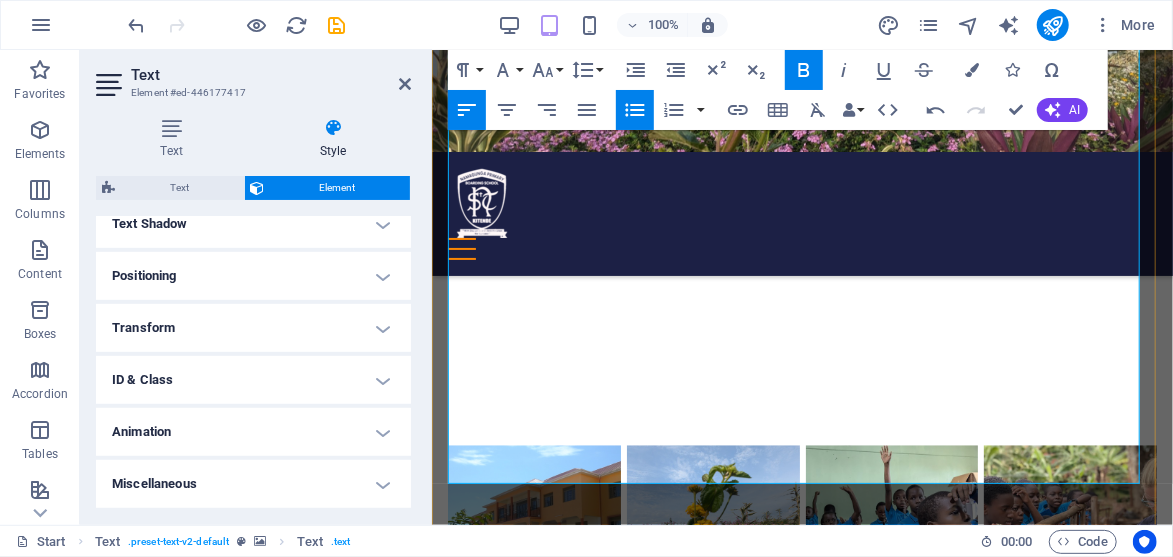 click on "Recent school report card (photocopy)" at bounding box center [809, 4061] 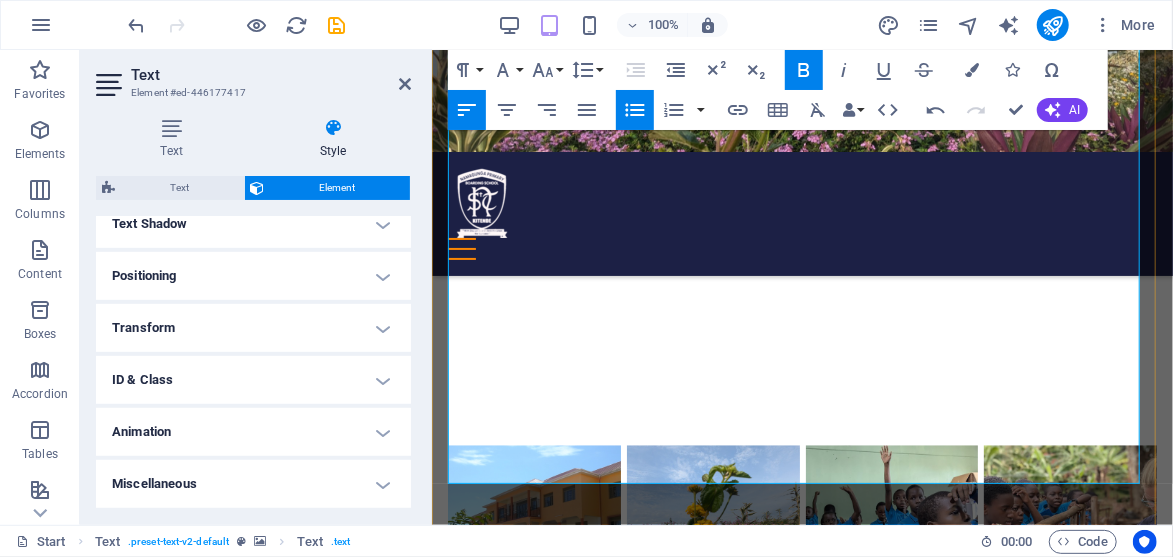 click on "Photocopy of a  Recent school report card (photocopy)" at bounding box center (663, 4060) 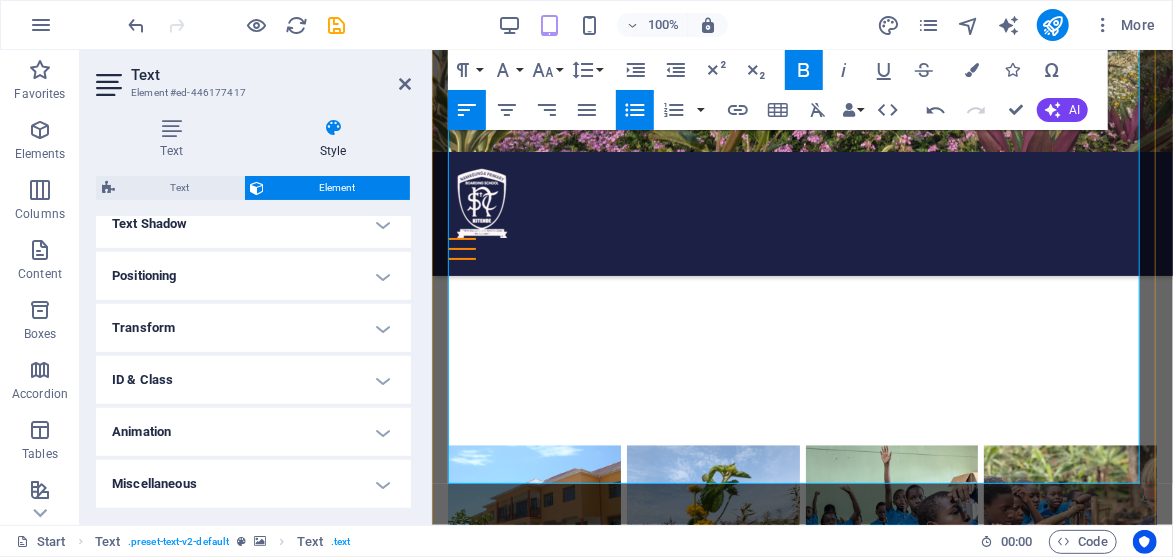 click on "Photocopy of a  Birth certificate / Baptism card (photocopy)" at bounding box center [809, 4086] 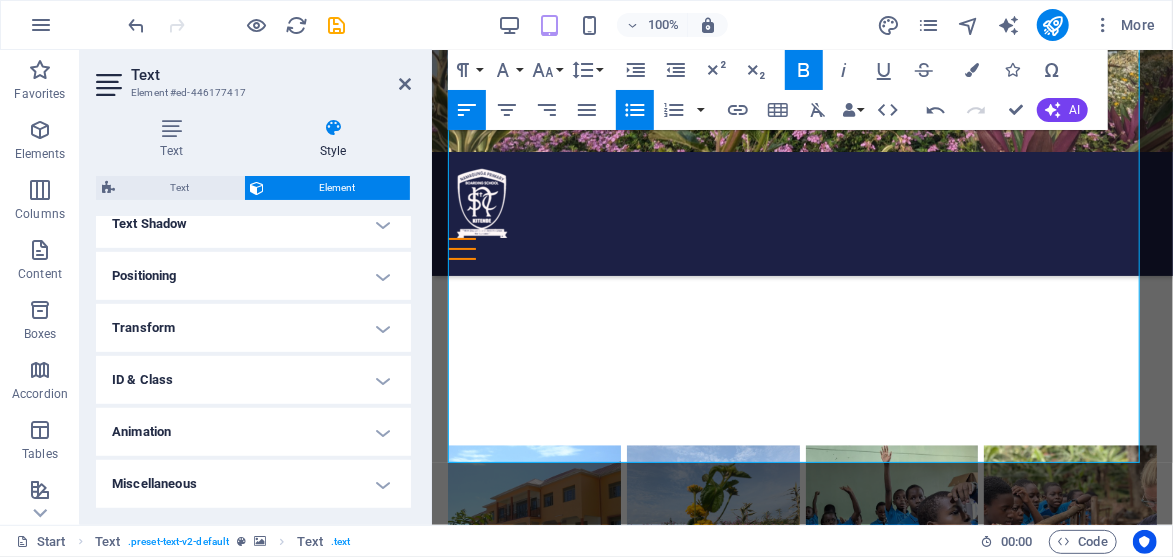 scroll, scrollTop: 5161, scrollLeft: 0, axis: vertical 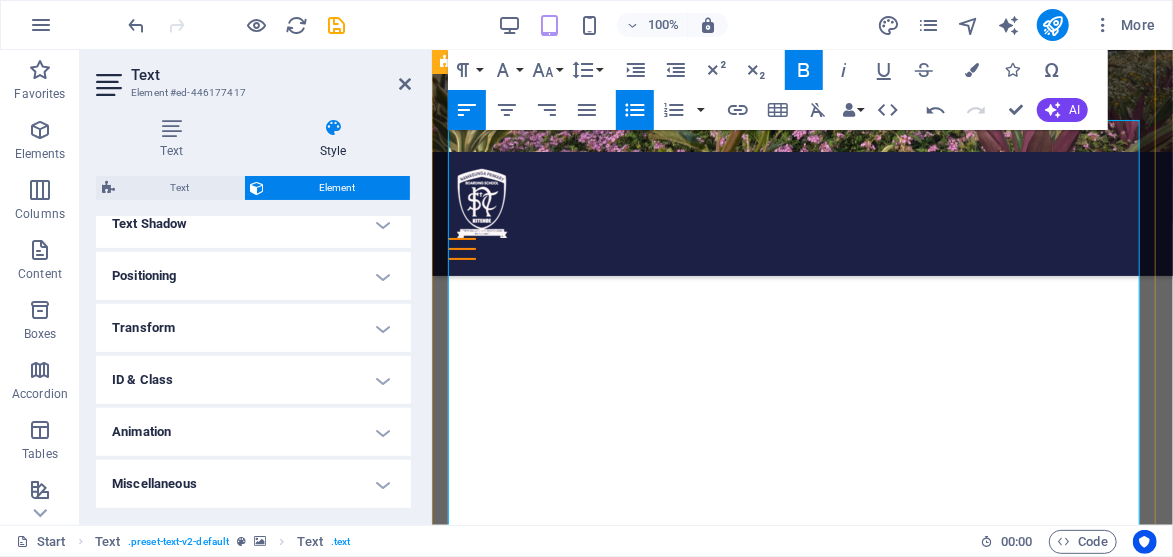 click on "Date:  Saturday 23rd August 2025" at bounding box center [814, 4182] 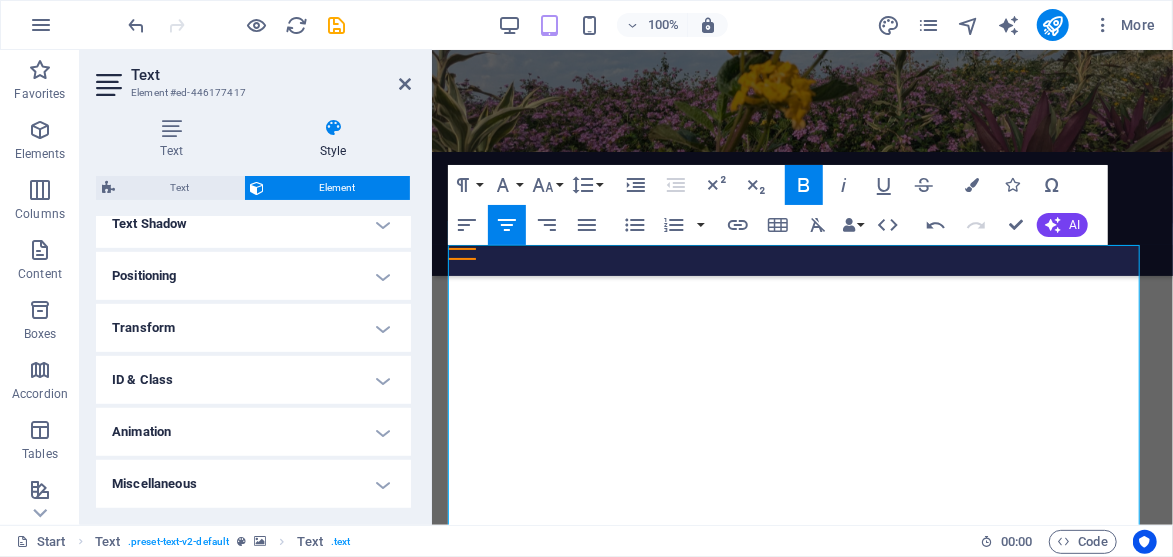 scroll, scrollTop: 161, scrollLeft: 0, axis: vertical 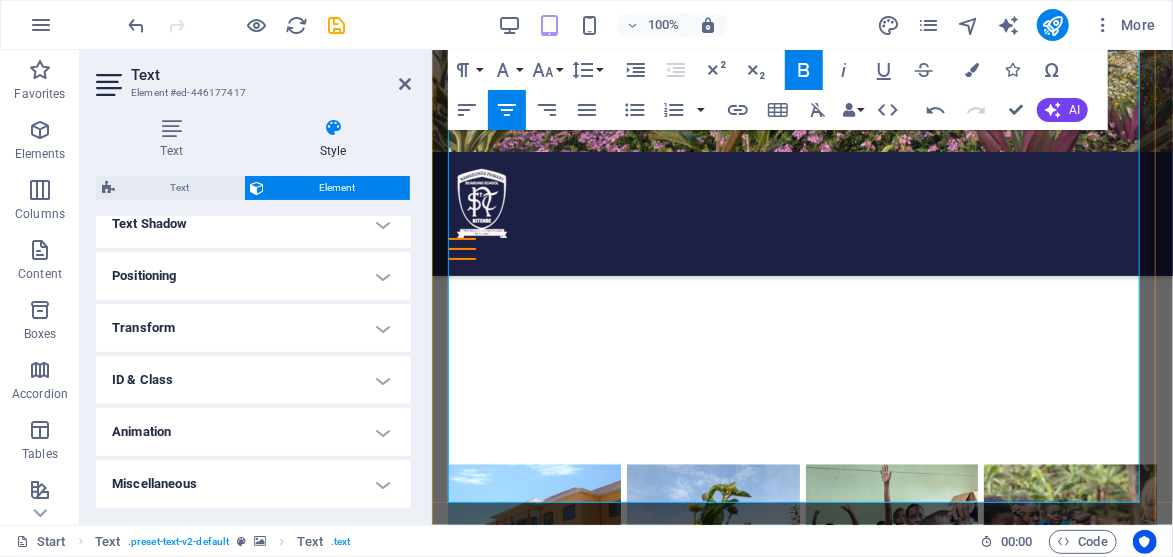 click at bounding box center [533, 4179] 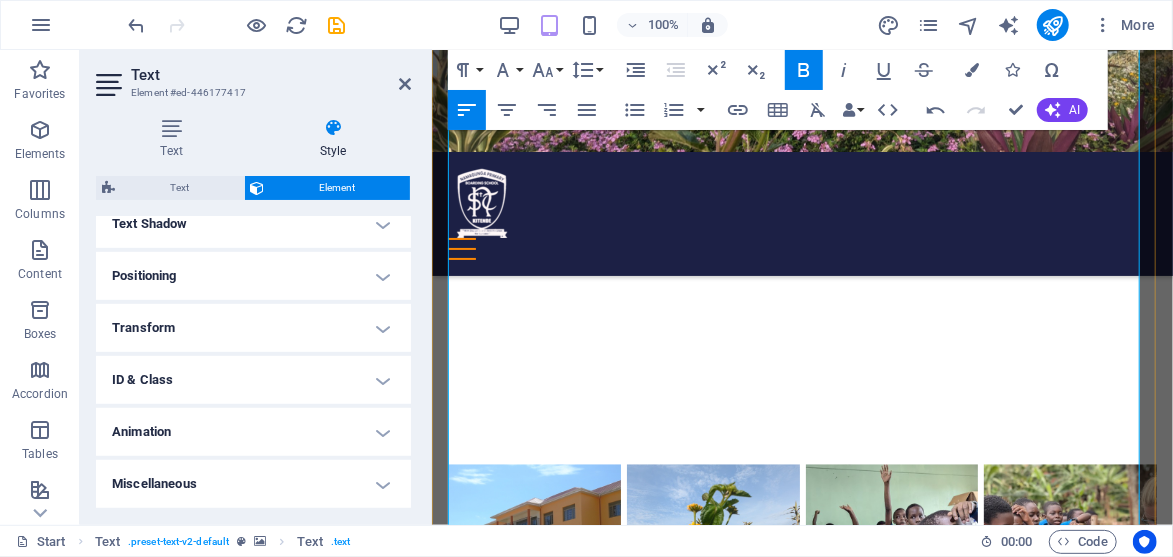 click on "4. After interviews, immediate feedback will be given." at bounding box center (649, 4227) 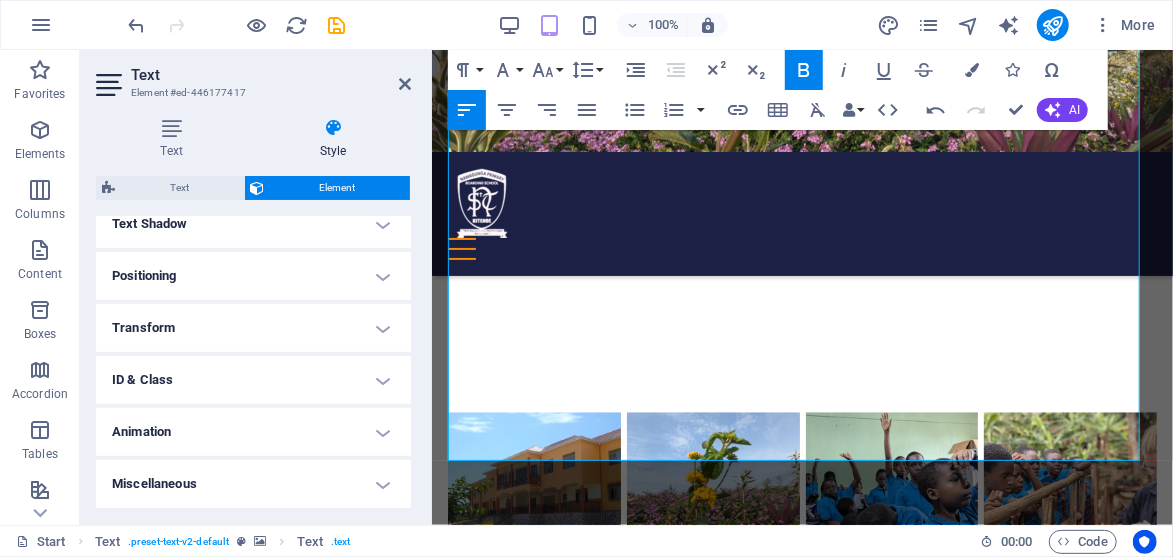 scroll, scrollTop: 5194, scrollLeft: 0, axis: vertical 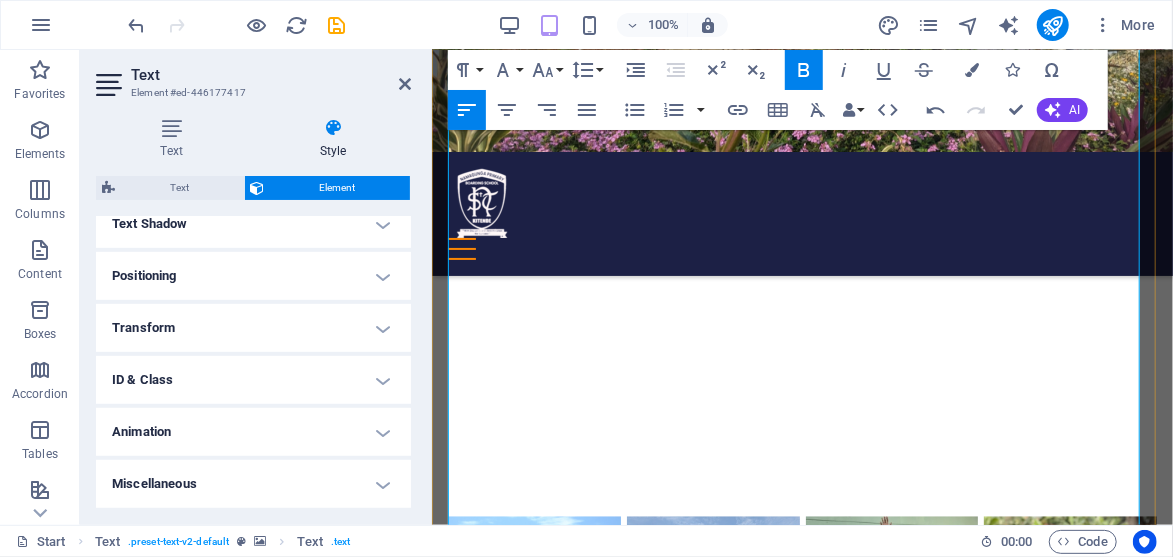 drag, startPoint x: 573, startPoint y: 452, endPoint x: 466, endPoint y: 375, distance: 131.82564 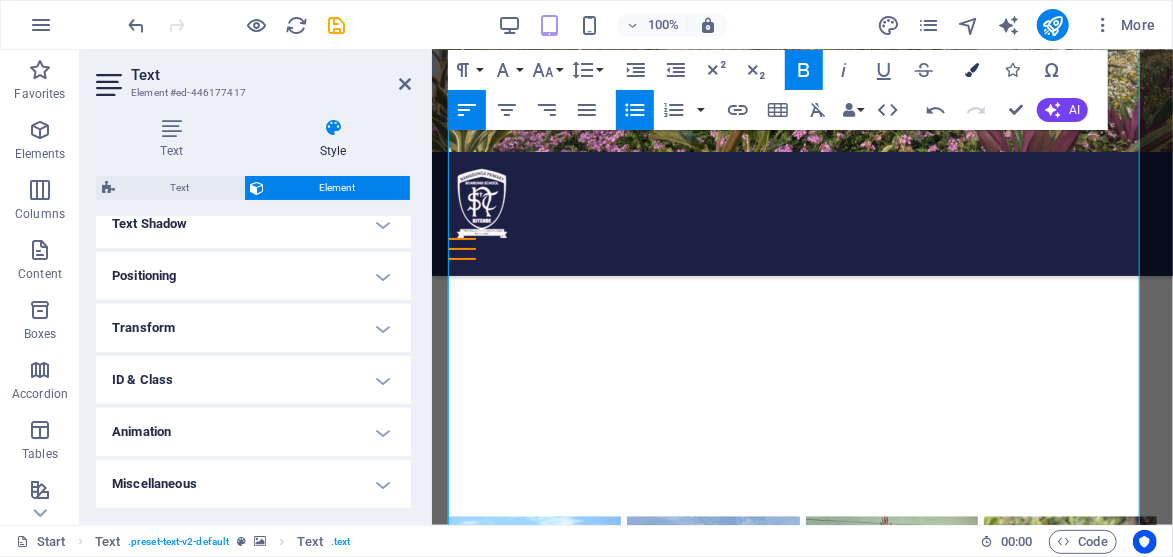 click at bounding box center (972, 70) 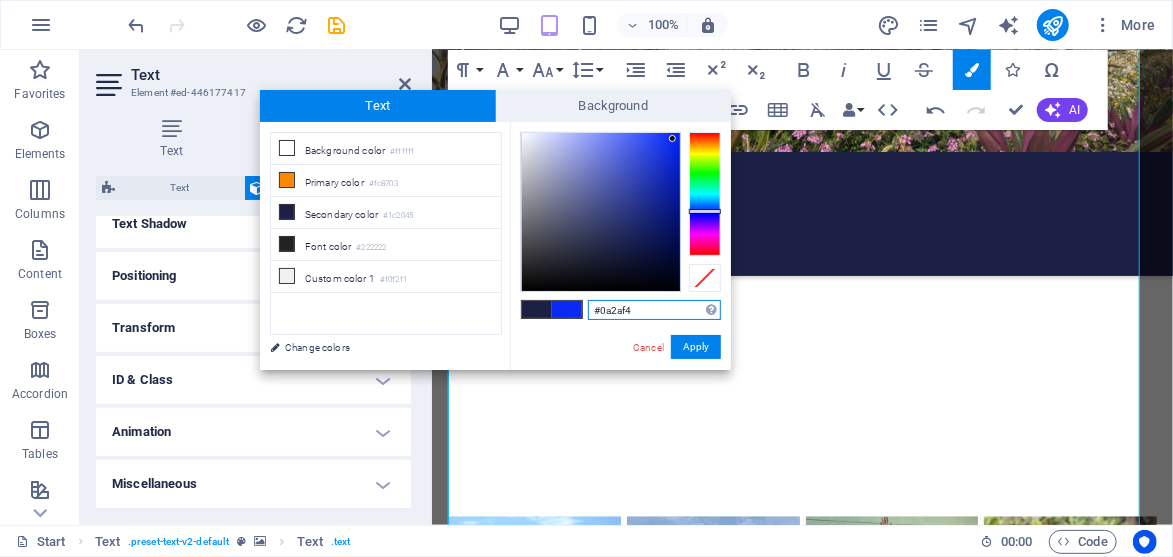click at bounding box center (705, 211) 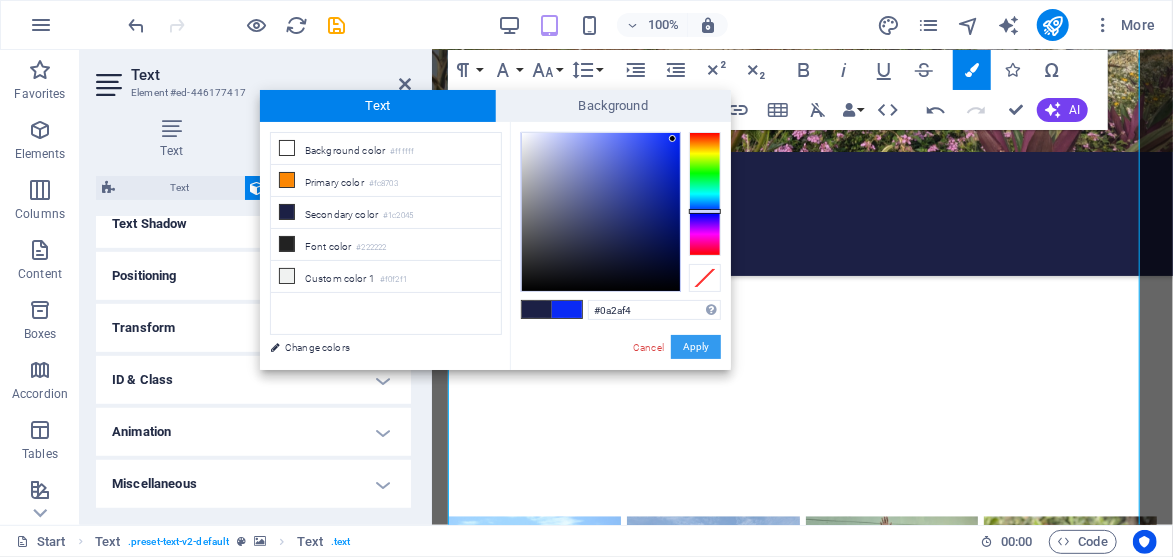 click on "Apply" at bounding box center [696, 347] 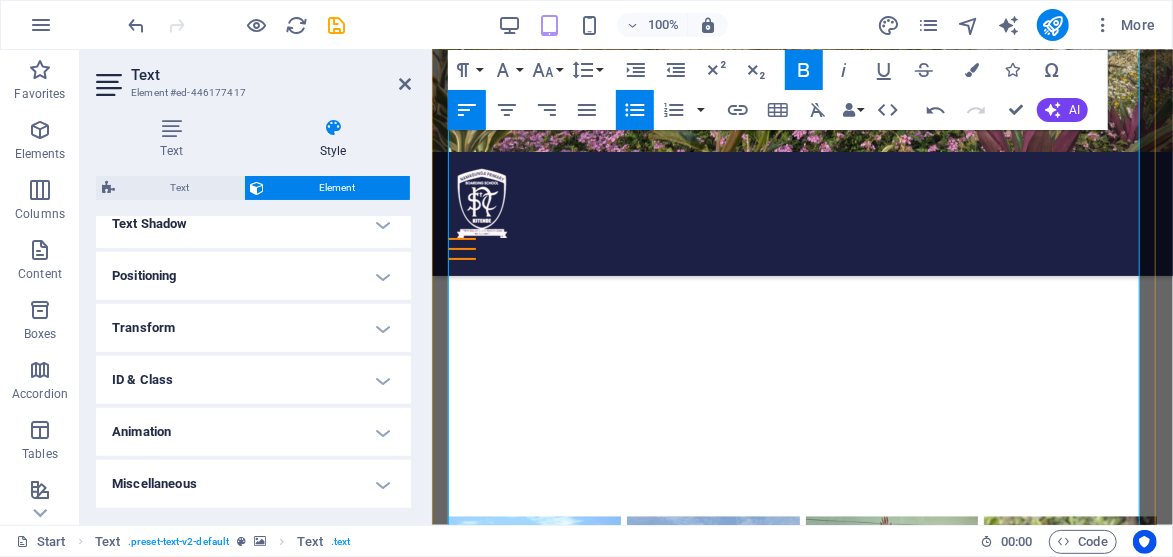 click on "Two pupil's coloured passport photos" at bounding box center (809, 4206) 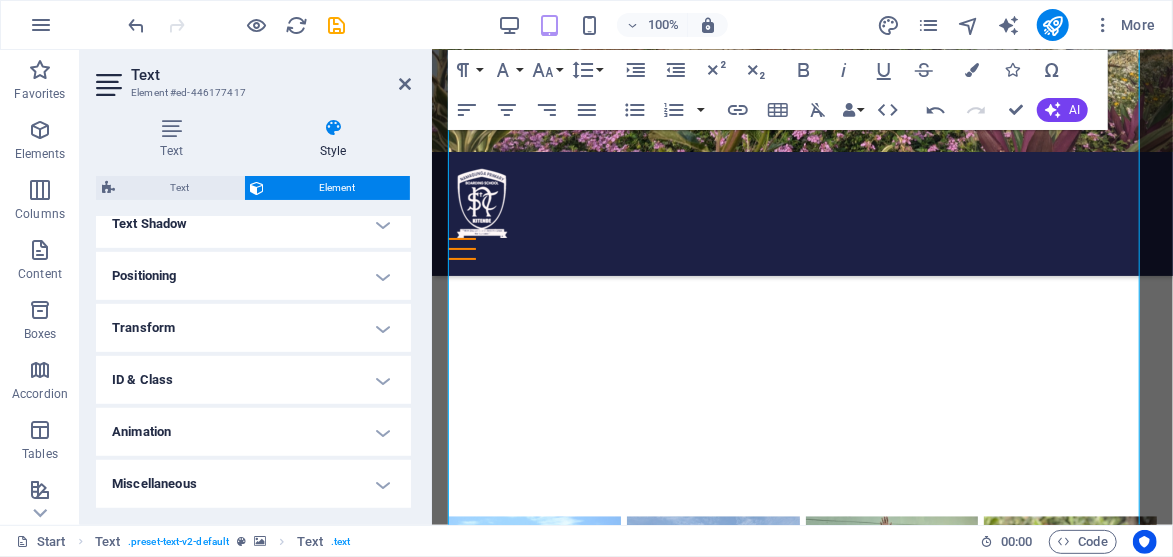 drag, startPoint x: 1144, startPoint y: 460, endPoint x: 1144, endPoint y: 405, distance: 55 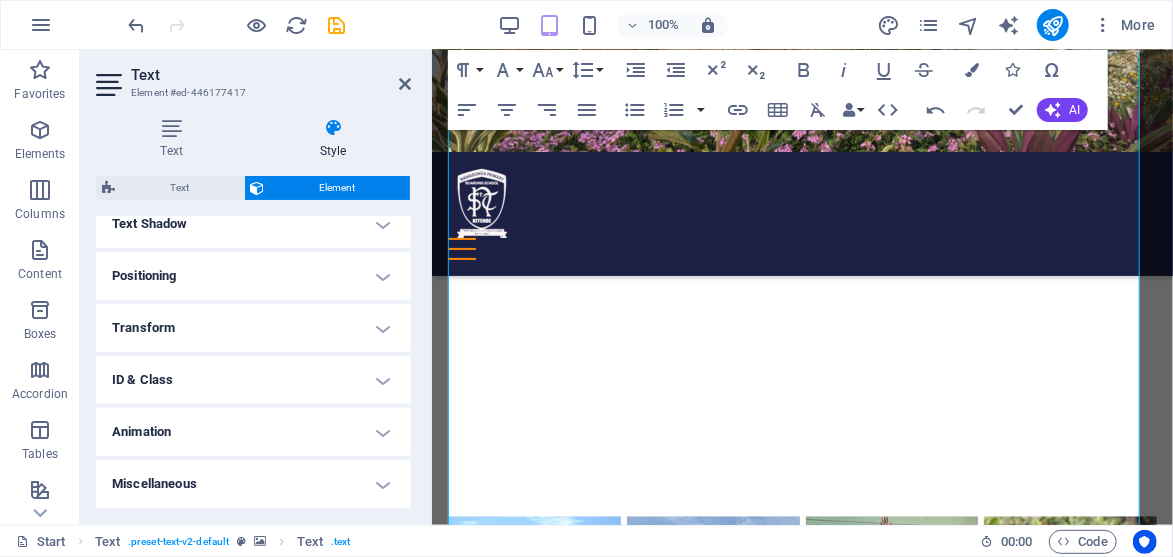 scroll, scrollTop: 4717, scrollLeft: 0, axis: vertical 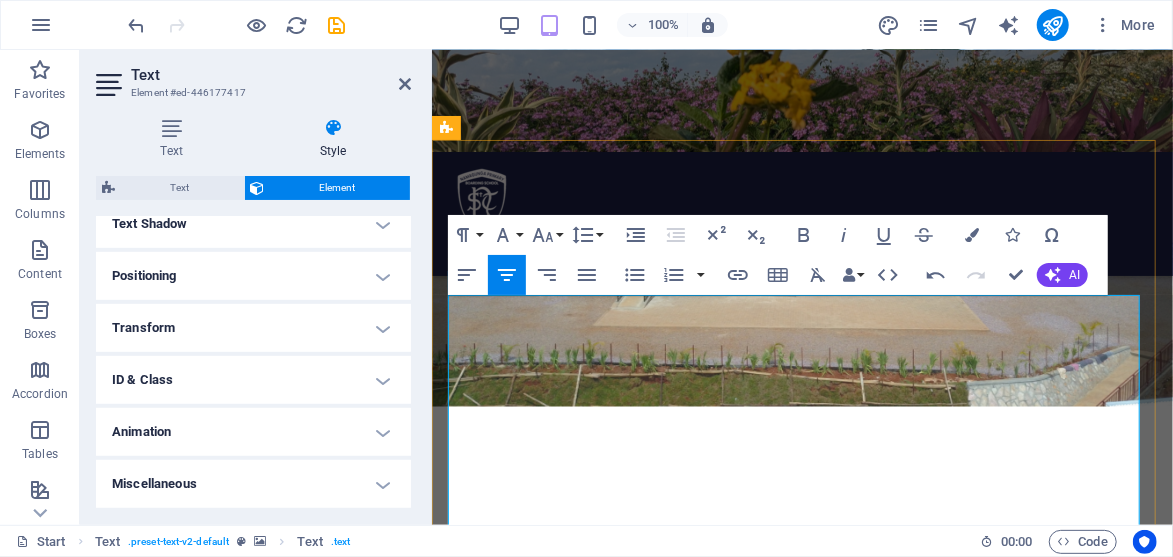 drag, startPoint x: 910, startPoint y: 332, endPoint x: 616, endPoint y: 334, distance: 294.0068 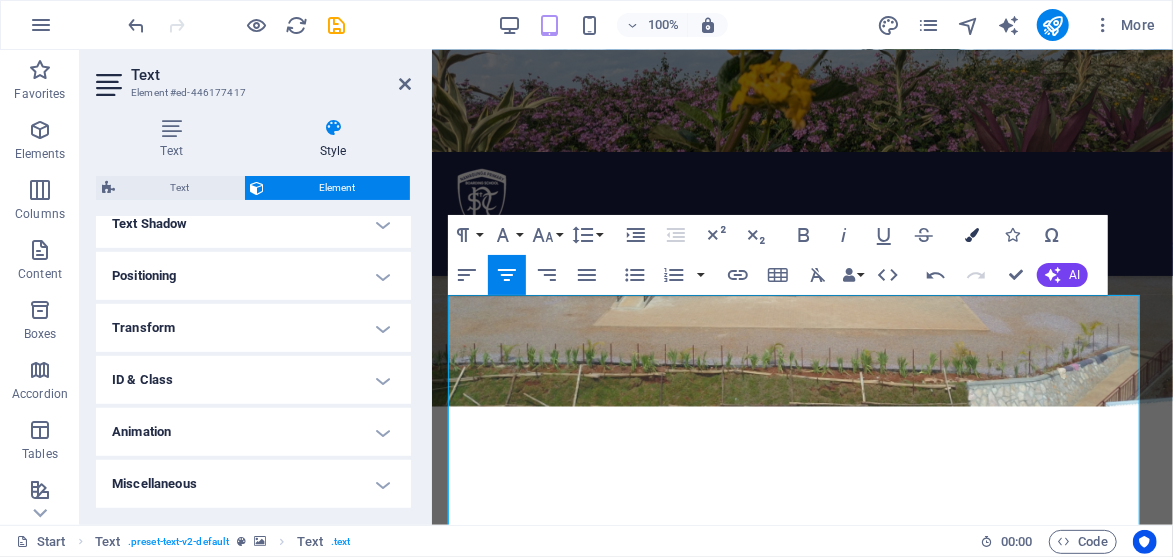 click at bounding box center [972, 235] 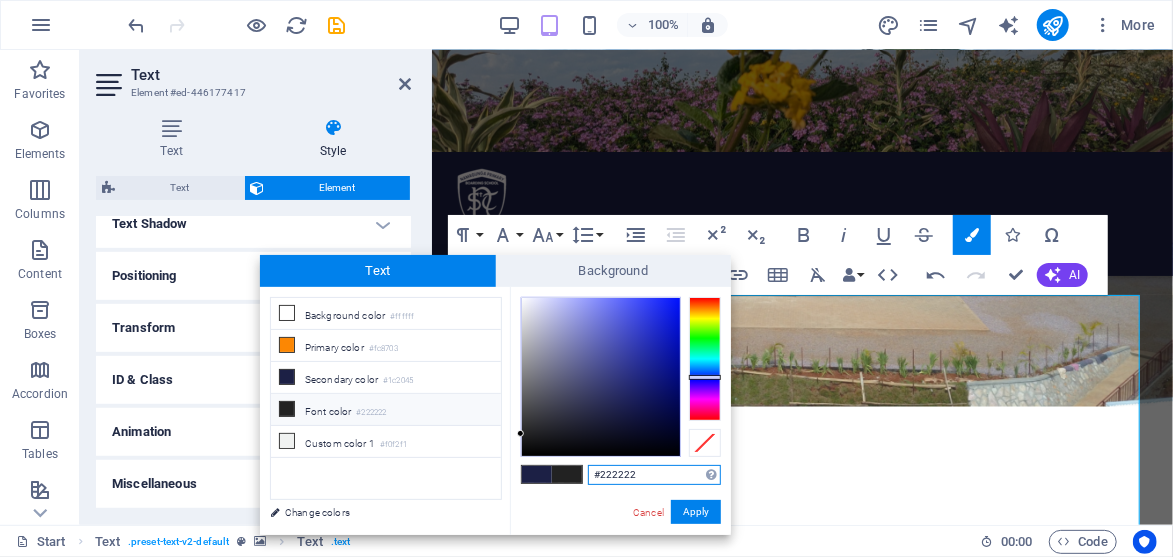 click at bounding box center [705, 359] 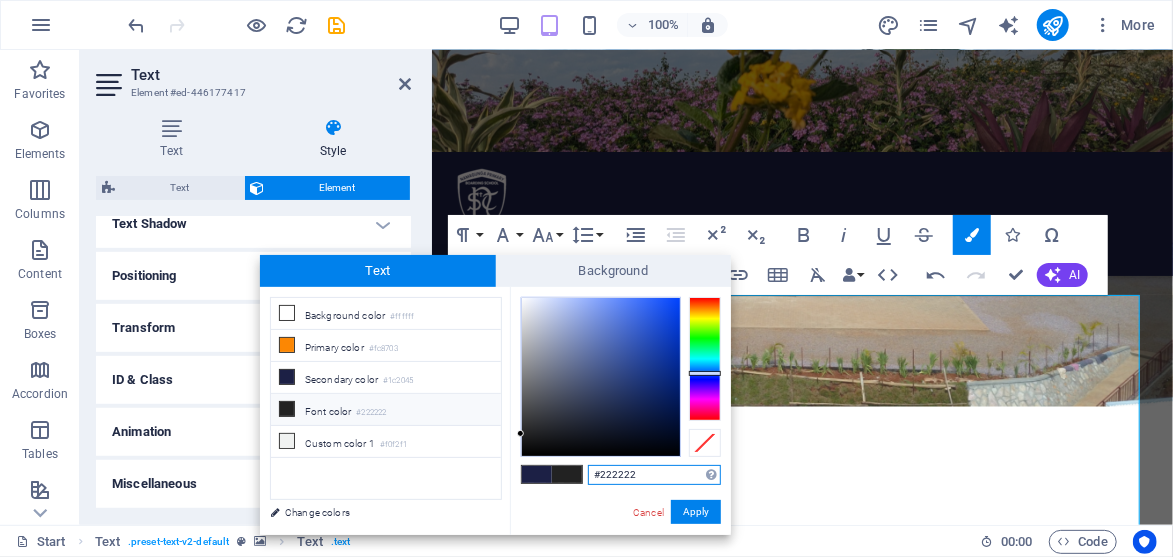 click at bounding box center (705, 359) 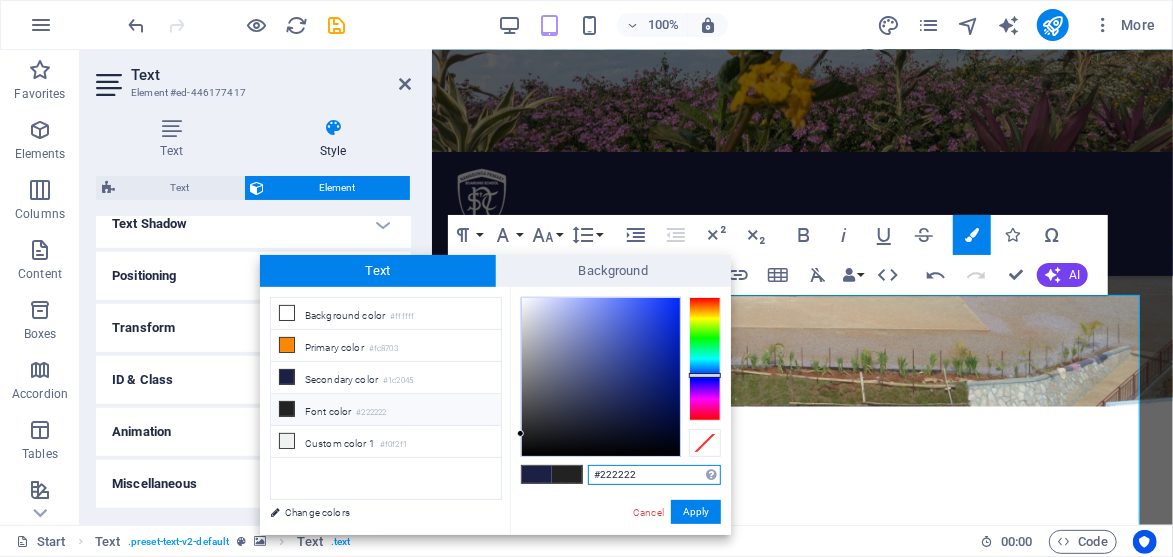 click at bounding box center [705, 375] 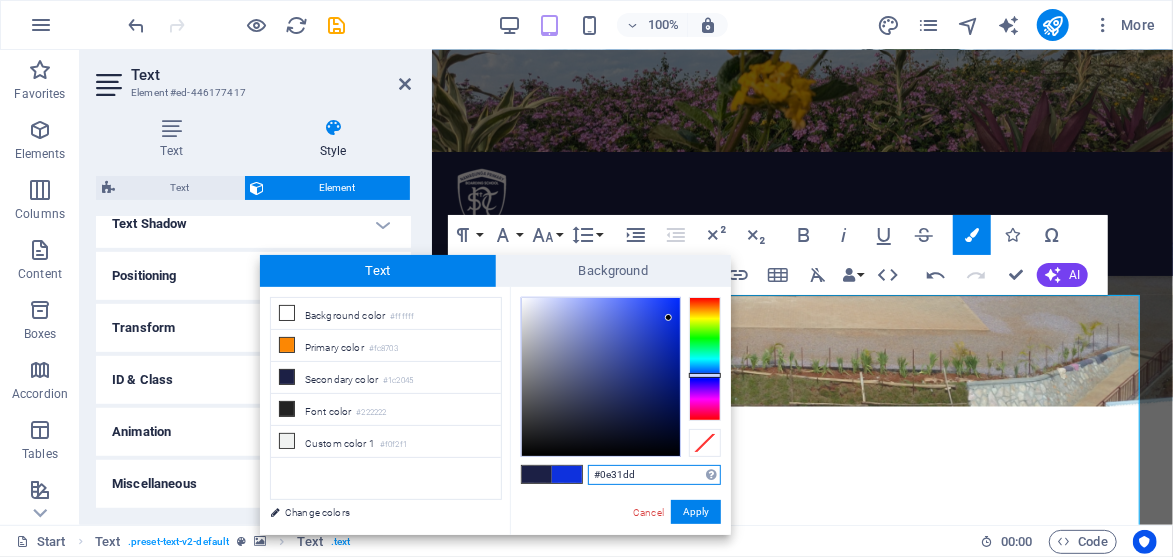 click at bounding box center [601, 377] 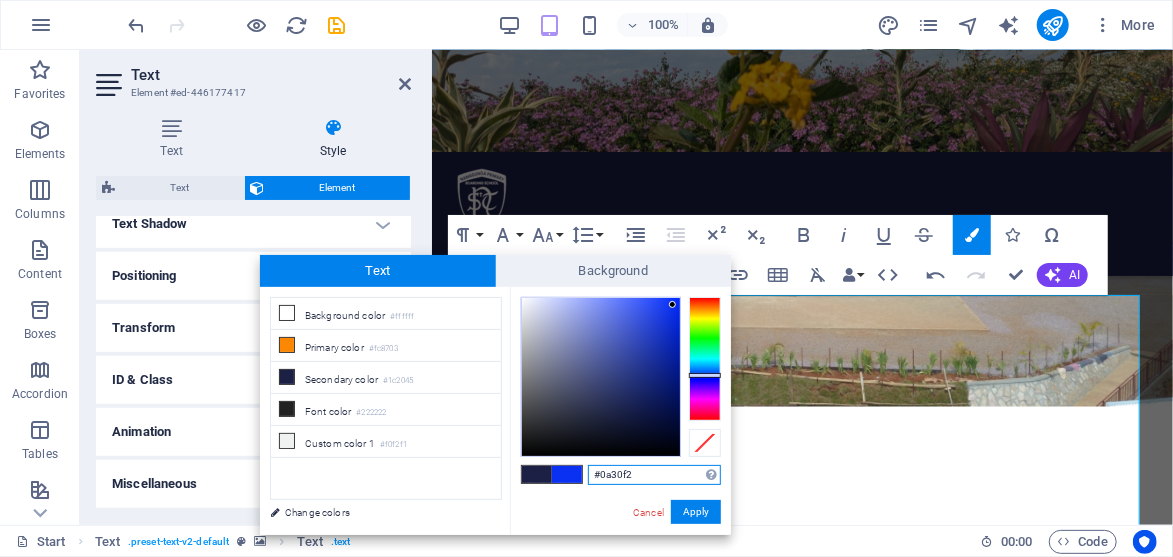 click at bounding box center (601, 377) 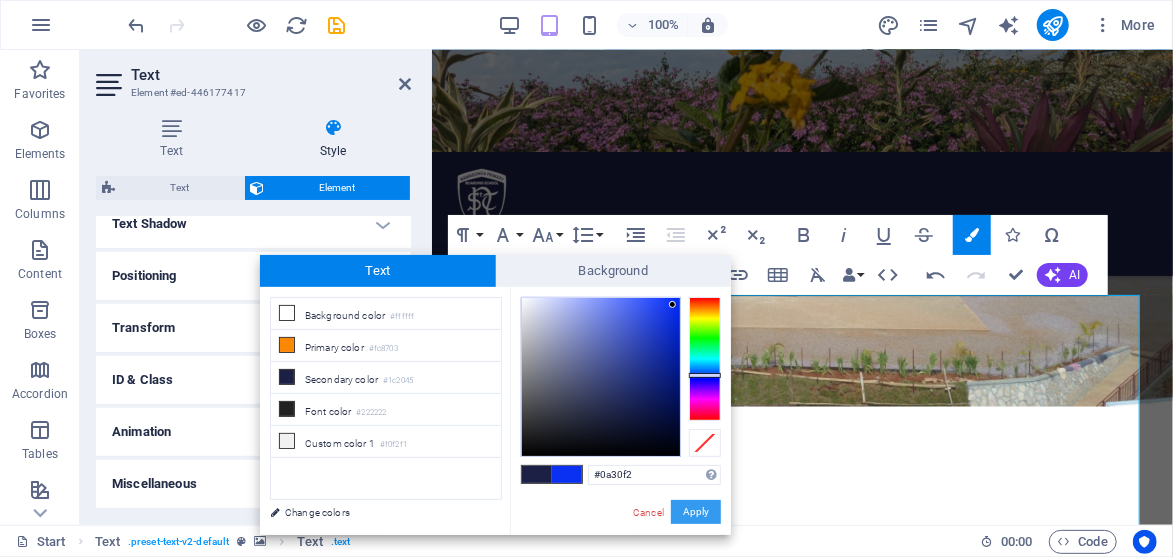 click on "Apply" at bounding box center (696, 512) 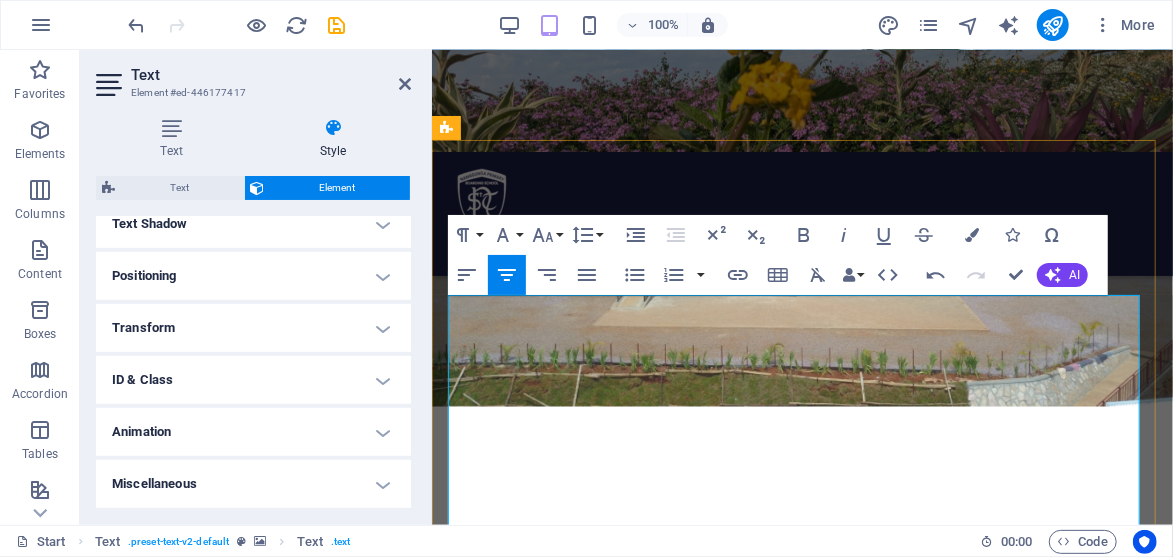 click at bounding box center [801, 4159] 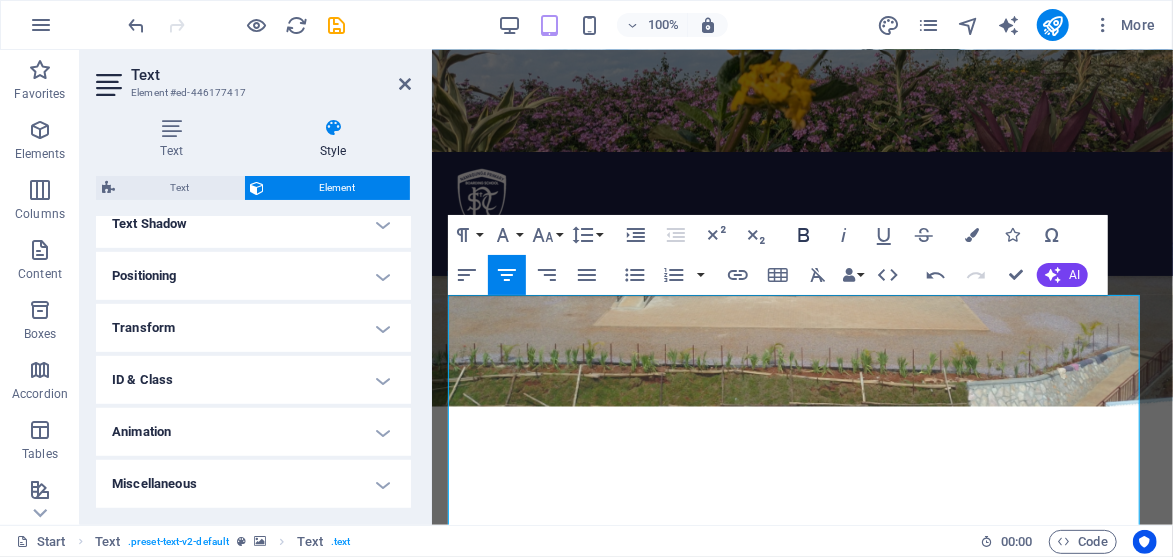 click 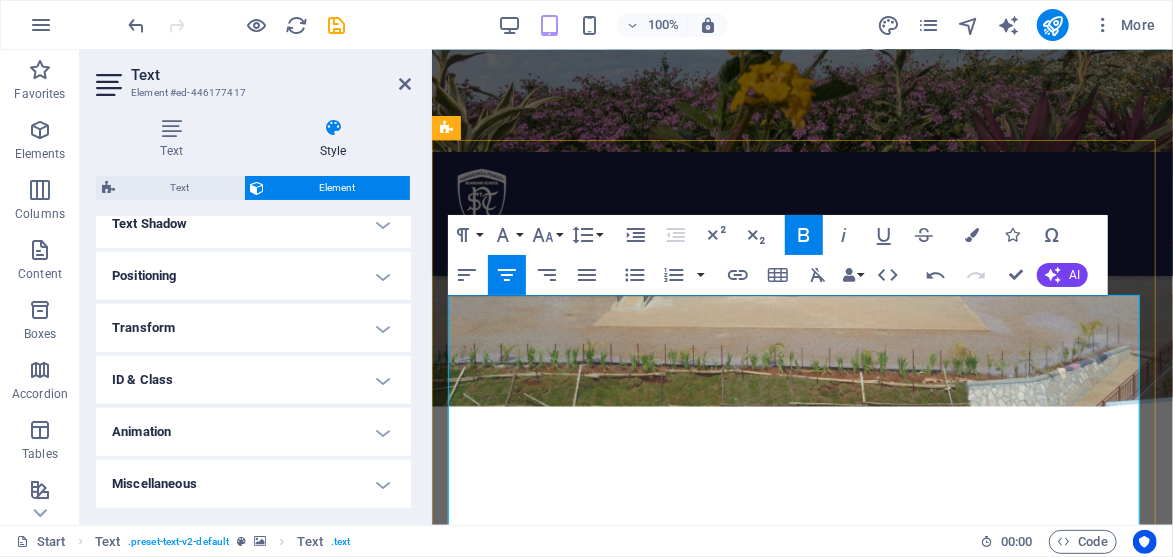 click on "Welcome to Namagunga Primary School - Kitende's Admission Process!" at bounding box center [801, 4111] 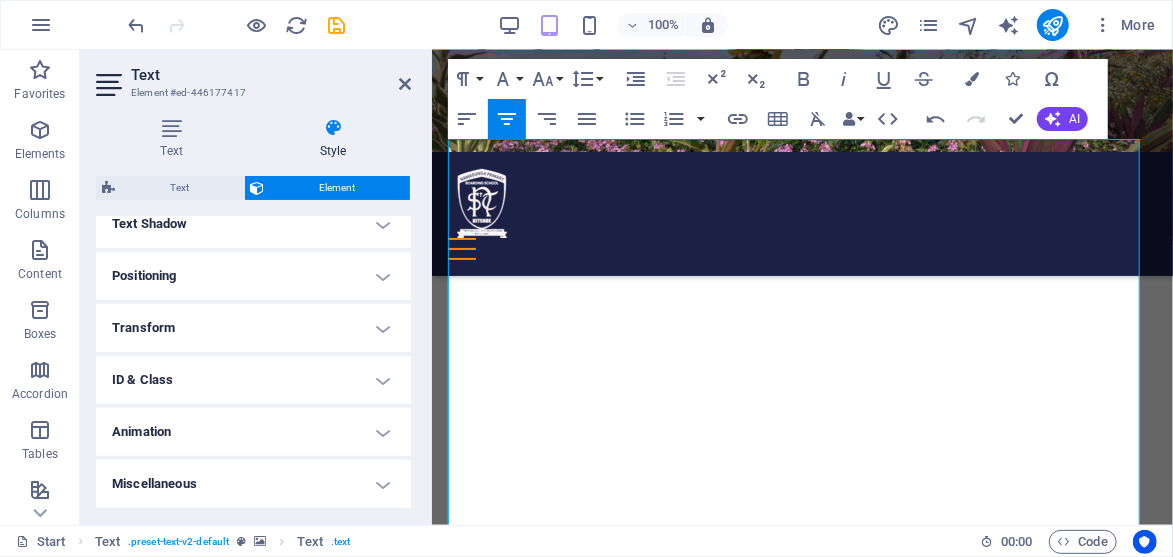 scroll, scrollTop: 4922, scrollLeft: 0, axis: vertical 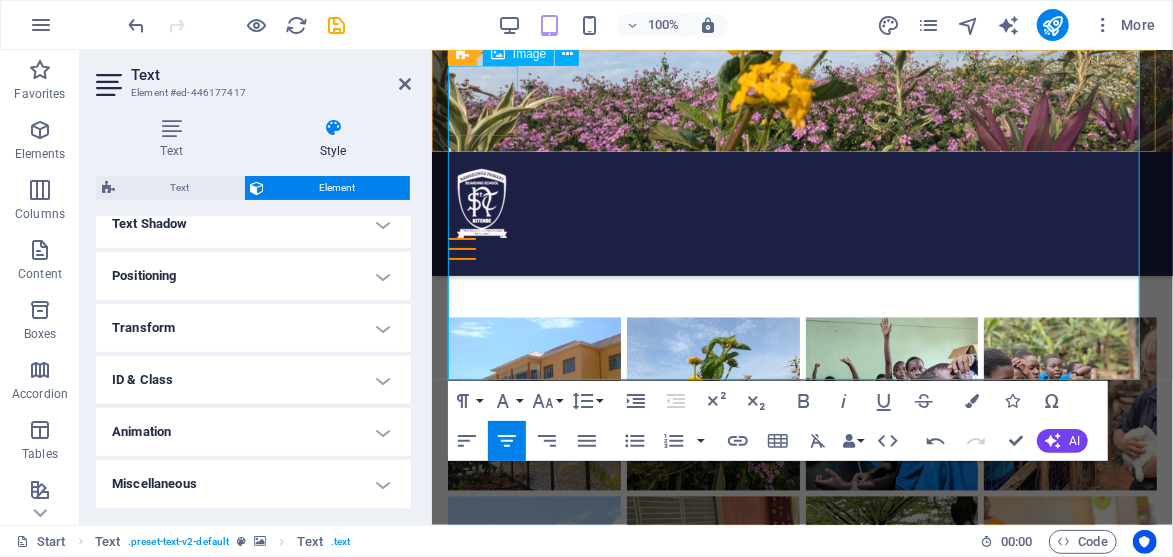 click at bounding box center (801, 202) 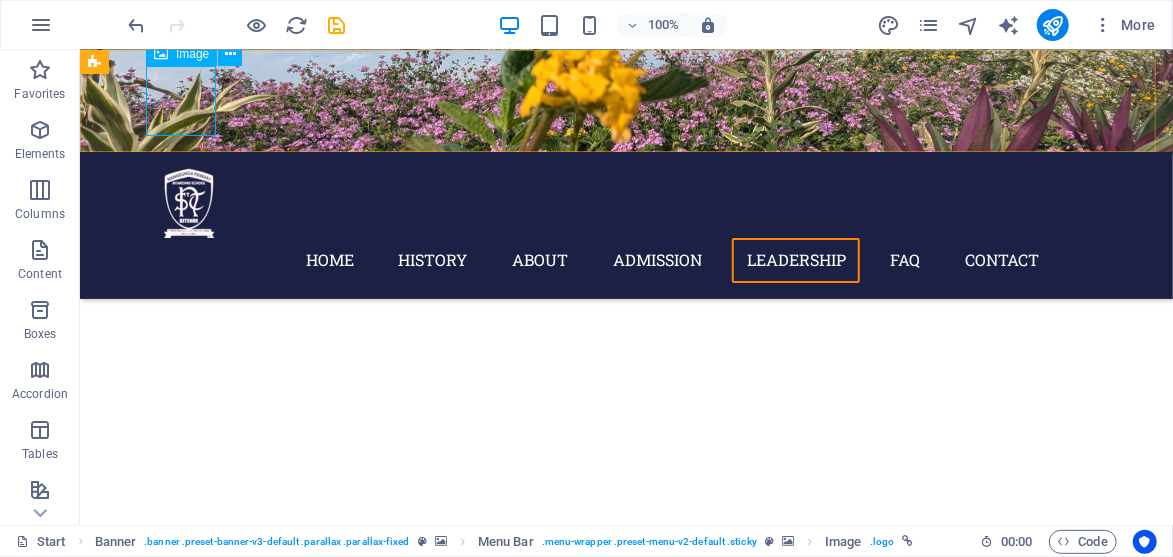 click at bounding box center [626, 202] 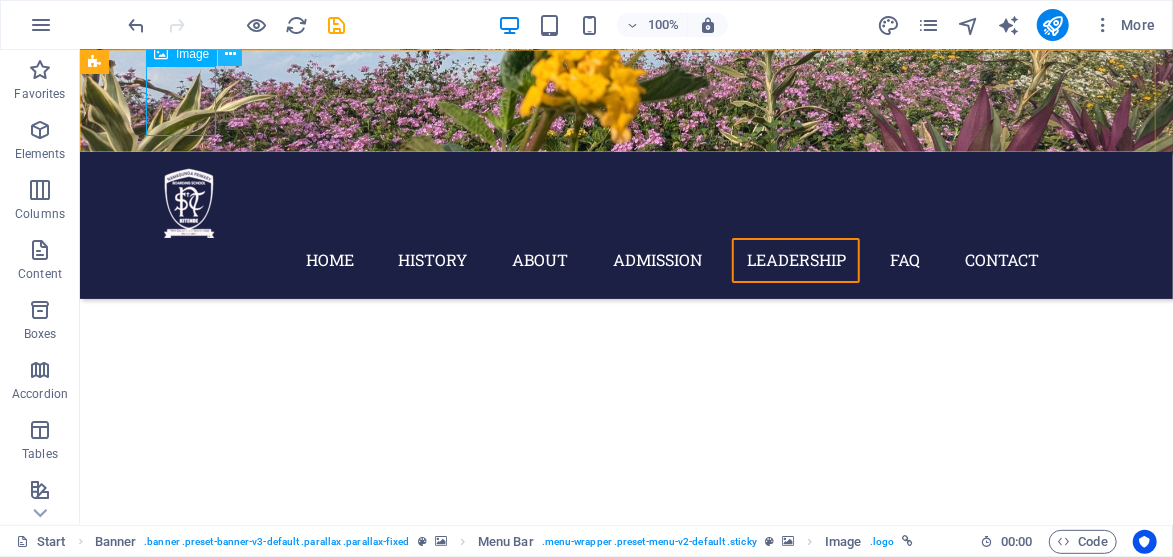 click at bounding box center [230, 54] 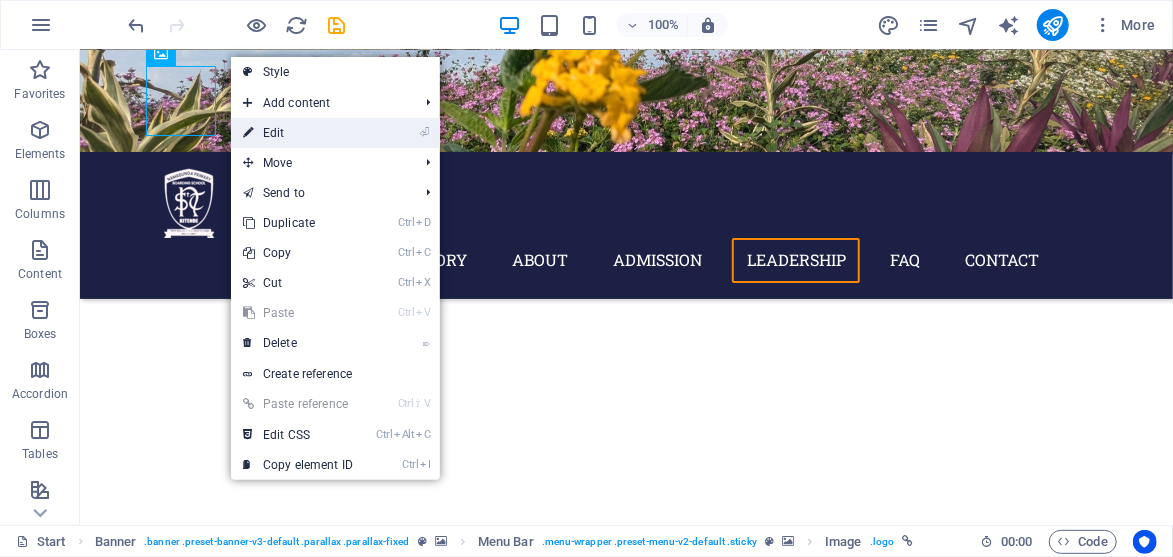 click on "⏎  Edit" at bounding box center [298, 133] 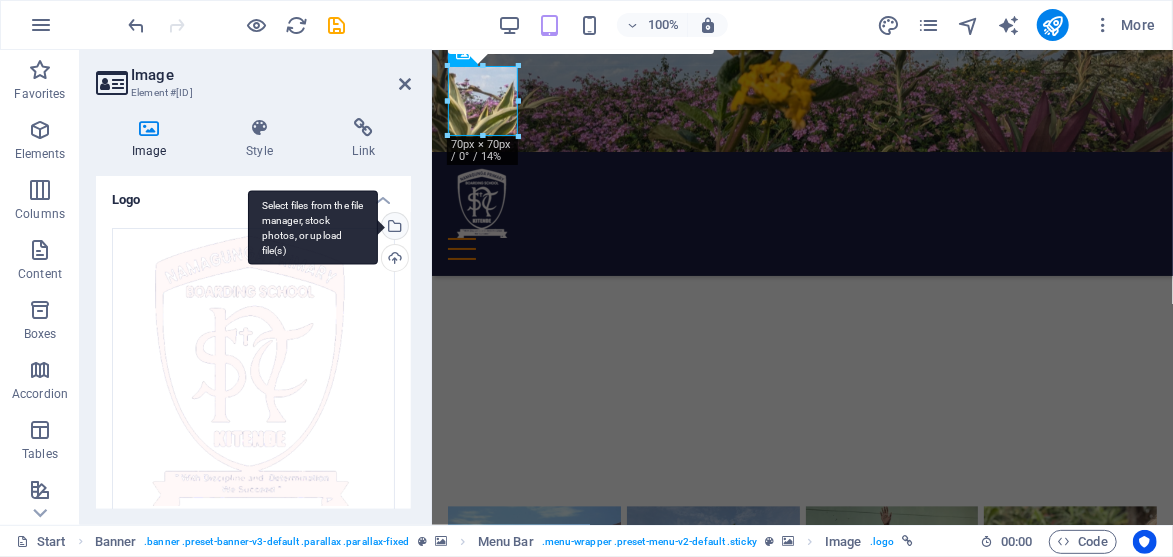 click on "Select files from the file manager, stock photos, or upload file(s)" at bounding box center (393, 228) 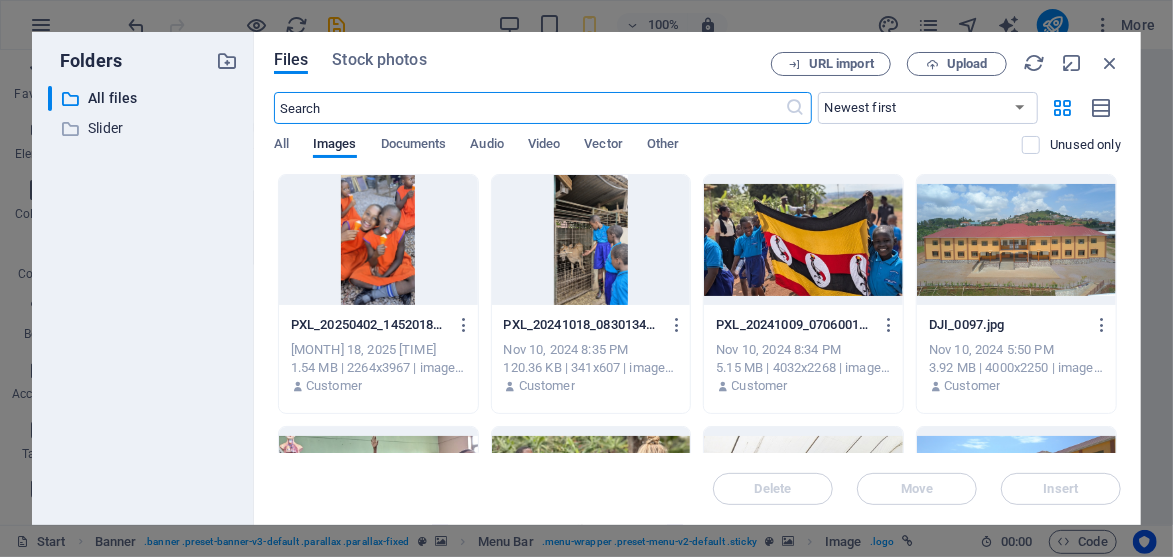 scroll, scrollTop: 9785, scrollLeft: 0, axis: vertical 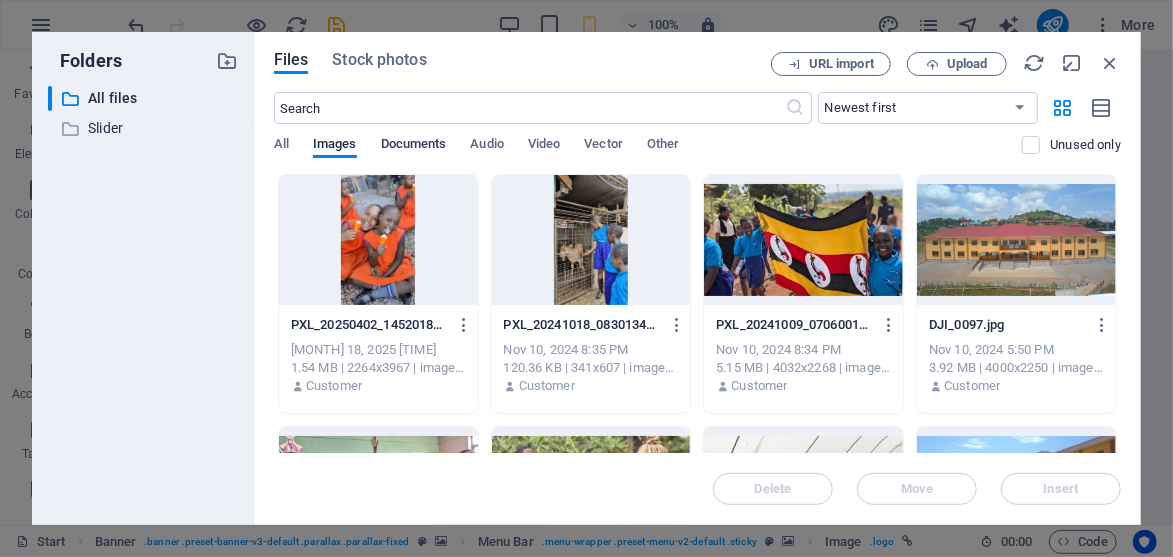 click on "Documents" at bounding box center [414, 146] 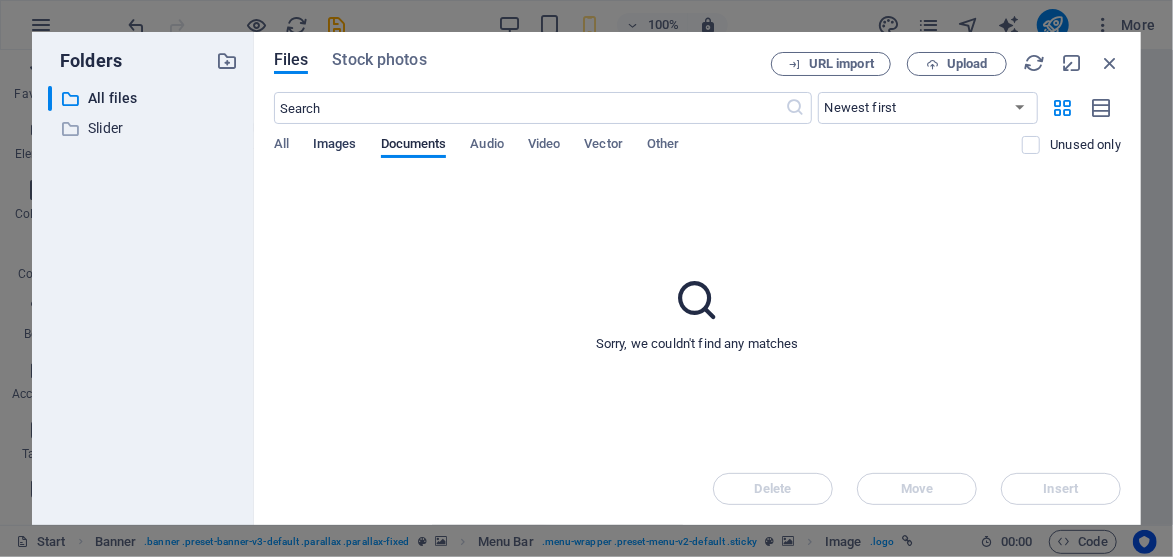 click on "Images" at bounding box center (335, 146) 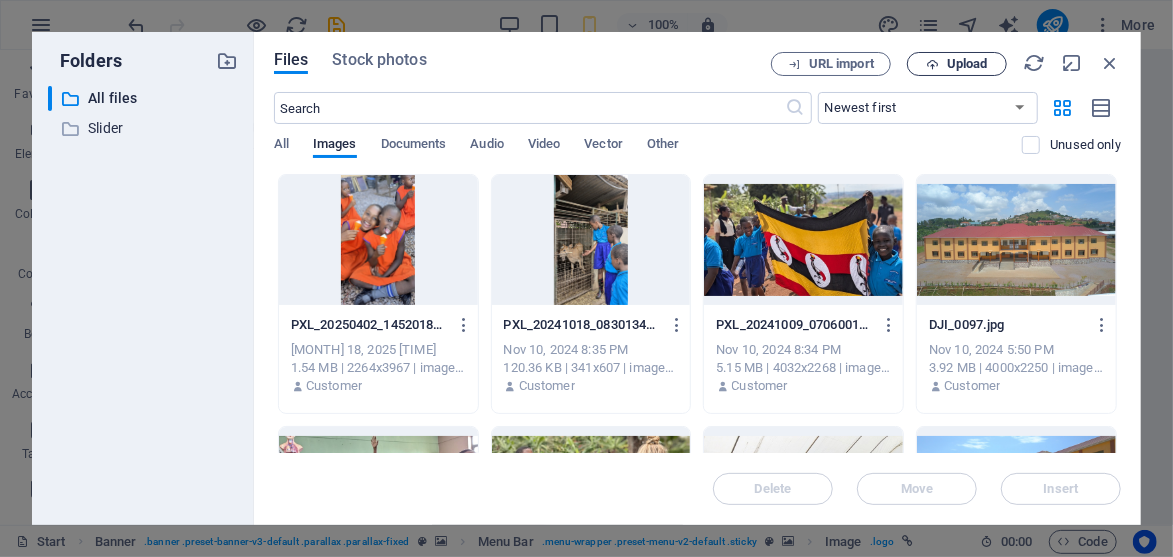 click on "Upload" at bounding box center [967, 64] 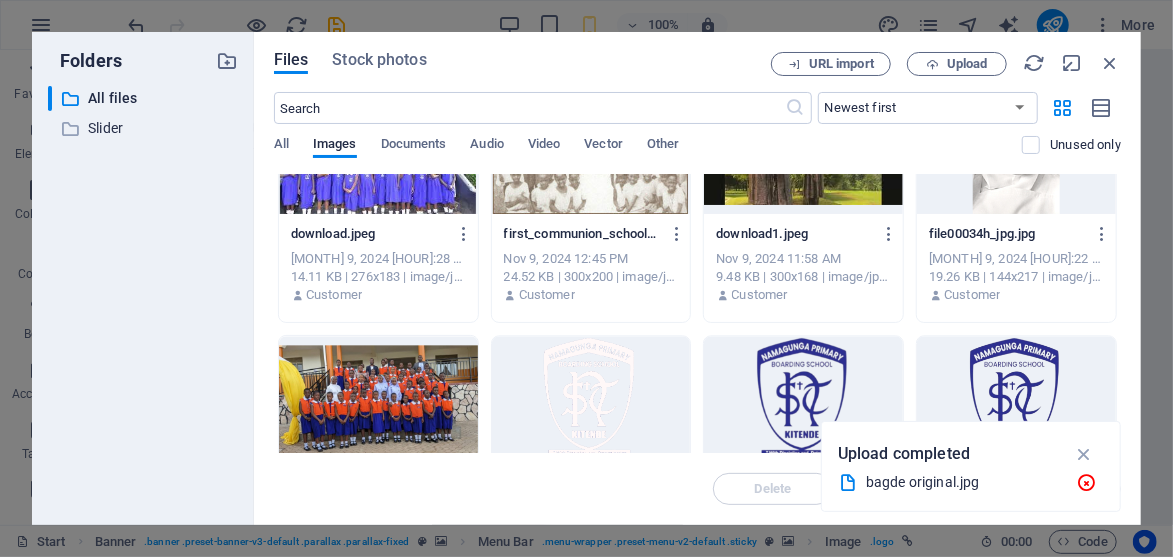 scroll, scrollTop: 2260, scrollLeft: 0, axis: vertical 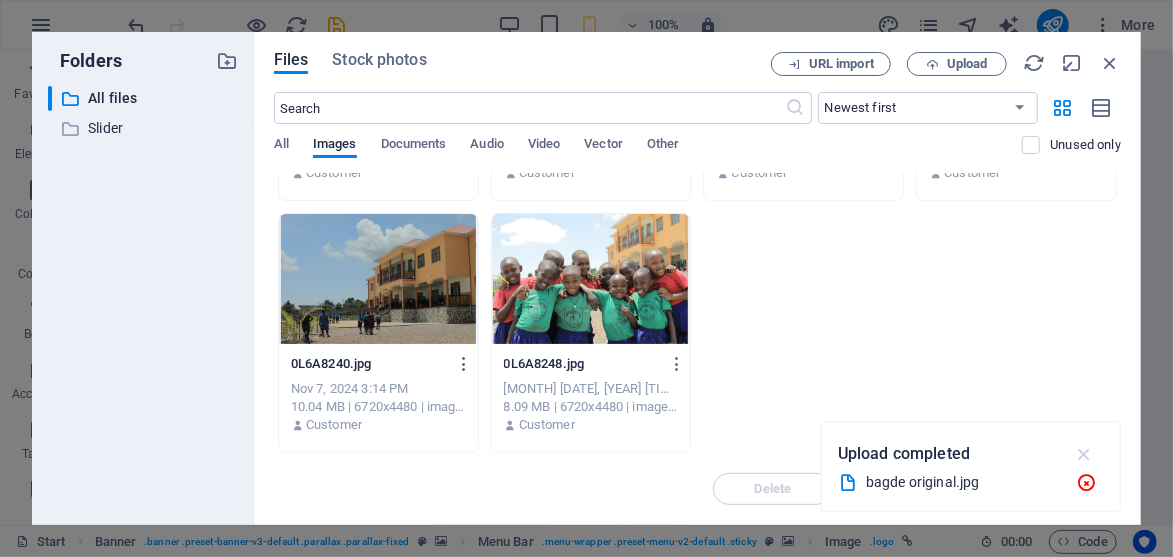 click at bounding box center [1084, 454] 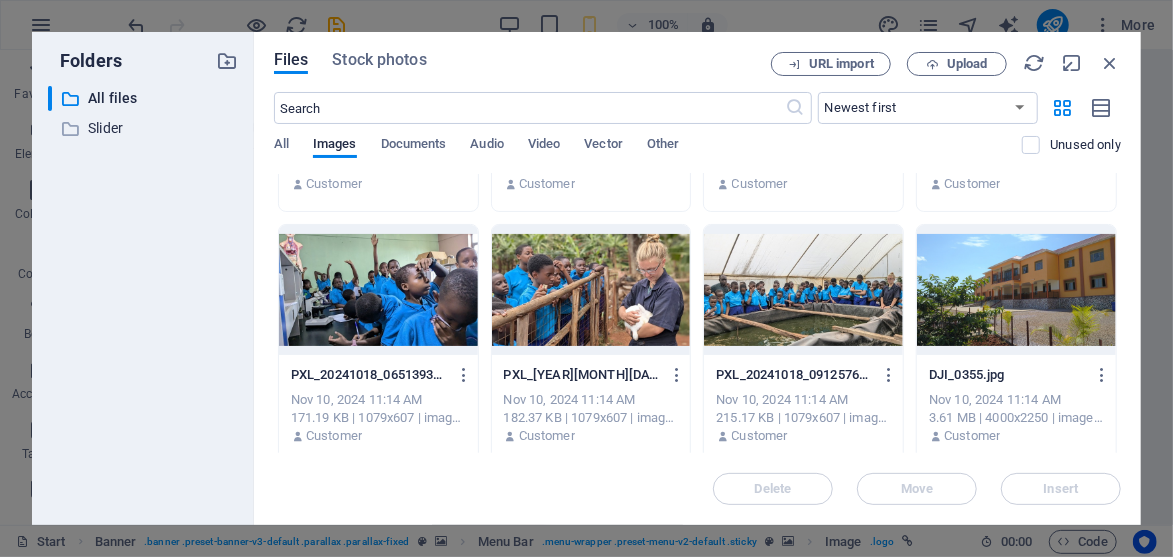 scroll, scrollTop: 241, scrollLeft: 0, axis: vertical 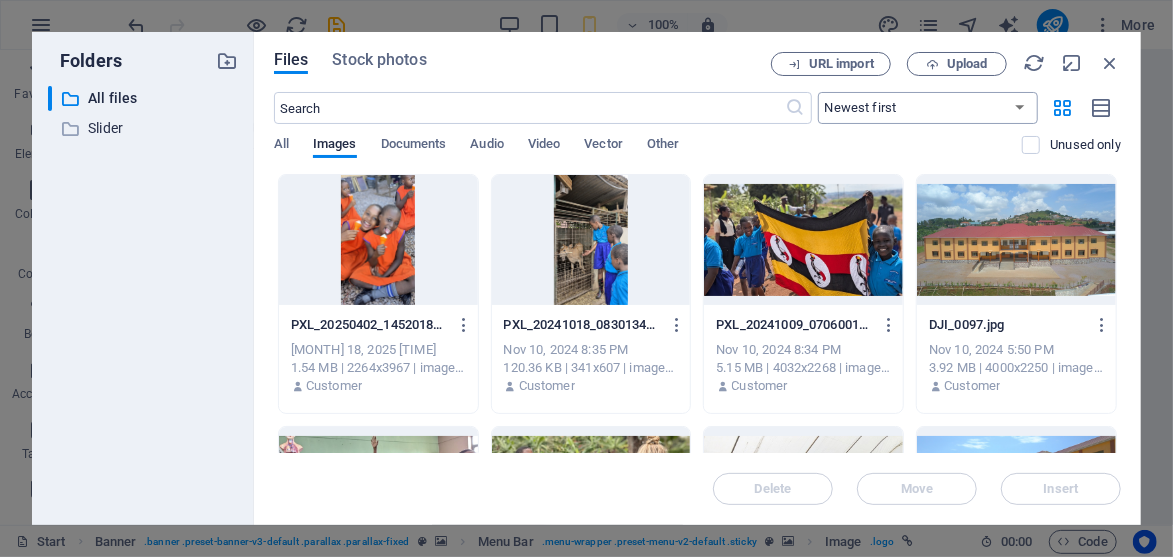 click on "Newest first Oldest first Name (A-Z) Name (Z-A) Size (0-9) Size (9-0) Resolution (0-9) Resolution (9-0)" at bounding box center (928, 108) 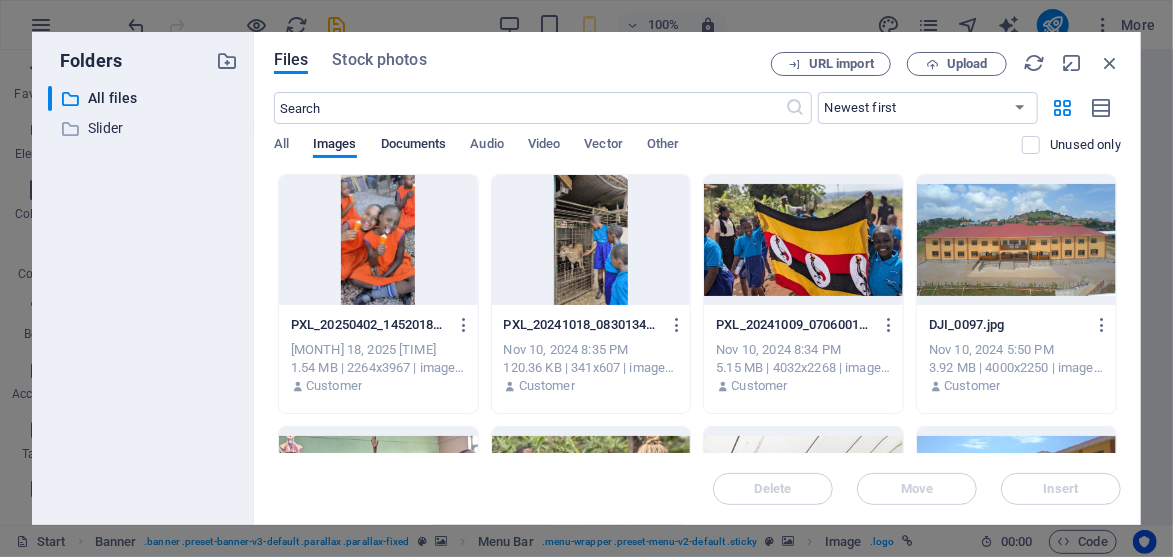 click on "Documents" at bounding box center (414, 146) 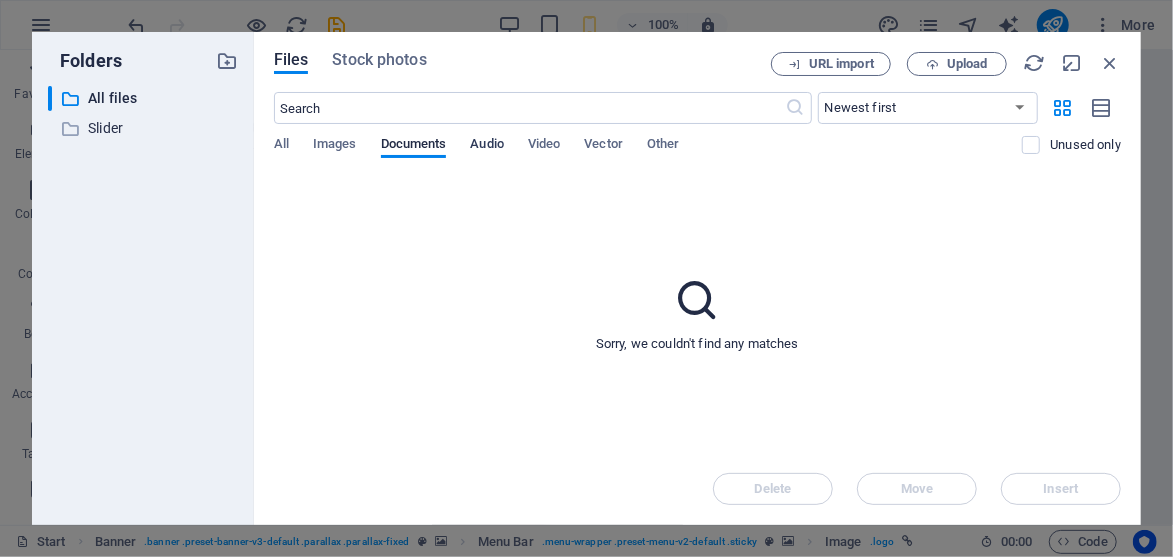 click on "Audio" at bounding box center (486, 146) 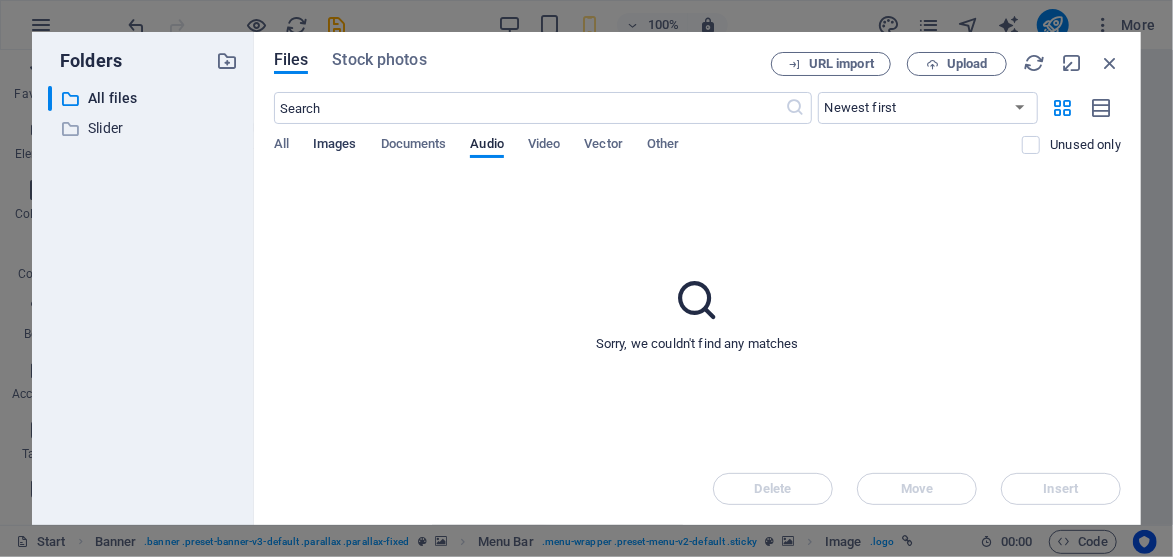 click on "Images" at bounding box center (335, 146) 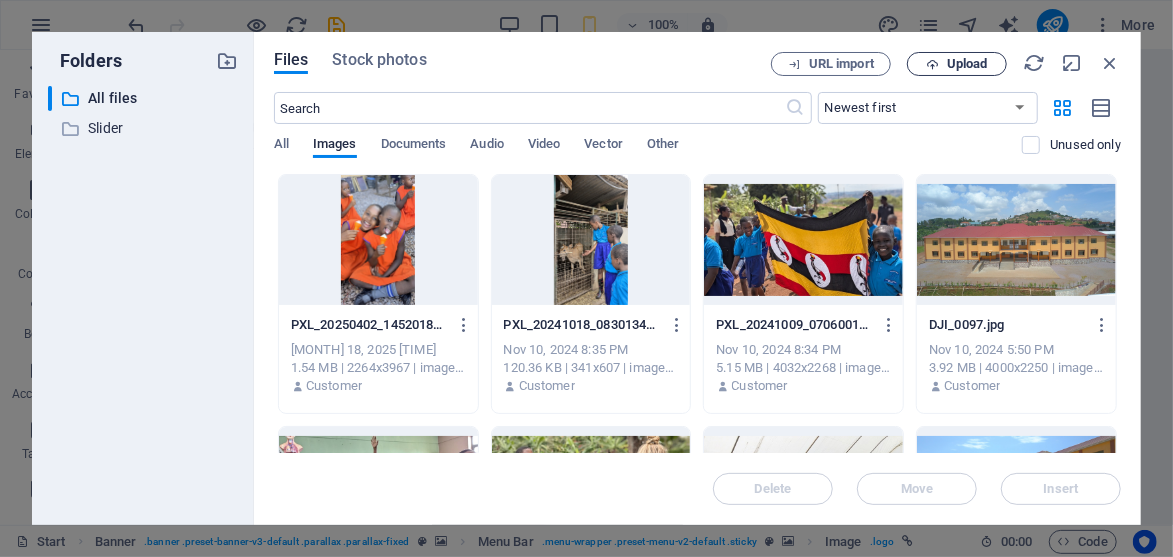 click at bounding box center [932, 64] 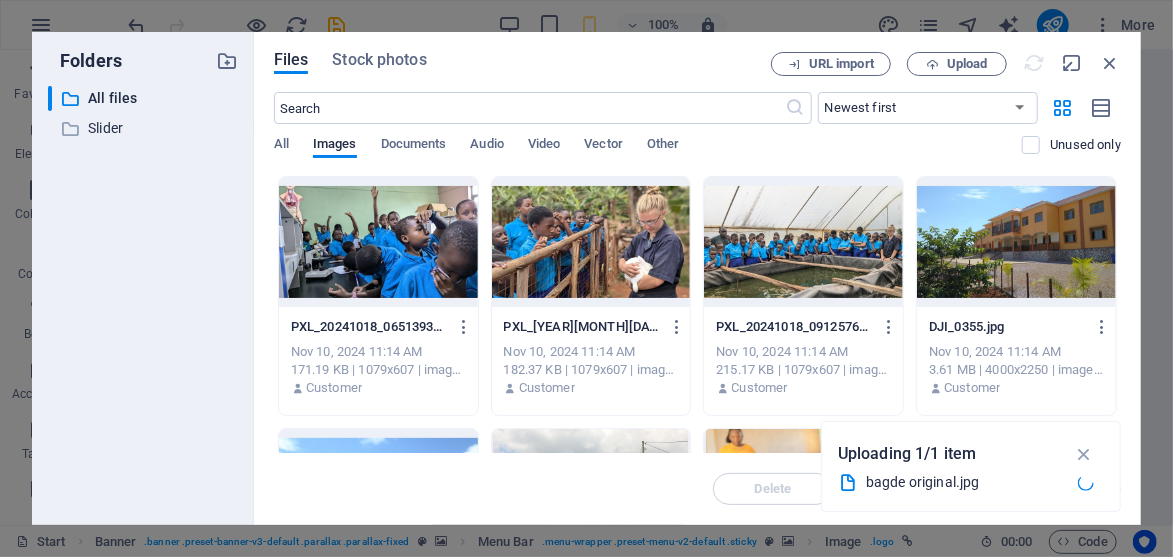 scroll, scrollTop: 251, scrollLeft: 0, axis: vertical 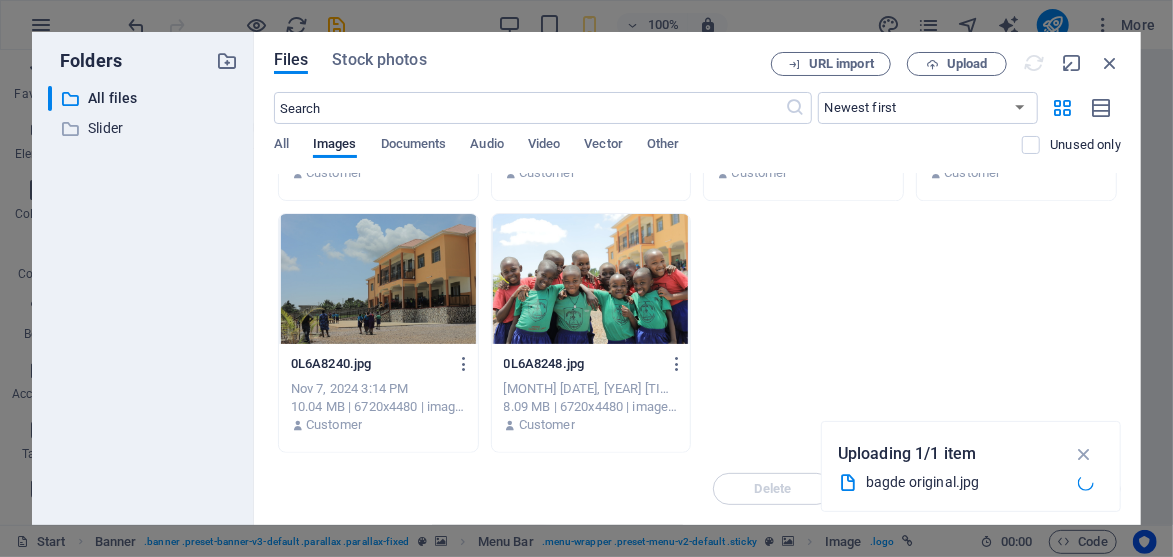 click on "Folders ​ All files All files ​ Slider Slider Files Stock photos URL import Upload ​ Newest first Oldest first Name (A-Z) Name (Z-A) Size (0-9) Size (9-0) Resolution (0-9) Resolution (9-0) All Images Documents Audio Video Vector Other Unused only Drop files here to upload them instantly PXL_20250402_145201867.PORTRAIT2-YrBoMwMSwcVQvbNGl_xnAg.jpg PXL_20250402_145201867.PORTRAIT2-YrBoMwMSwcVQvbNGl_xnAg.jpg Jul 18, 2025 1:46 PM 1.54 MB | 2264x3967 | image/jpeg Customer PXL_20241018_083013462.jpg PXL_20241018_083013462.jpg Nov 10, 2024 8:35 PM 120.36 KB | 341x607 | image/jpeg Customer PXL_20241009_070600131.PORTRAIT.jpg PXL_20241009_070600131.PORTRAIT.jpg Nov 10, 2024 8:34 PM 5.15 MB | 4032x2268 | image/jpeg Customer DJI_0097.jpg DJI_0097.jpg Nov 10, 2024 5:50 PM 3.92 MB | 4000x2250 | image/jpeg Customer PXL_20241018_065139372.jpg PXL_20241018_065139372.jpg Nov 10, 2024 11:14 AM 171.19 KB | 1079x607 | image/jpeg Customer PXL_20241018_073726975.PORTRAIT.jpg PXL_20241018_073726975.PORTRAIT.jpg Customer Slider" at bounding box center (586, 278) 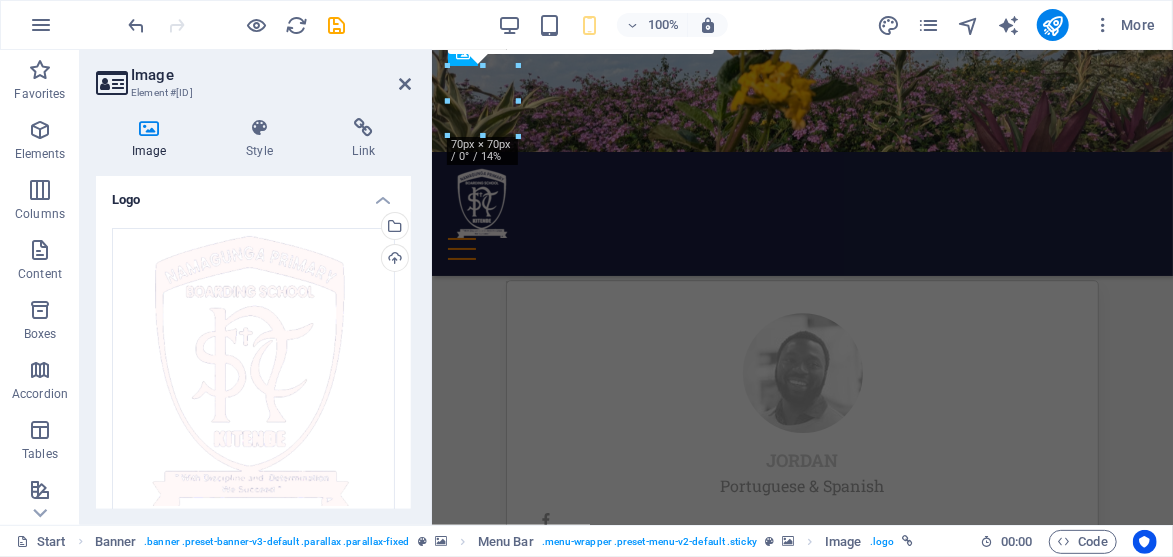 scroll, scrollTop: 9286, scrollLeft: 0, axis: vertical 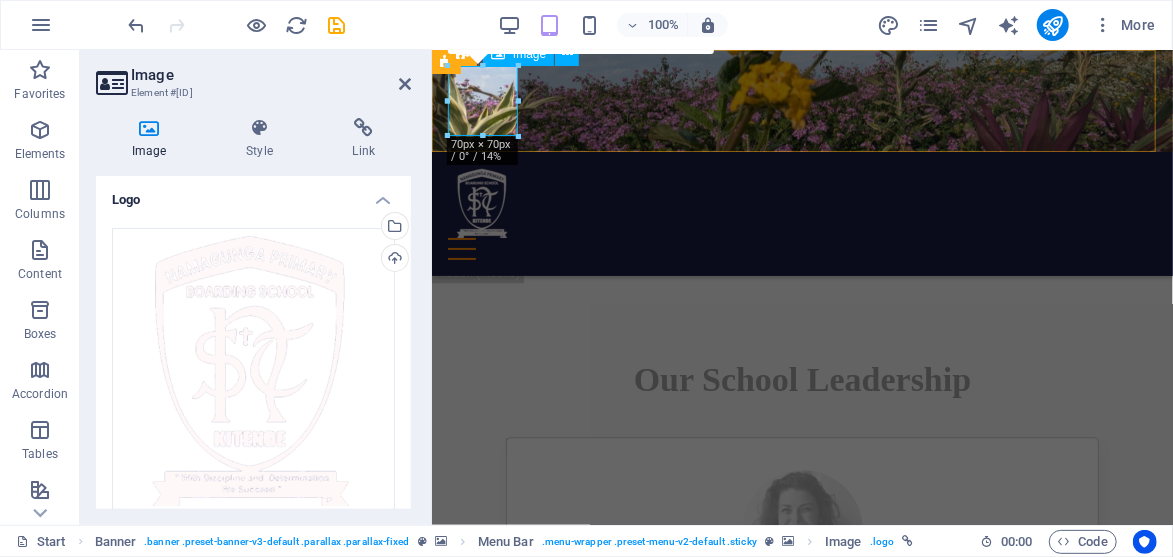 click at bounding box center (801, 202) 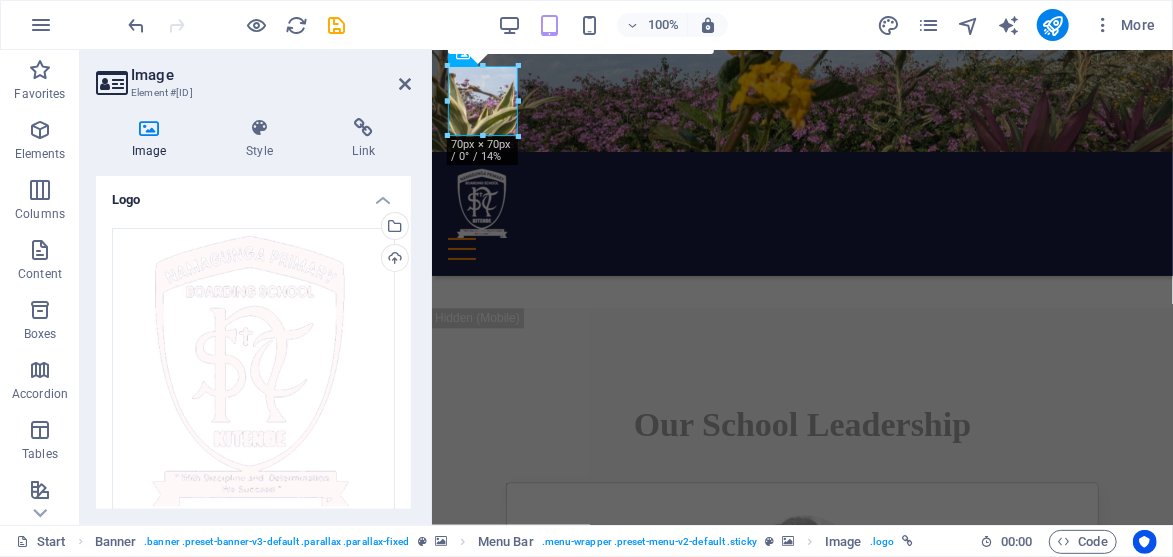 scroll, scrollTop: 9234, scrollLeft: 0, axis: vertical 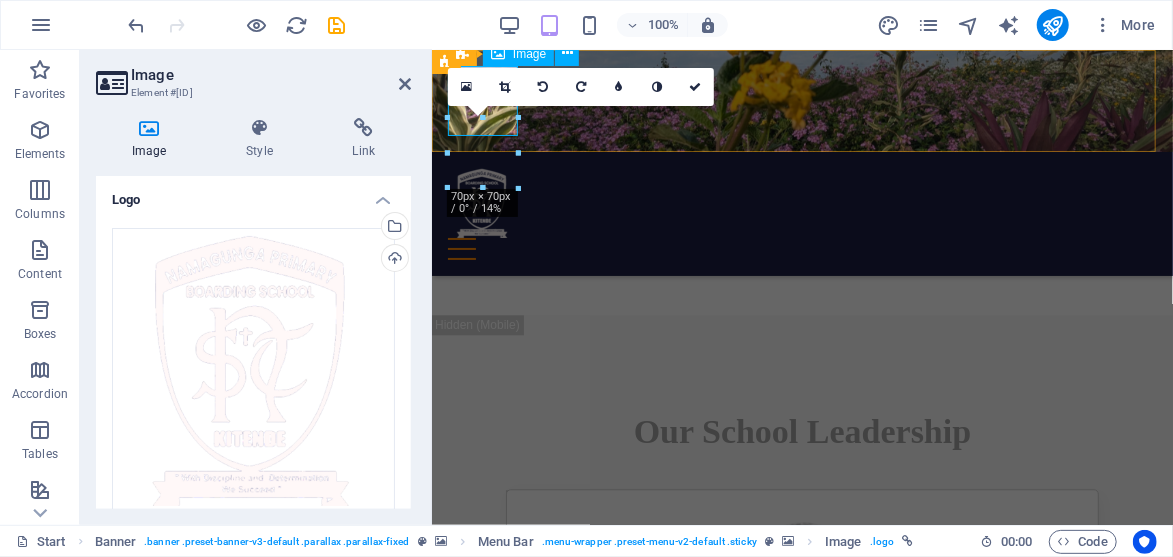 click at bounding box center [801, 202] 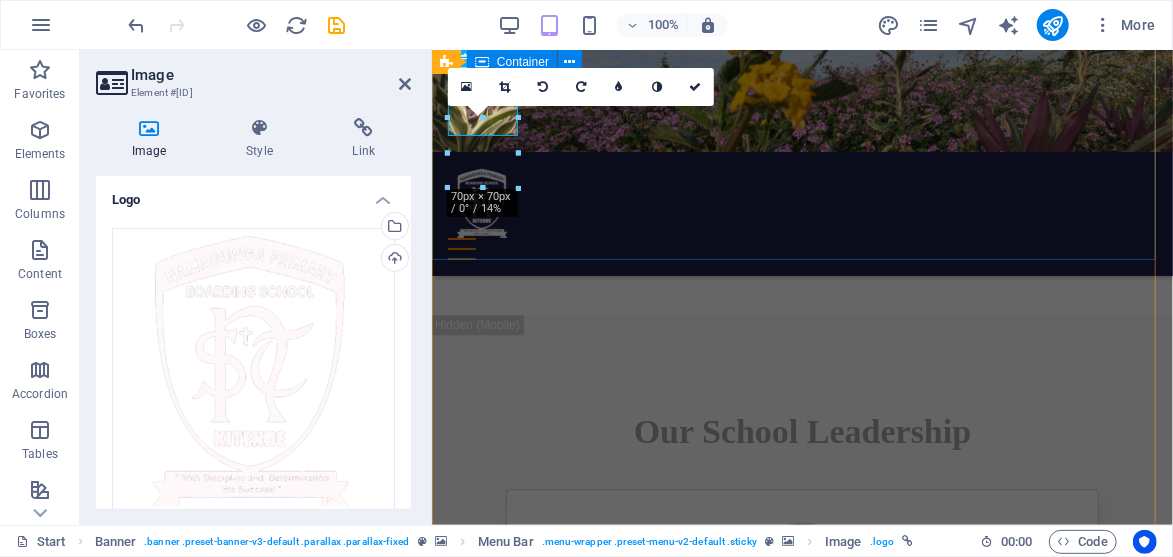 click on "Get in touch Namagunga Primary School - Kitende Kitende , Lumuli, Wakiso District 78205 +256-[PHONE] +256-[PHONE] info@ngpbs-kitende.ac.ug" at bounding box center [801, 3671] 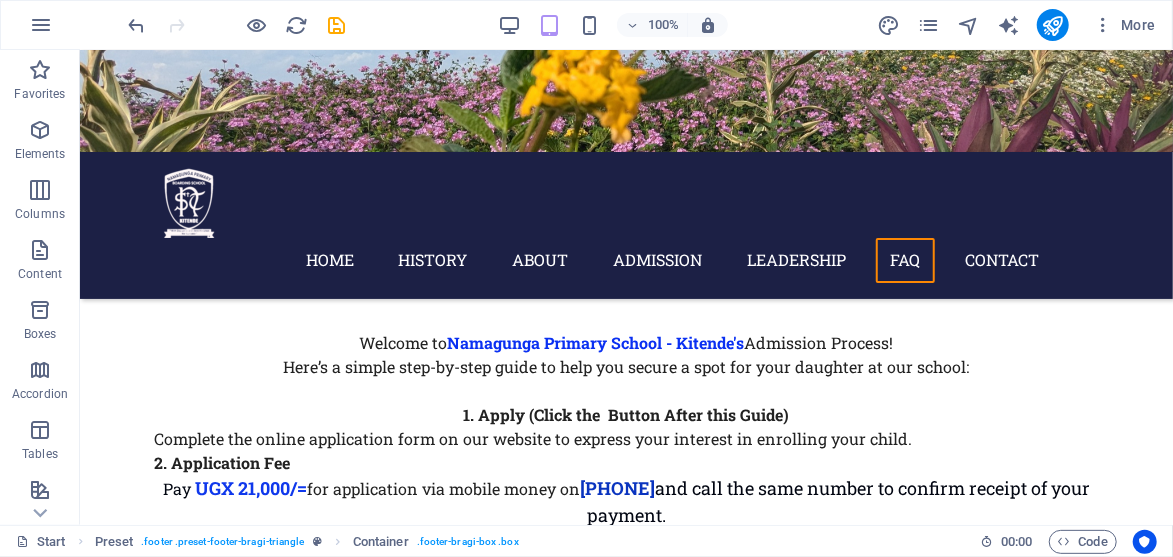 scroll, scrollTop: 8833, scrollLeft: 0, axis: vertical 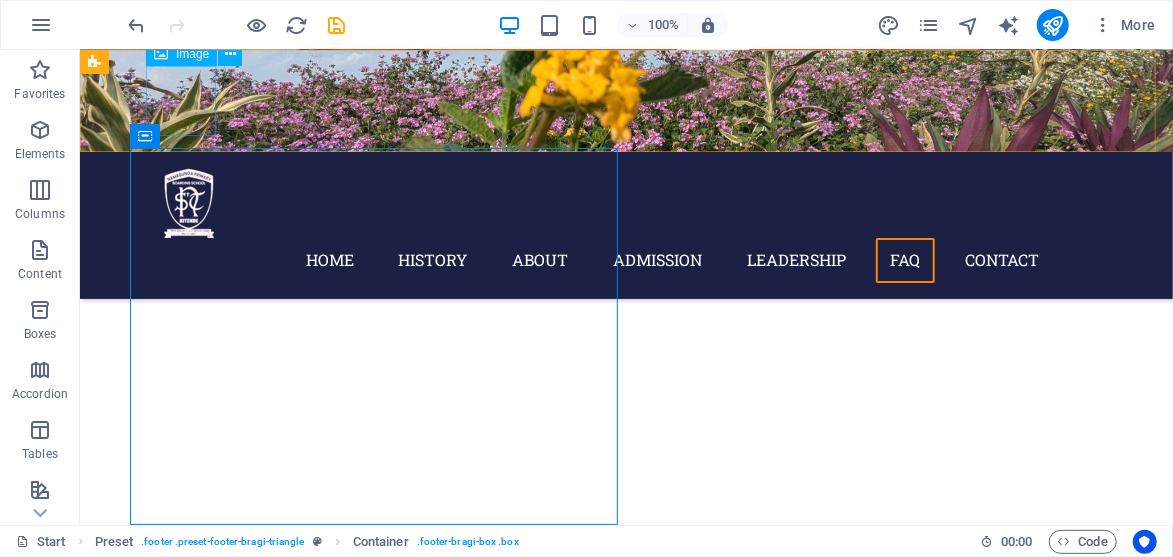 click at bounding box center (626, 202) 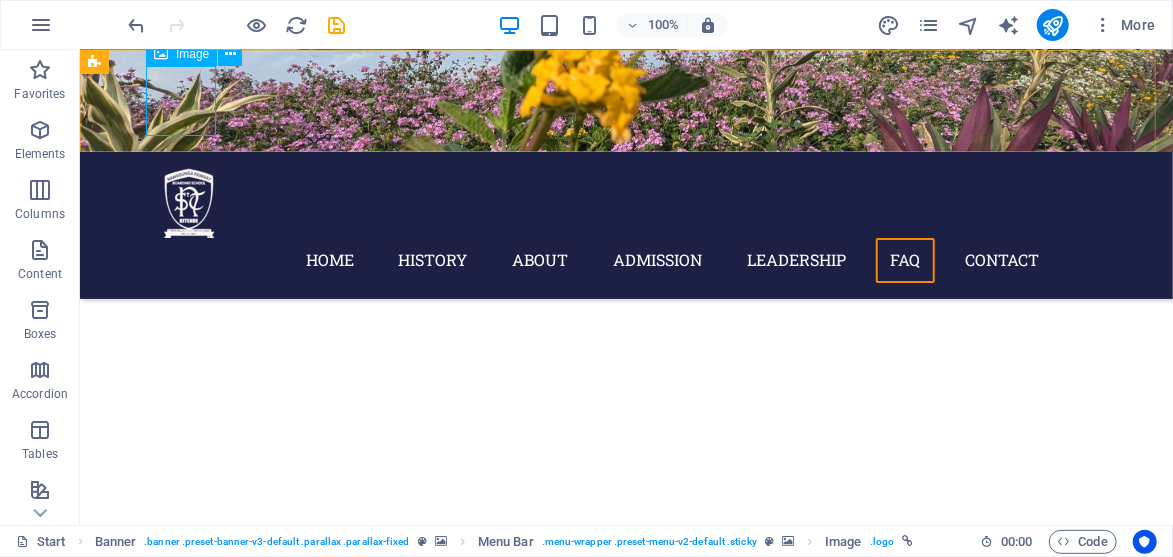 click at bounding box center [626, 202] 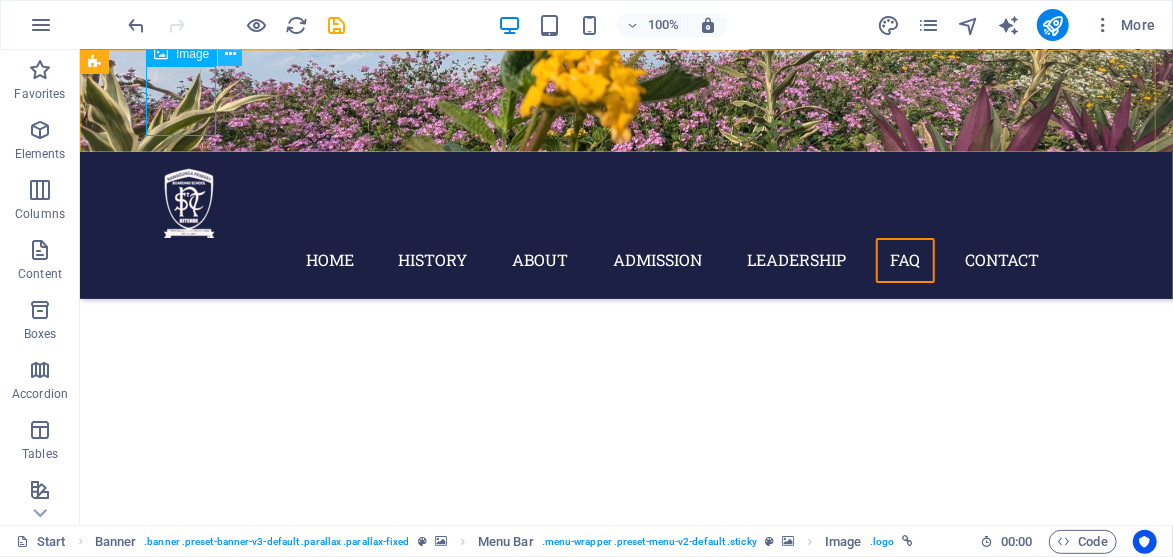click at bounding box center (230, 54) 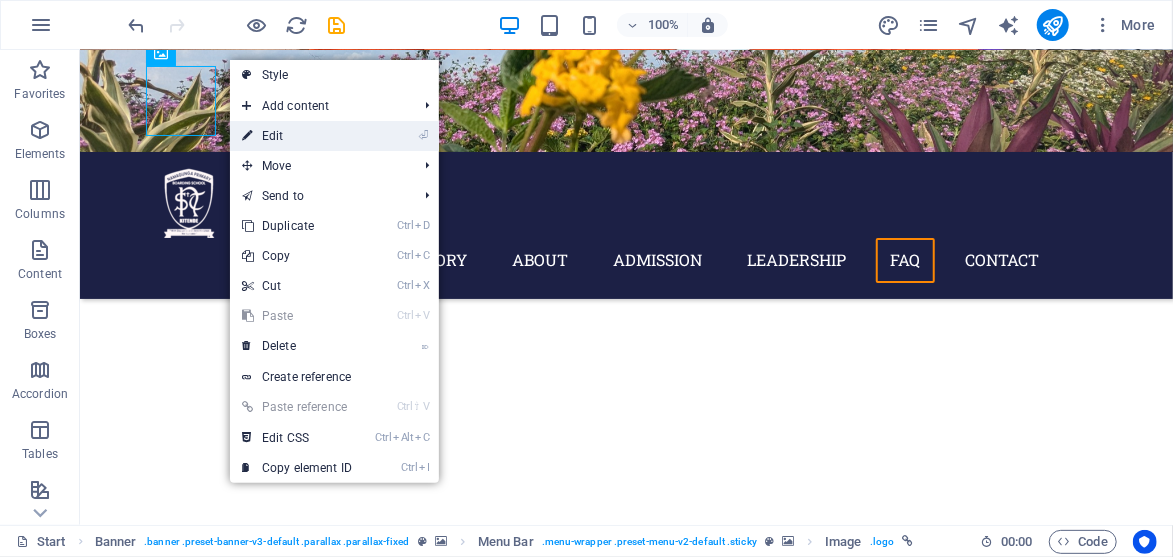 click on "⏎  Edit" at bounding box center (297, 136) 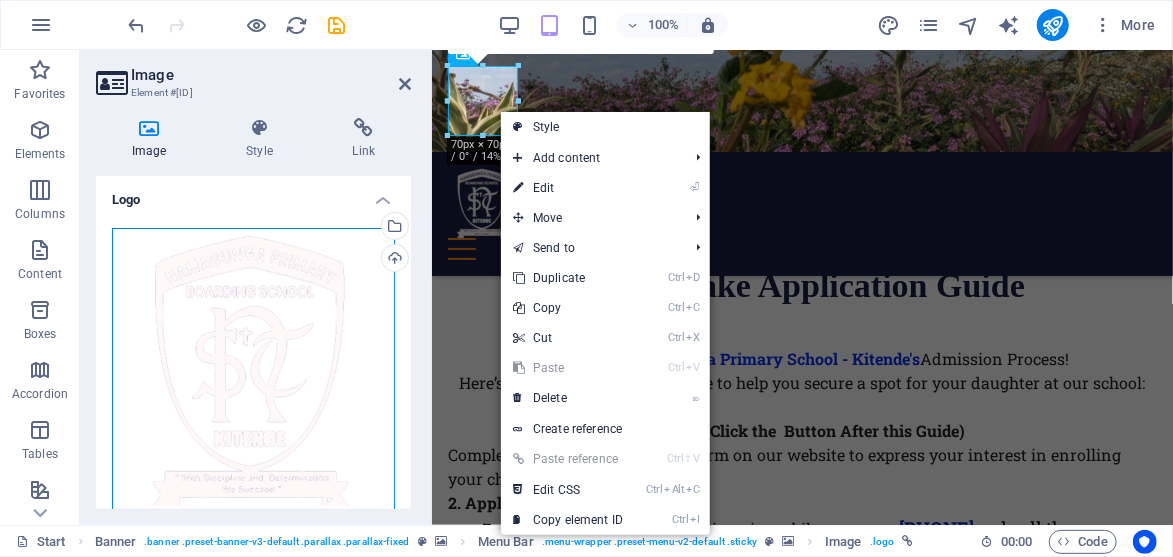 click on "Drag files here, click to choose files or select files from Files or our free stock photos & videos" at bounding box center [253, 370] 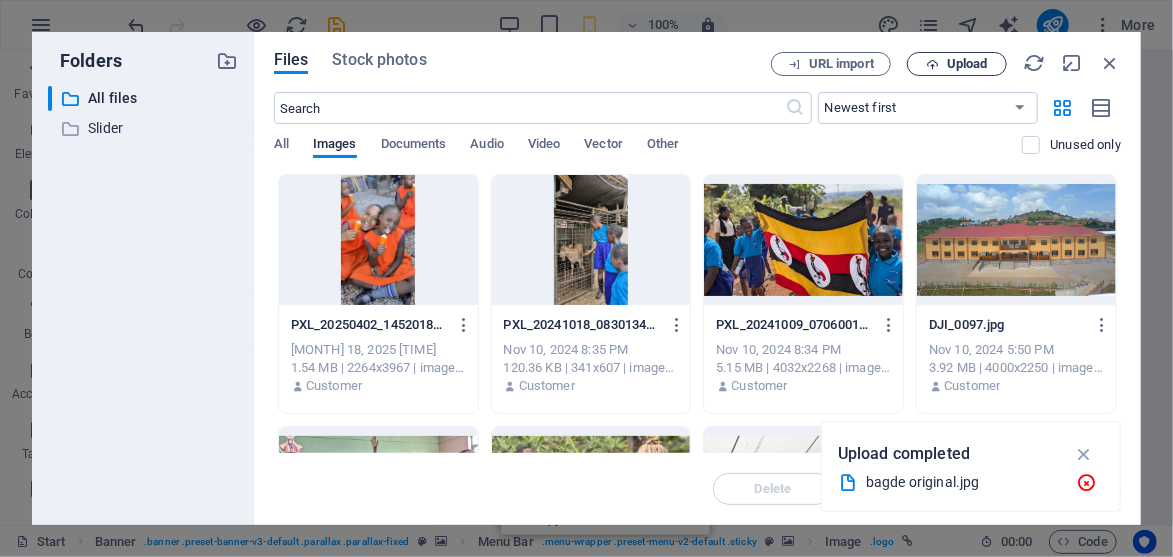 click on "Upload" at bounding box center (957, 64) 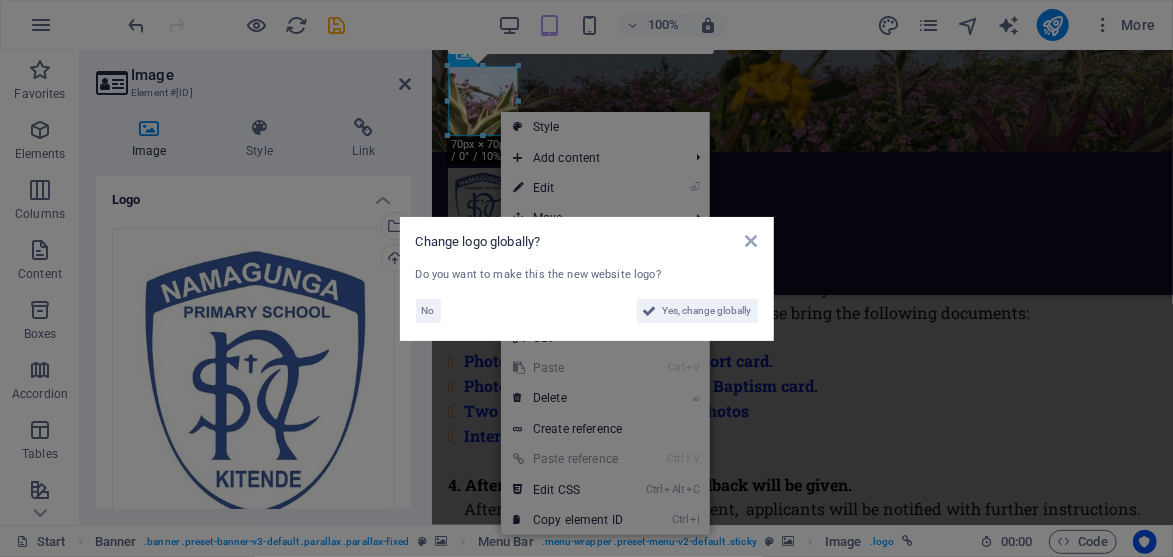 scroll, scrollTop: 8852, scrollLeft: 0, axis: vertical 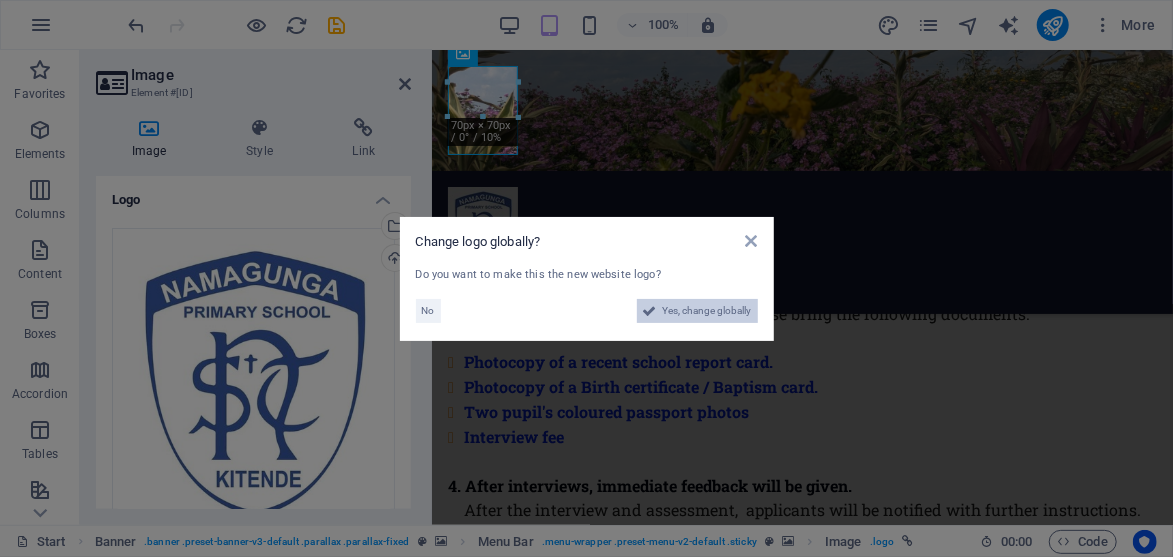 click on "Yes, change globally" at bounding box center (707, 311) 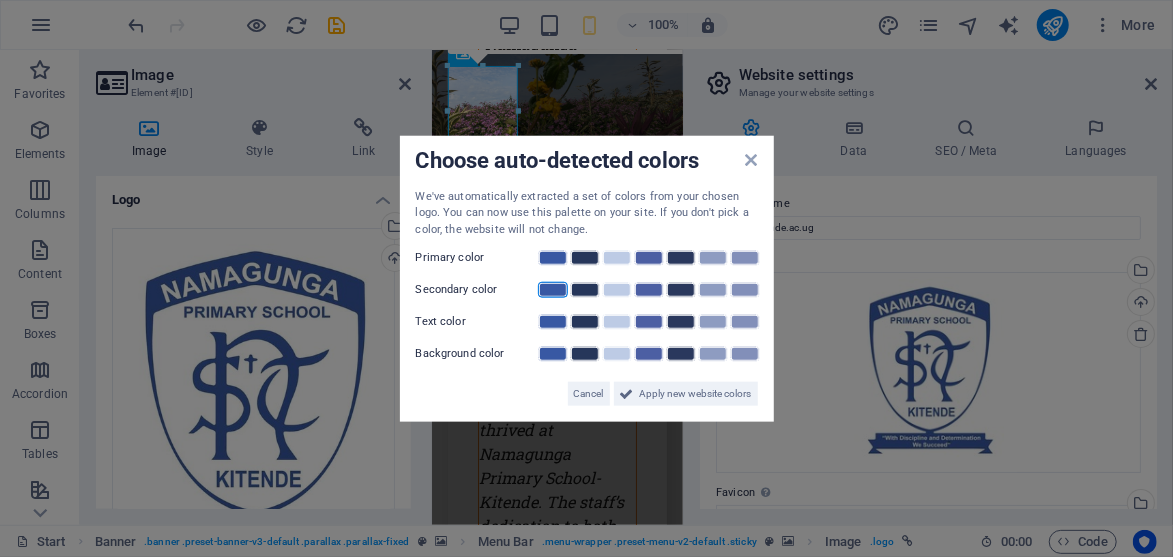 click at bounding box center [553, 290] 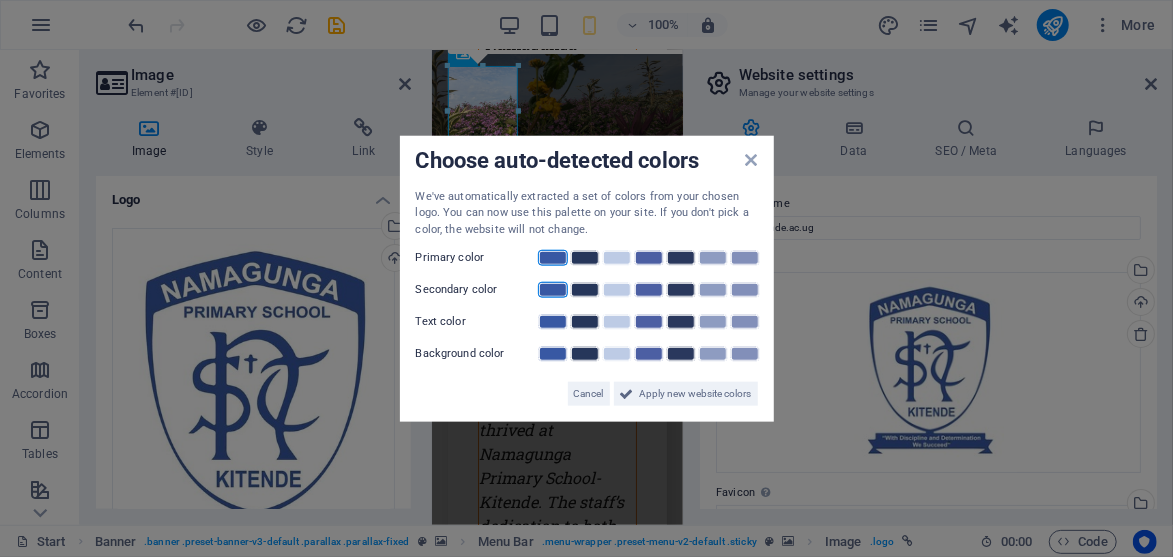 click at bounding box center (553, 258) 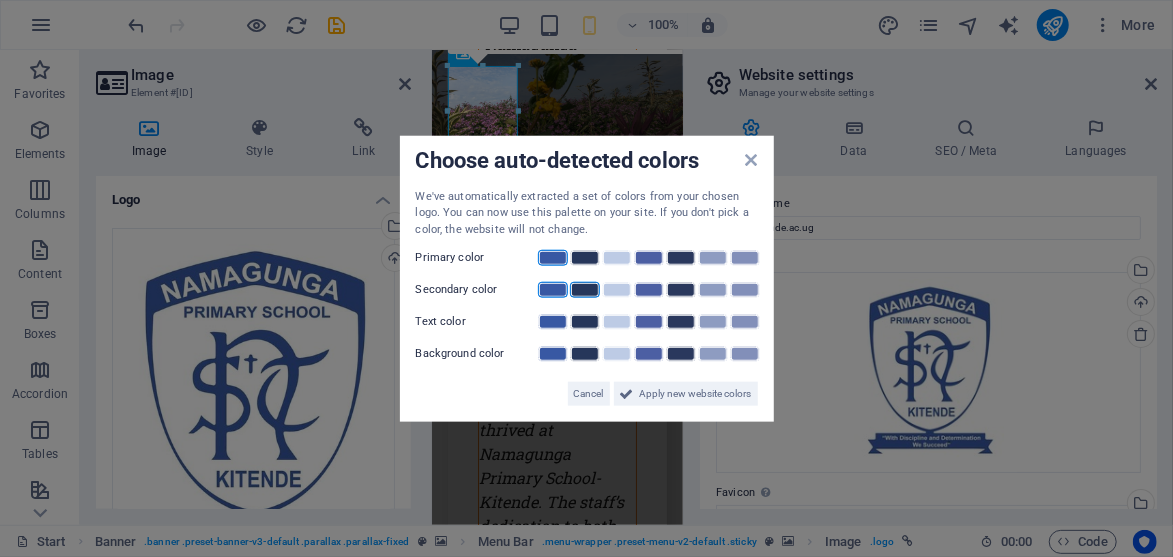 click at bounding box center (585, 290) 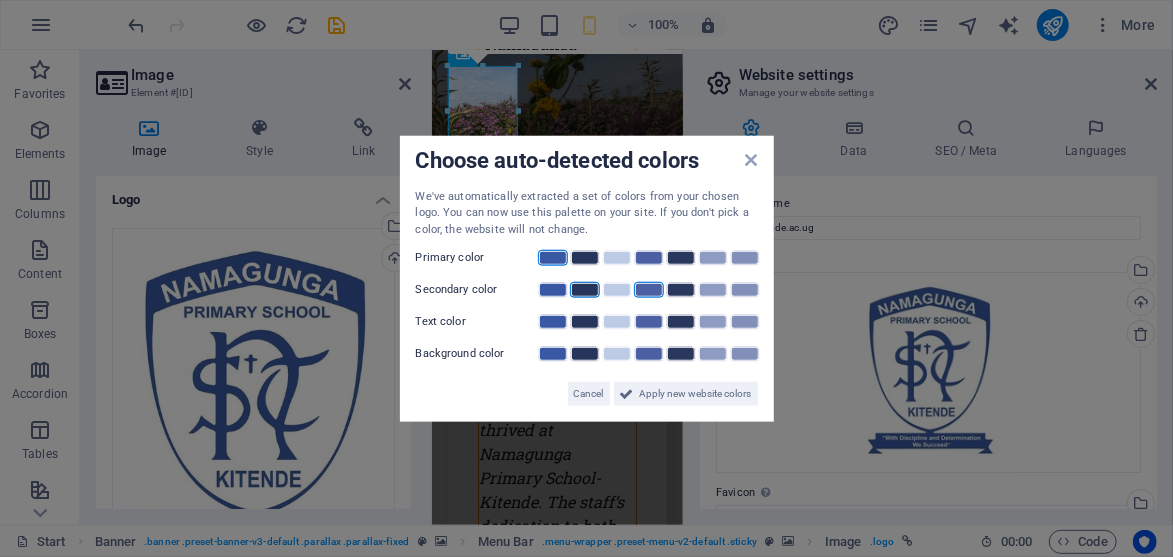 click at bounding box center [649, 290] 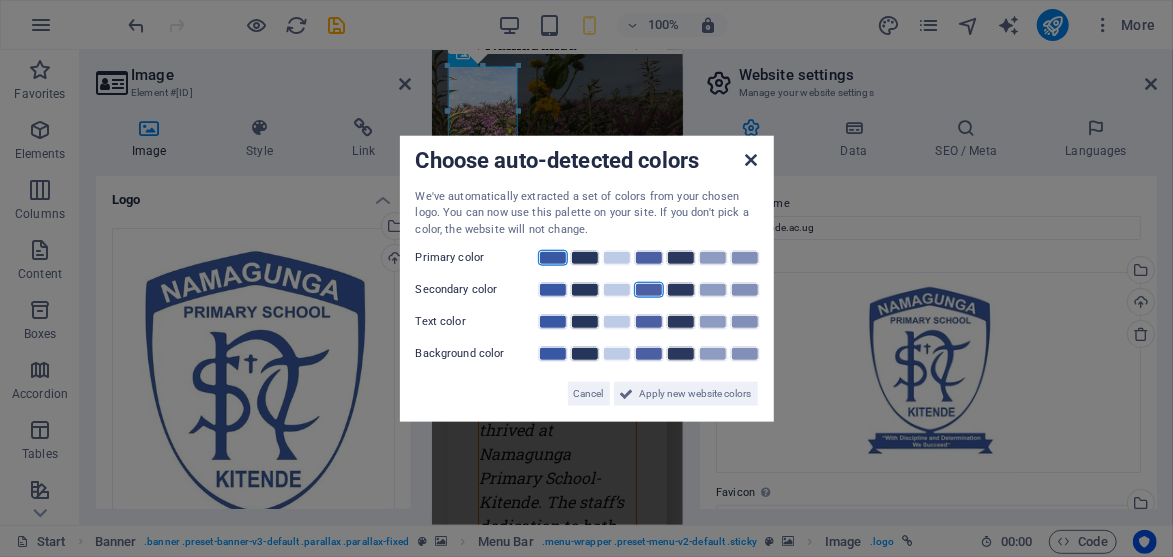 click at bounding box center (751, 159) 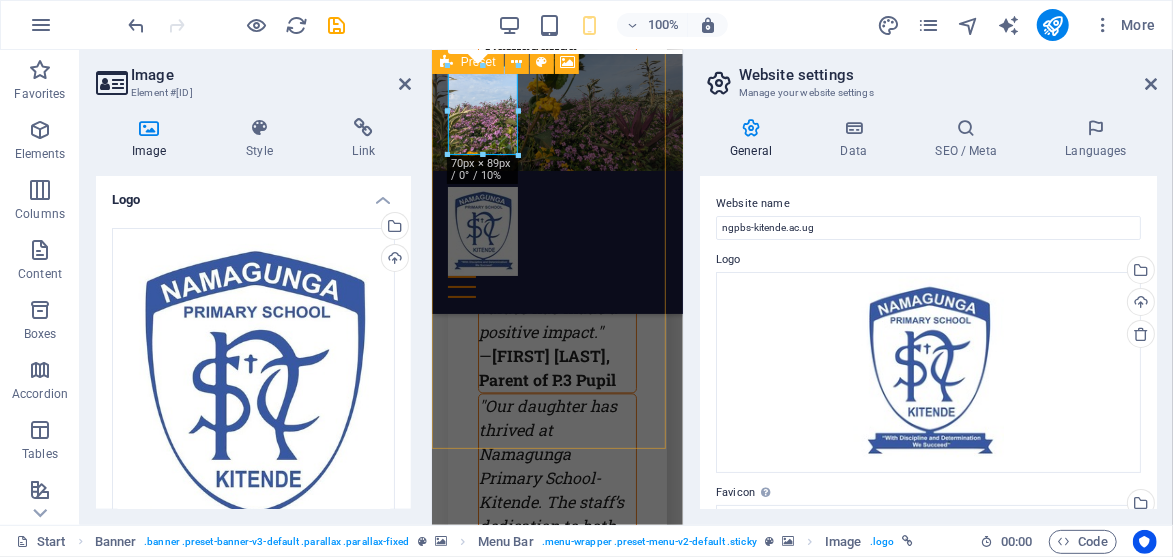 click on ""Namagunga Primary School-Kitende has provided my daughter with an excellent academic and moral foundation. The teachers are dedicated, and the school’s focus on values has made a positive impact." —  [FIRST] [LAST], Parent of P.3 Pupil "Our daughter has thrived at Namagunga Primary School-Kitende. The staff’s dedication to both academic success and character development has helped  her grow into a responsible and respectful  child." —   [FIRST] and [FIRST] [LAST], Parents of P.2 Pupil "Namagunga Primary School-Kitende has been a wonderful experience for our daughter. The teachers care deeply about her growth, and the school’s values have made a lasting impact on her character." —  [FIRST] and [FIRST] [LAST], Parents of P.5 Pupil" at bounding box center (556, 318) 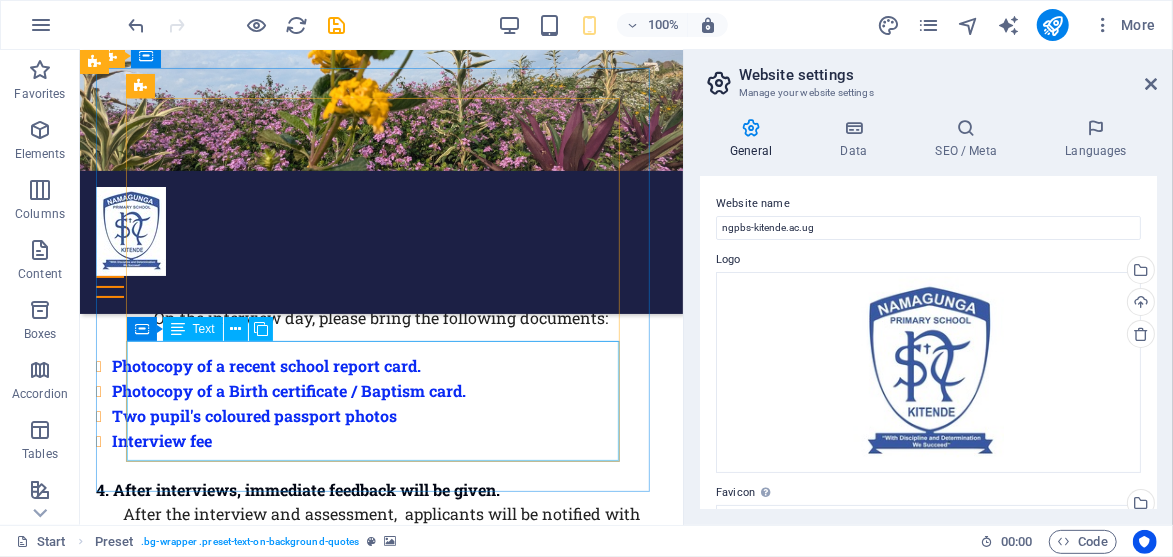 scroll, scrollTop: 4745, scrollLeft: 0, axis: vertical 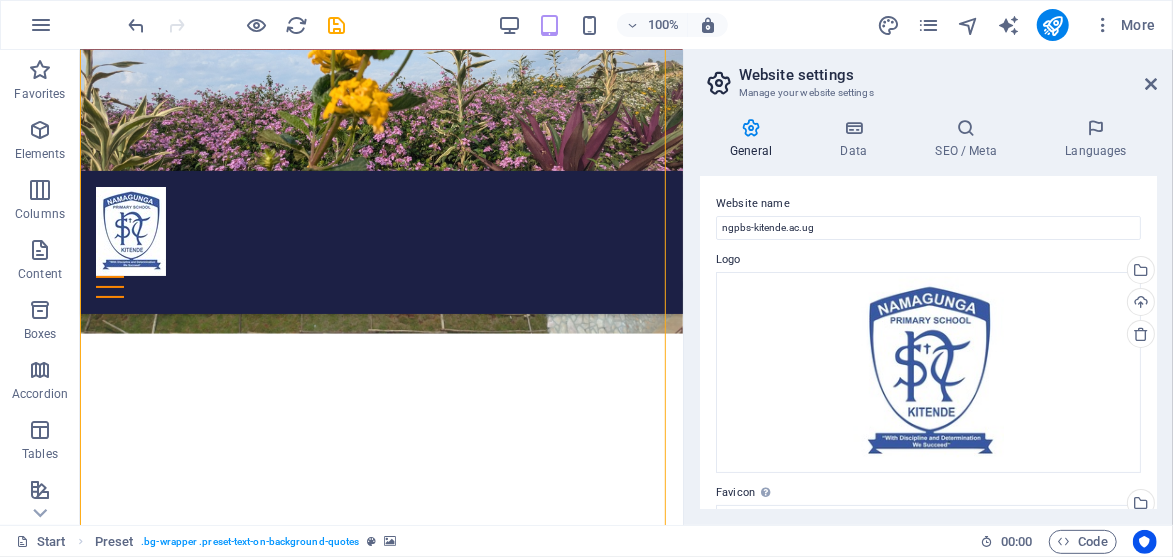 click at bounding box center (380, 109) 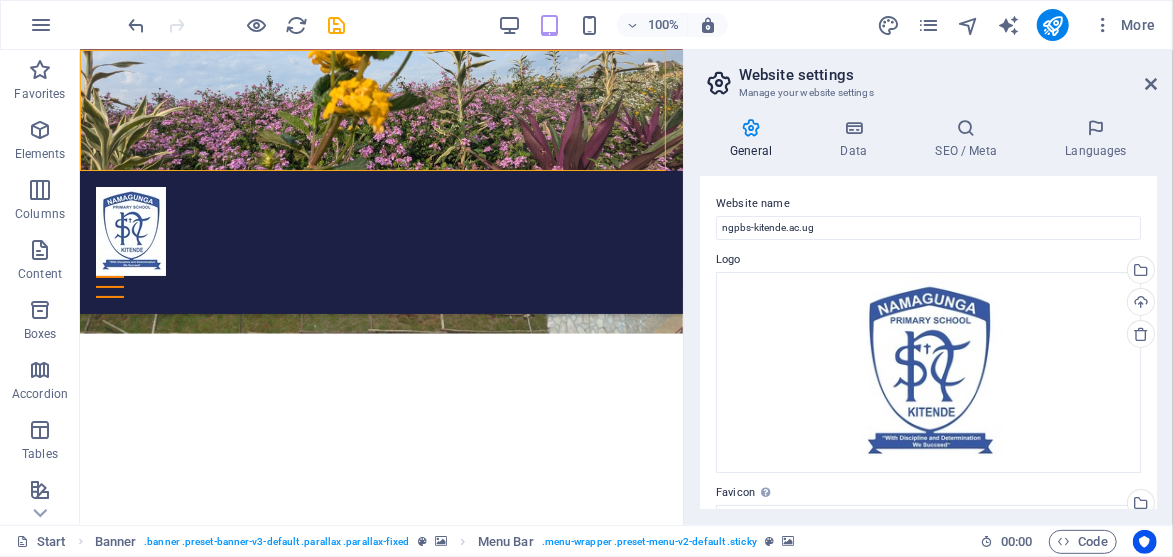 scroll, scrollTop: 302, scrollLeft: 0, axis: vertical 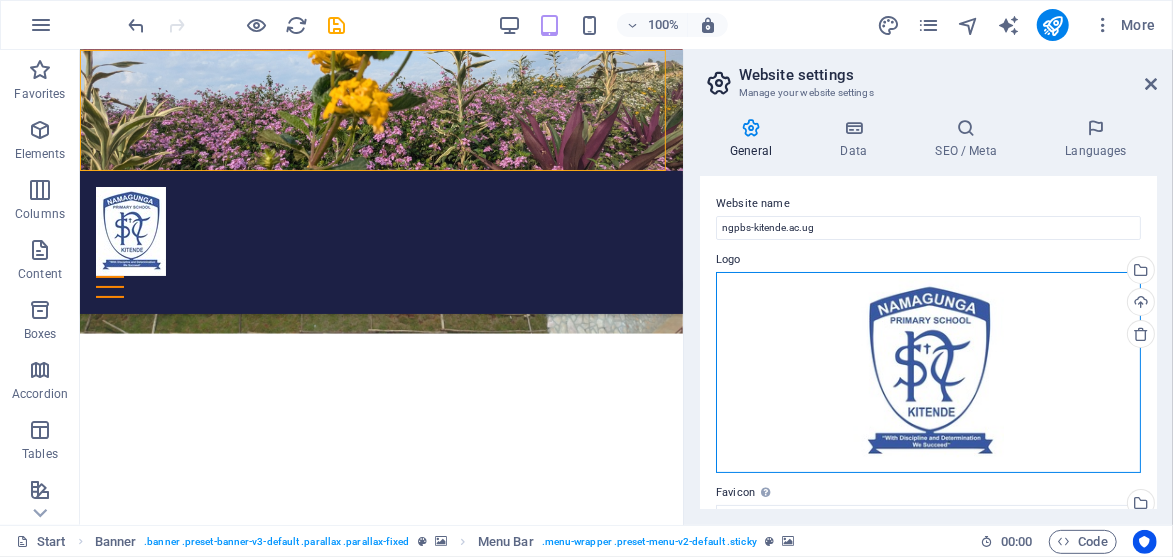 click on "Drag files here, click to choose files or select files from Files or our free stock photos & videos" at bounding box center (928, 372) 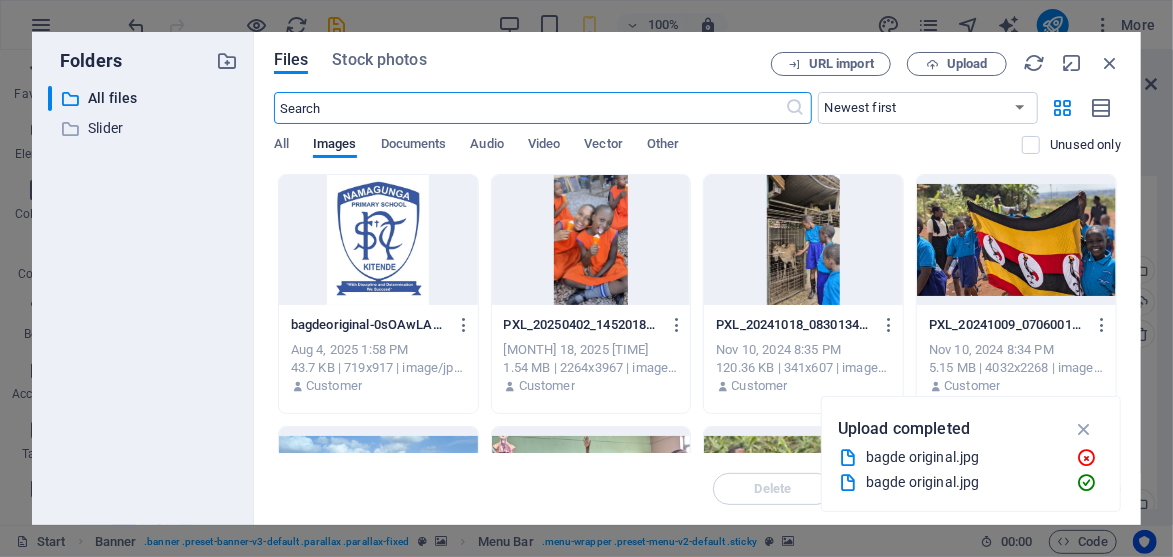 scroll, scrollTop: 4767, scrollLeft: 0, axis: vertical 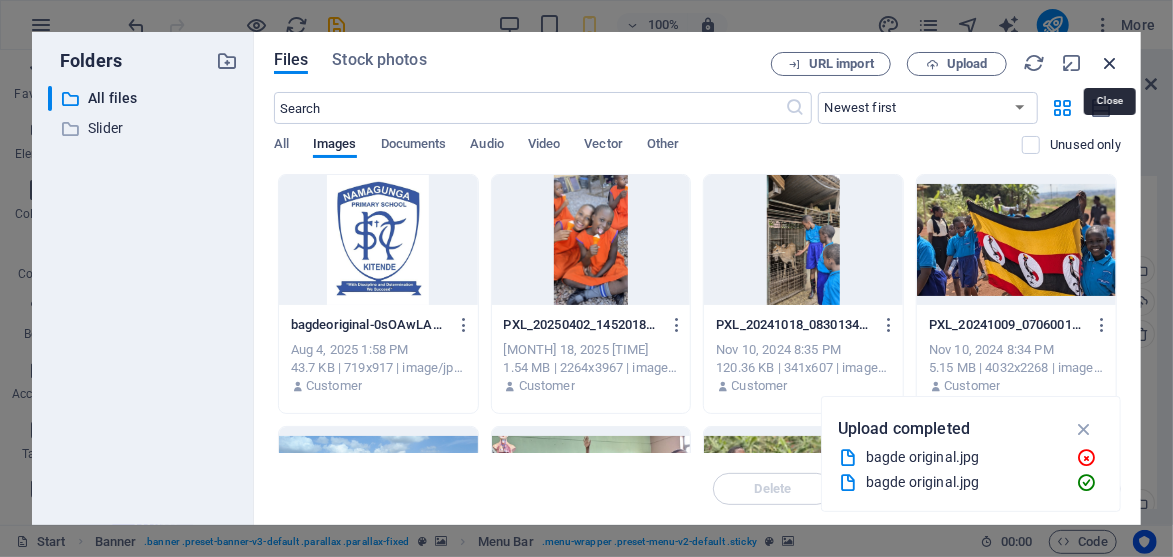 click at bounding box center [1110, 63] 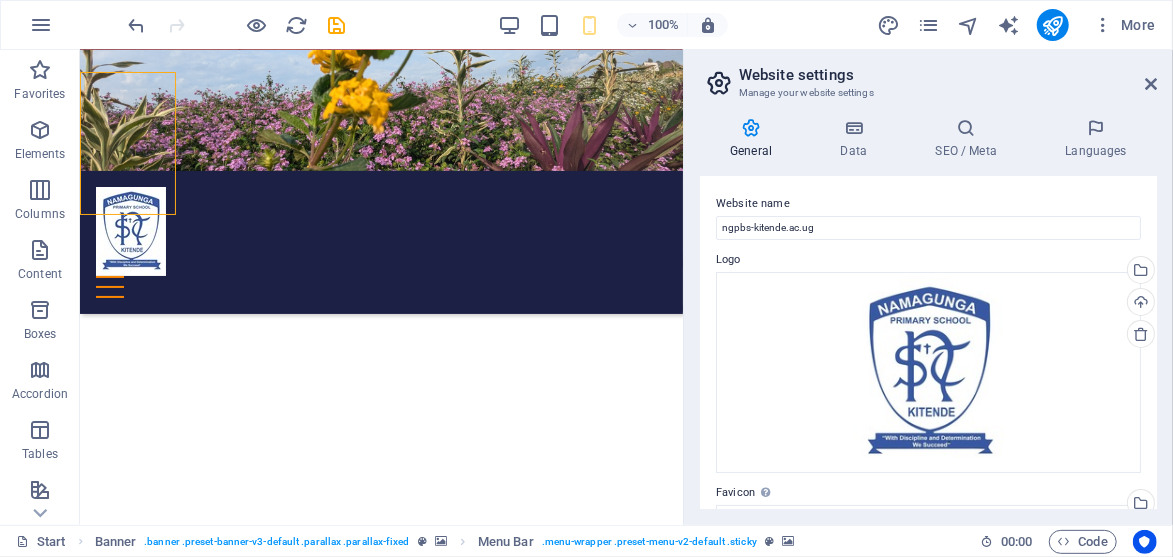 scroll, scrollTop: 4745, scrollLeft: 0, axis: vertical 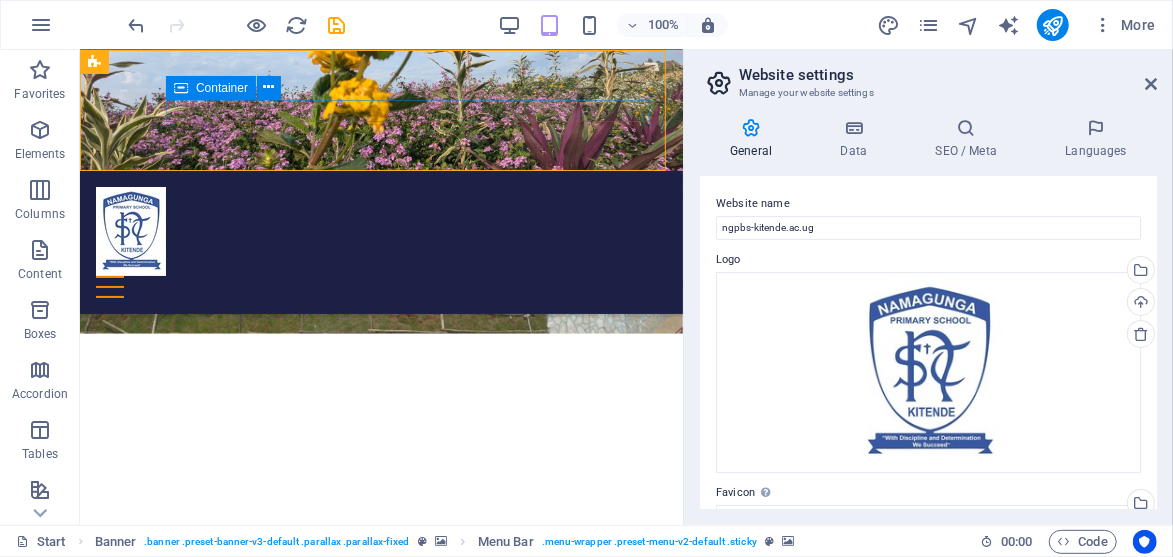 click at bounding box center [380, 286] 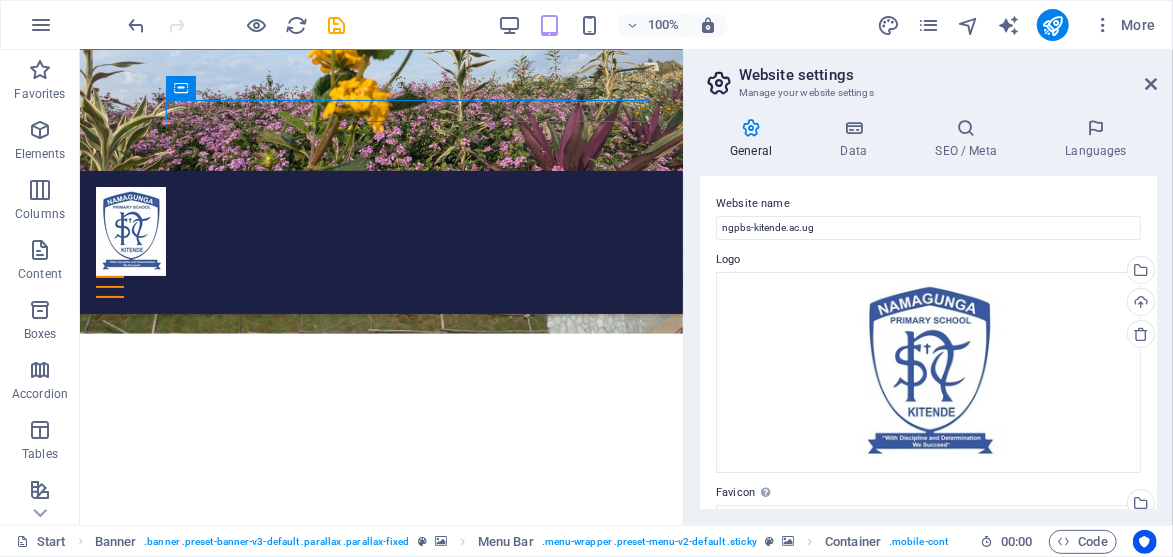 click on "Website settings Manage your website settings  General  Data  SEO / Meta  Languages Website name ngpbs-kitende.ac.ug Logo Drag files here, click to choose files or select files from Files or our free stock photos & videos Select files from the file manager, stock photos, or upload file(s) Upload Favicon Set the favicon of your website here. A favicon is a small icon shown in the browser tab next to your website title. It helps visitors identify your website. Drag files here, click to choose files or select files from Files or our free stock photos & videos Select files from the file manager, stock photos, or upload file(s) Upload Preview Image (Open Graph) This image will be shown when the website is shared on social networks Drag files here, click to choose files or select files from Files or our free stock photos & videos Select files from the file manager, stock photos, or upload file(s) Upload Contact data for this website. This can be used everywhere on the website and will update automatically. Company" at bounding box center (928, 287) 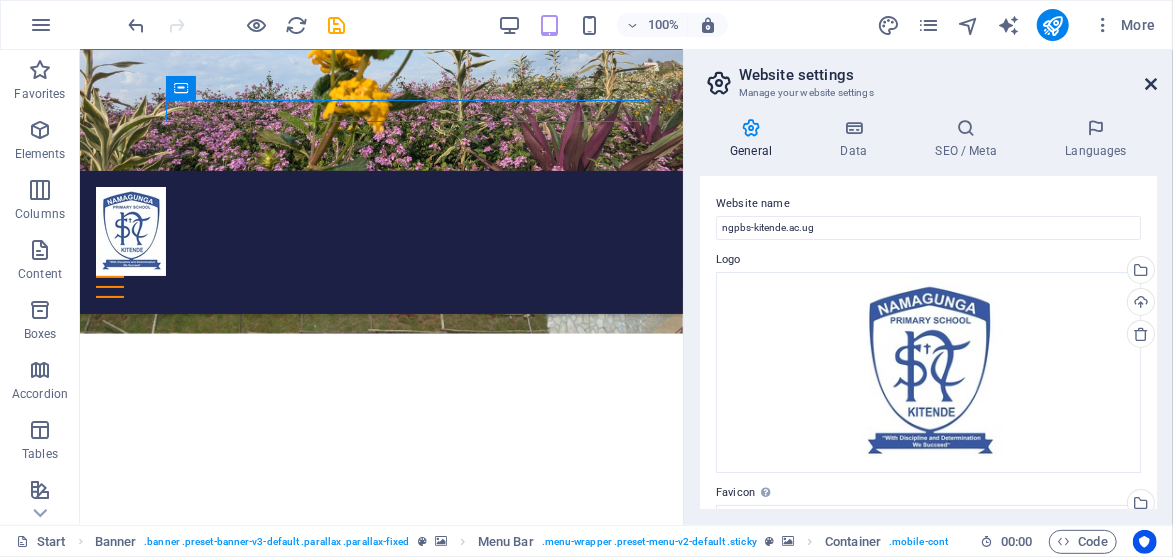 click at bounding box center [1151, 84] 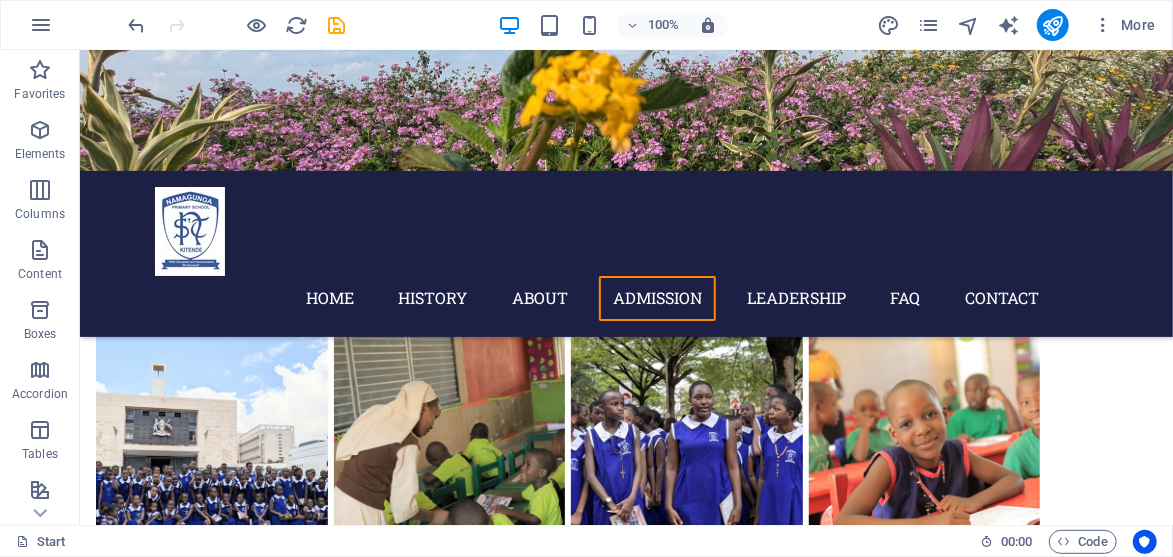 scroll, scrollTop: 6023, scrollLeft: 0, axis: vertical 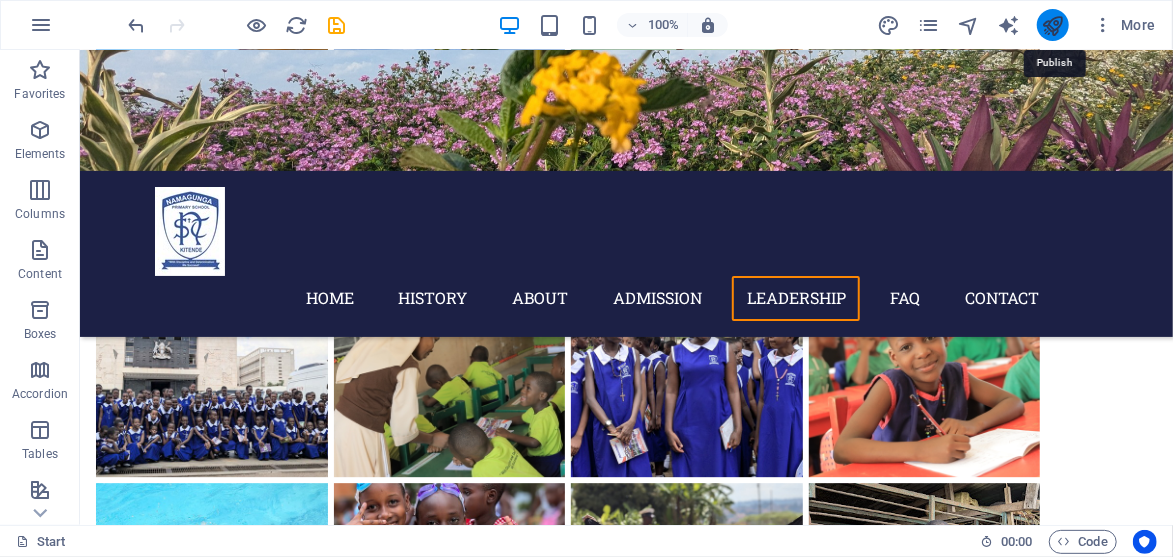 click at bounding box center (1052, 25) 